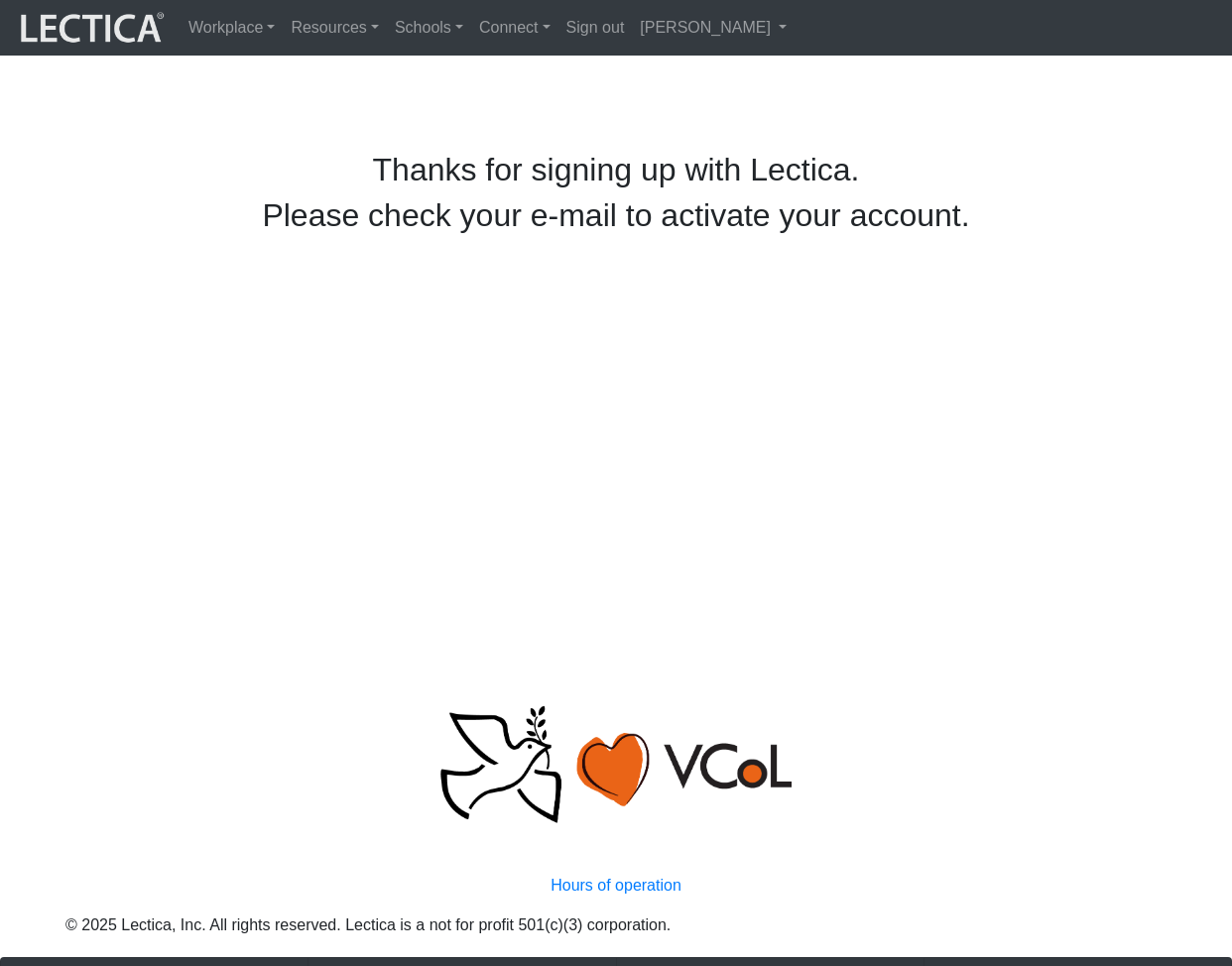 scroll, scrollTop: 0, scrollLeft: 0, axis: both 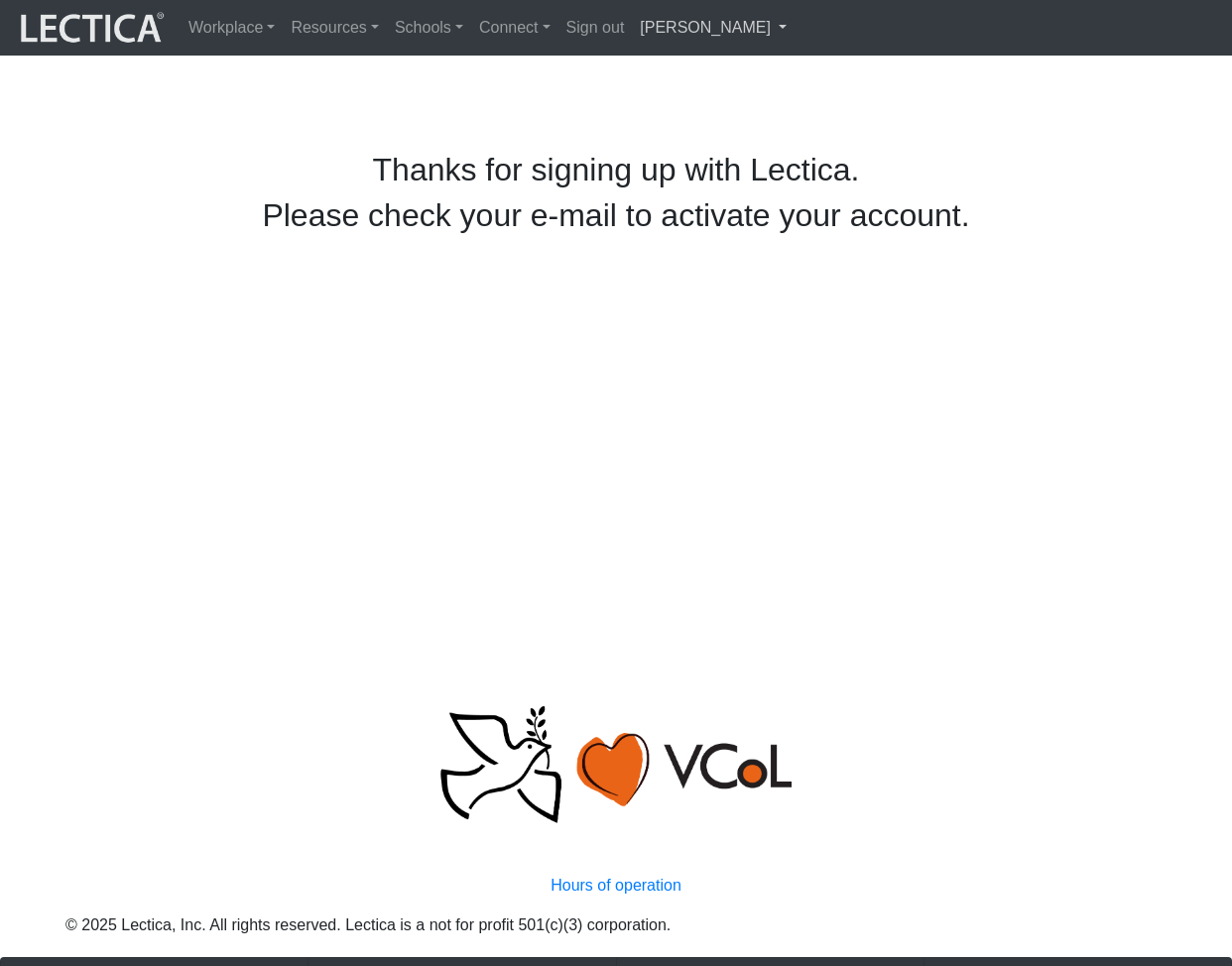 click on "[PERSON_NAME]" at bounding box center [713, 28] 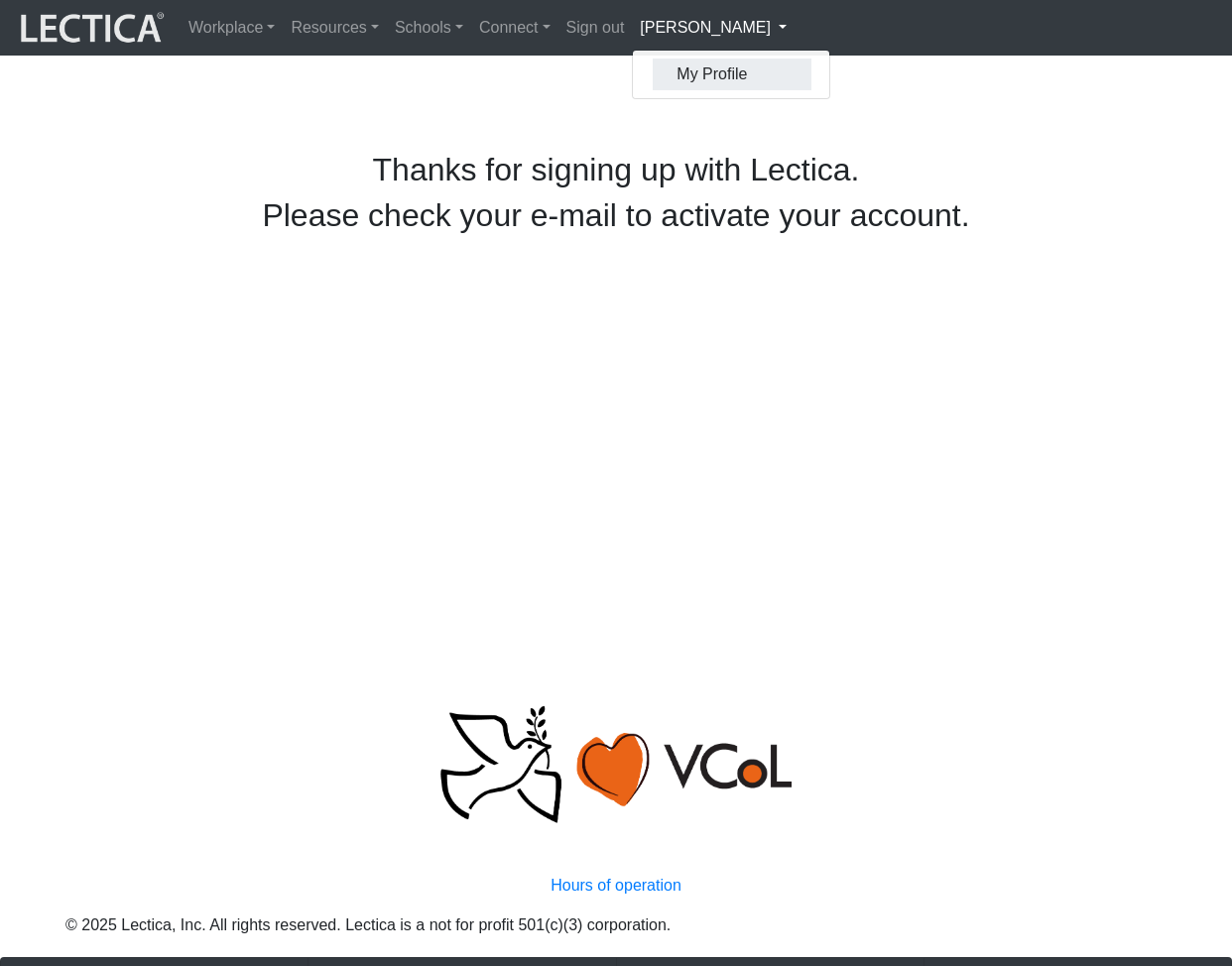 click on "My Profile" at bounding box center [732, 74] 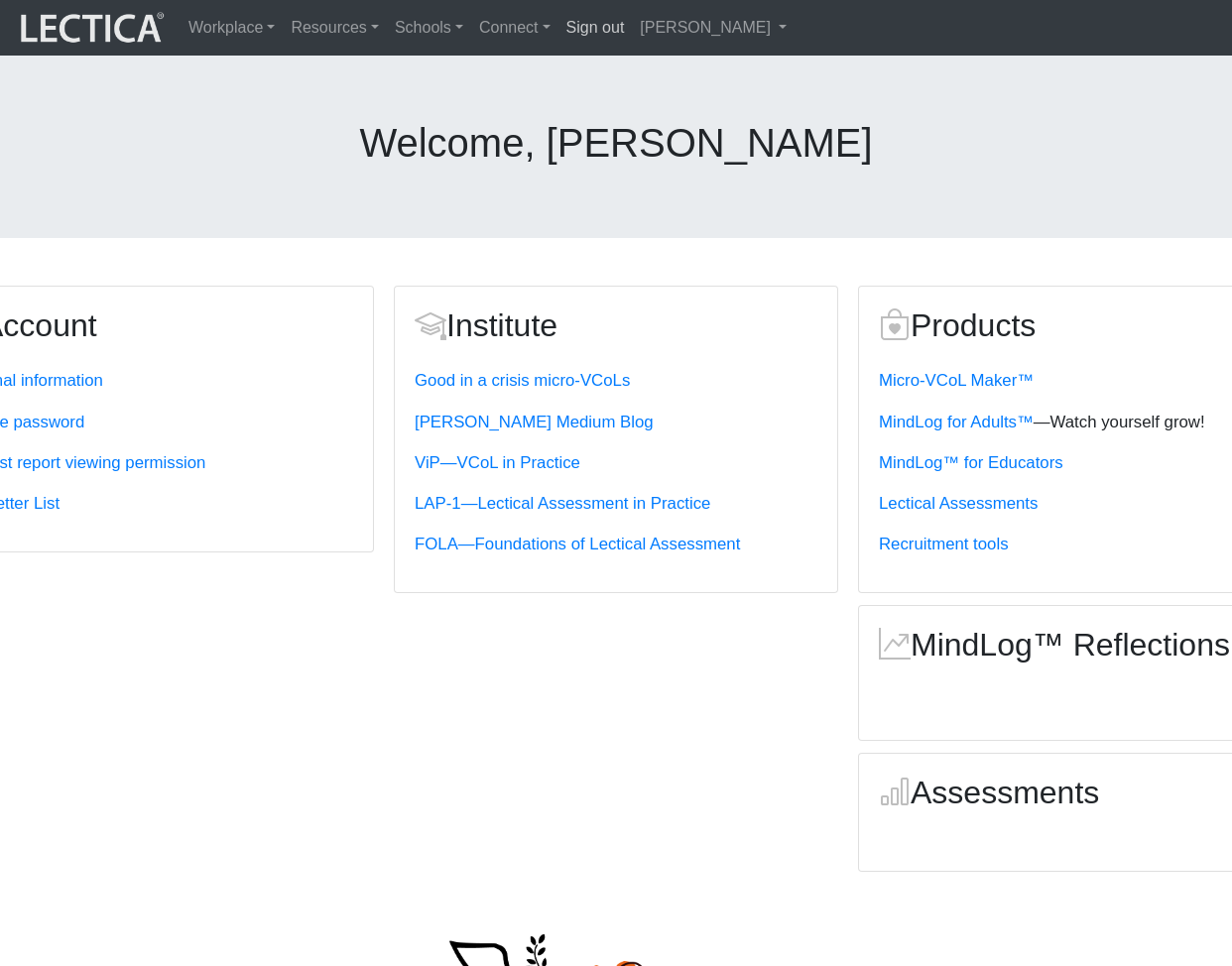 scroll, scrollTop: 0, scrollLeft: 4, axis: horizontal 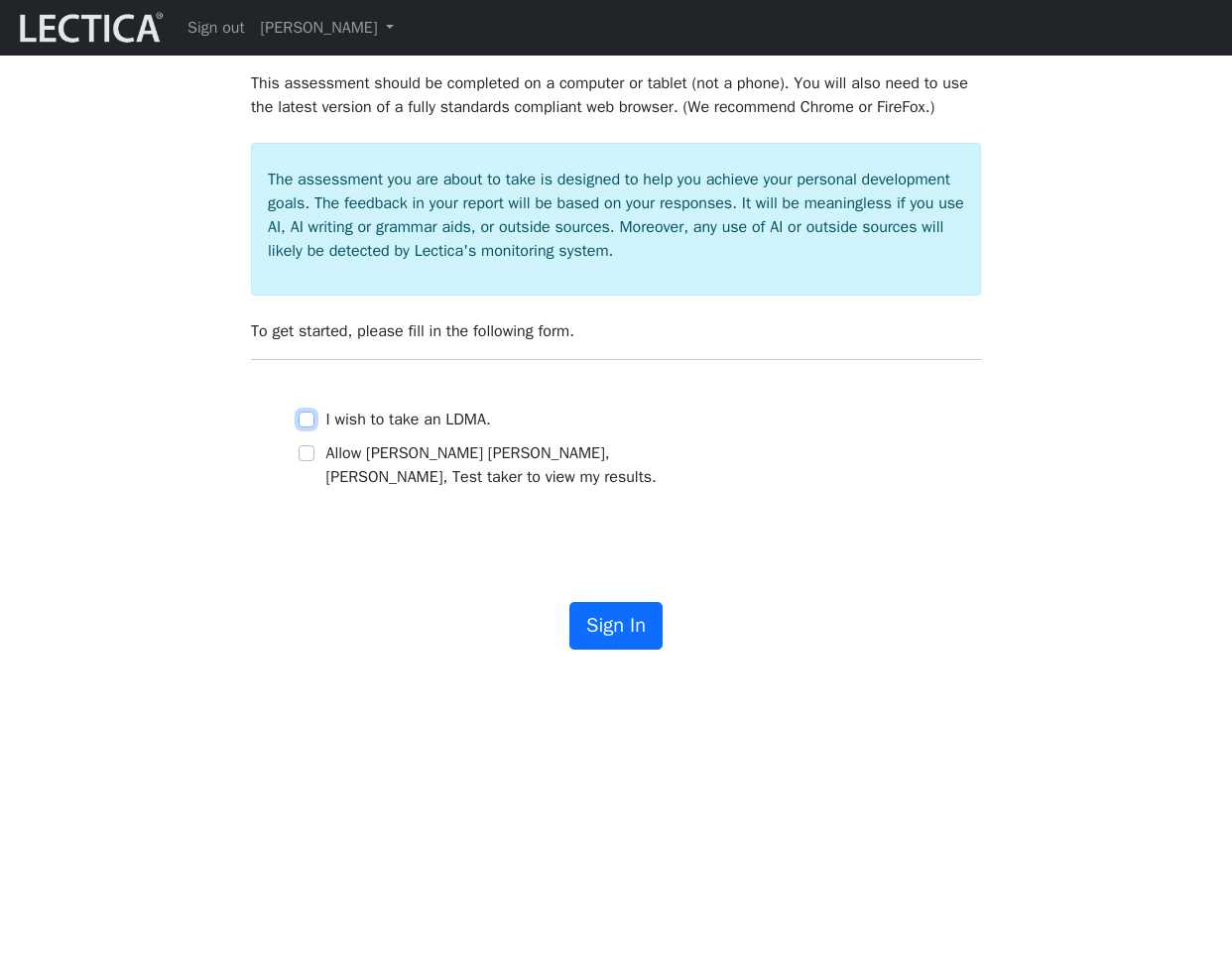 click on "I wish to take an LDMA." at bounding box center (307, 420) 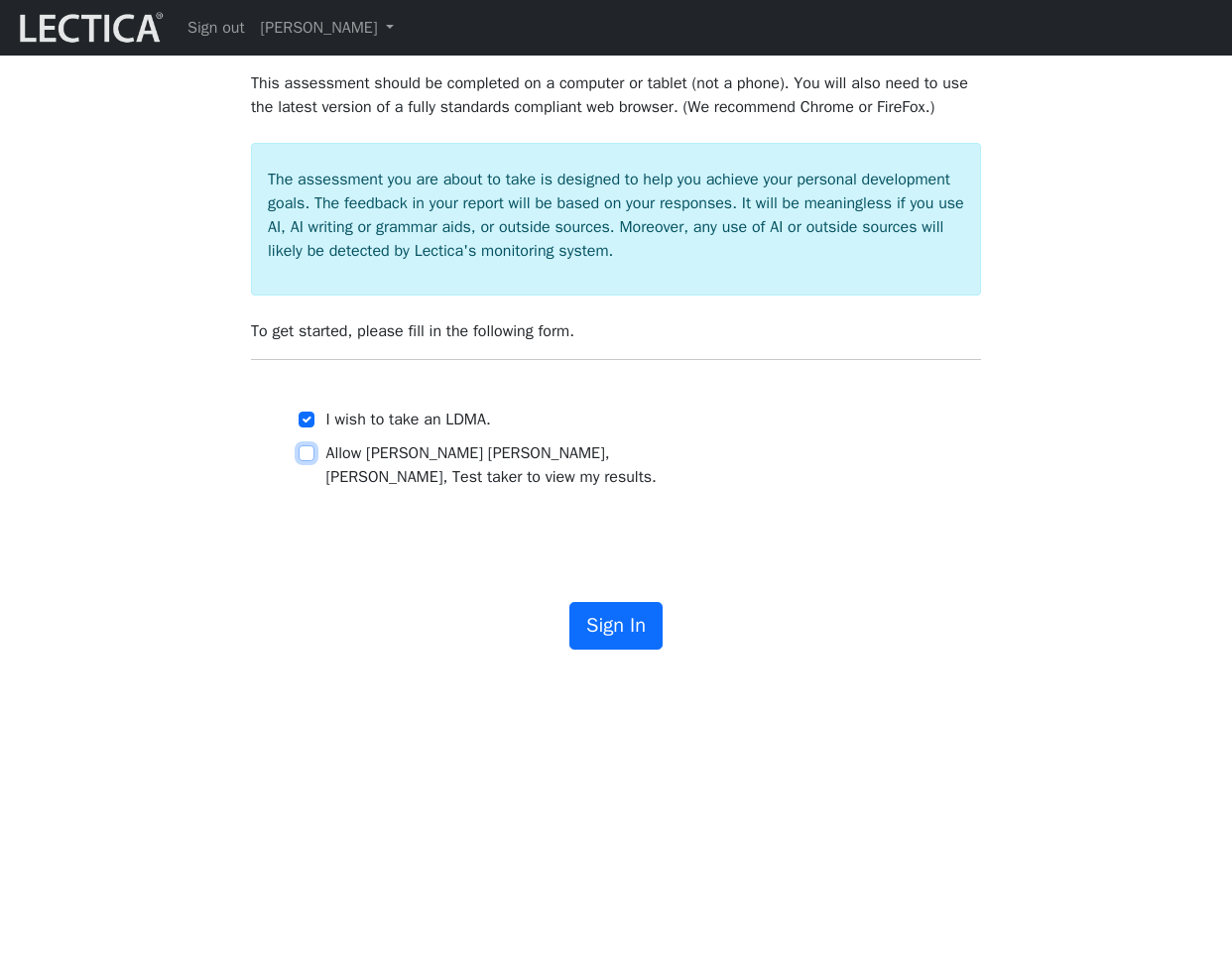 click on "Allow [PERSON_NAME] [PERSON_NAME], [PERSON_NAME], Test taker to view my results." at bounding box center [307, 453] 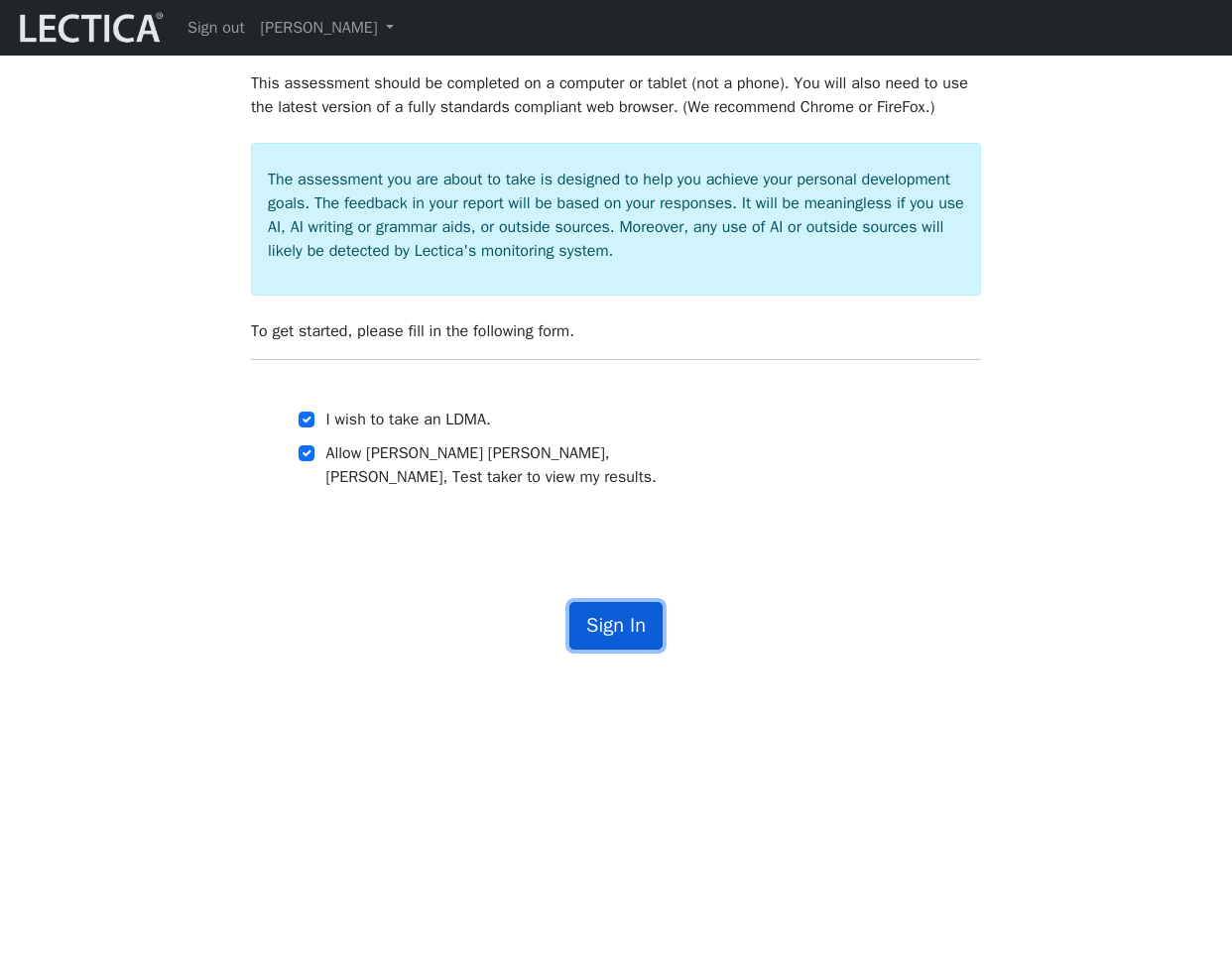 click on "Sign In" at bounding box center [616, 626] 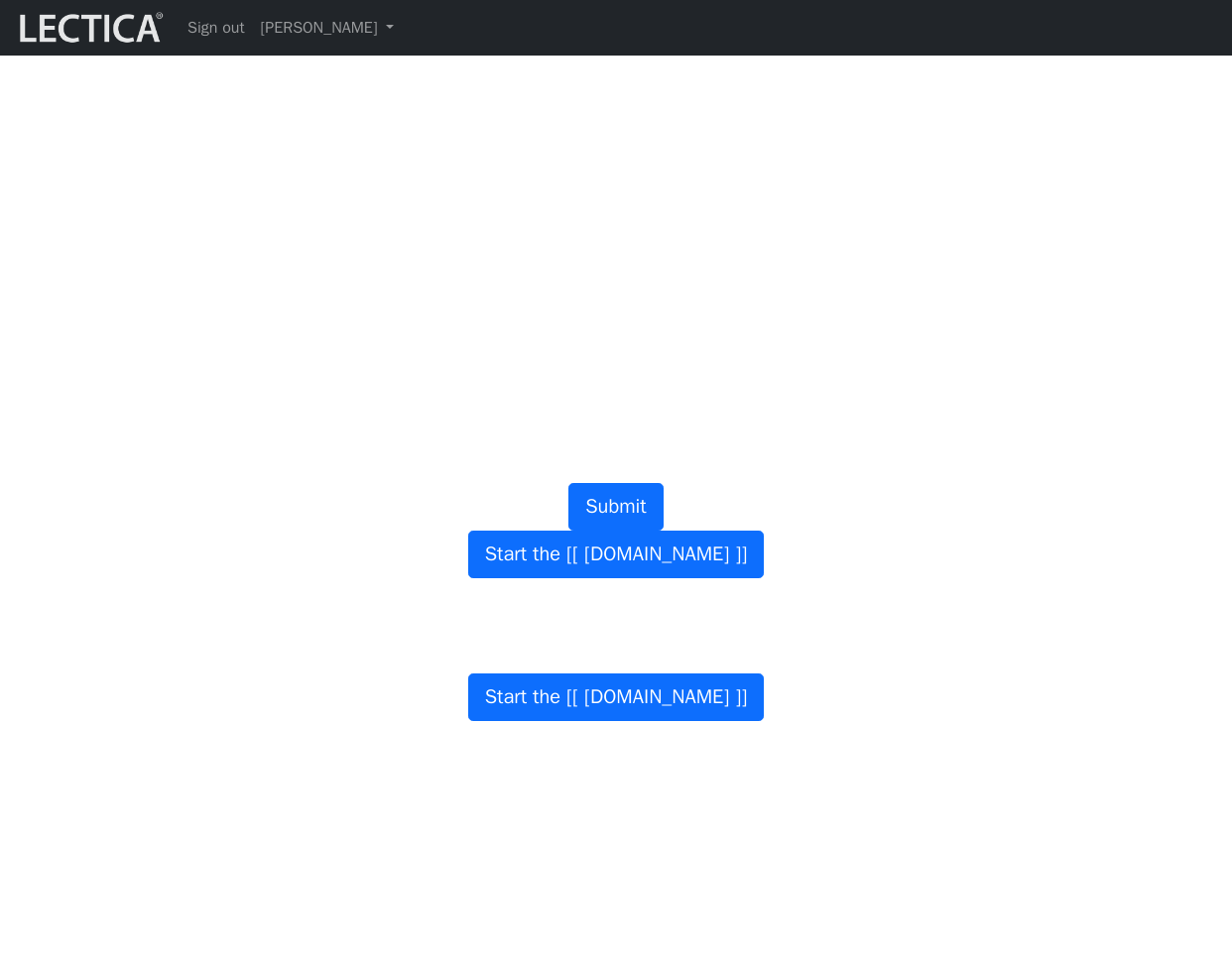 scroll, scrollTop: 966, scrollLeft: 0, axis: vertical 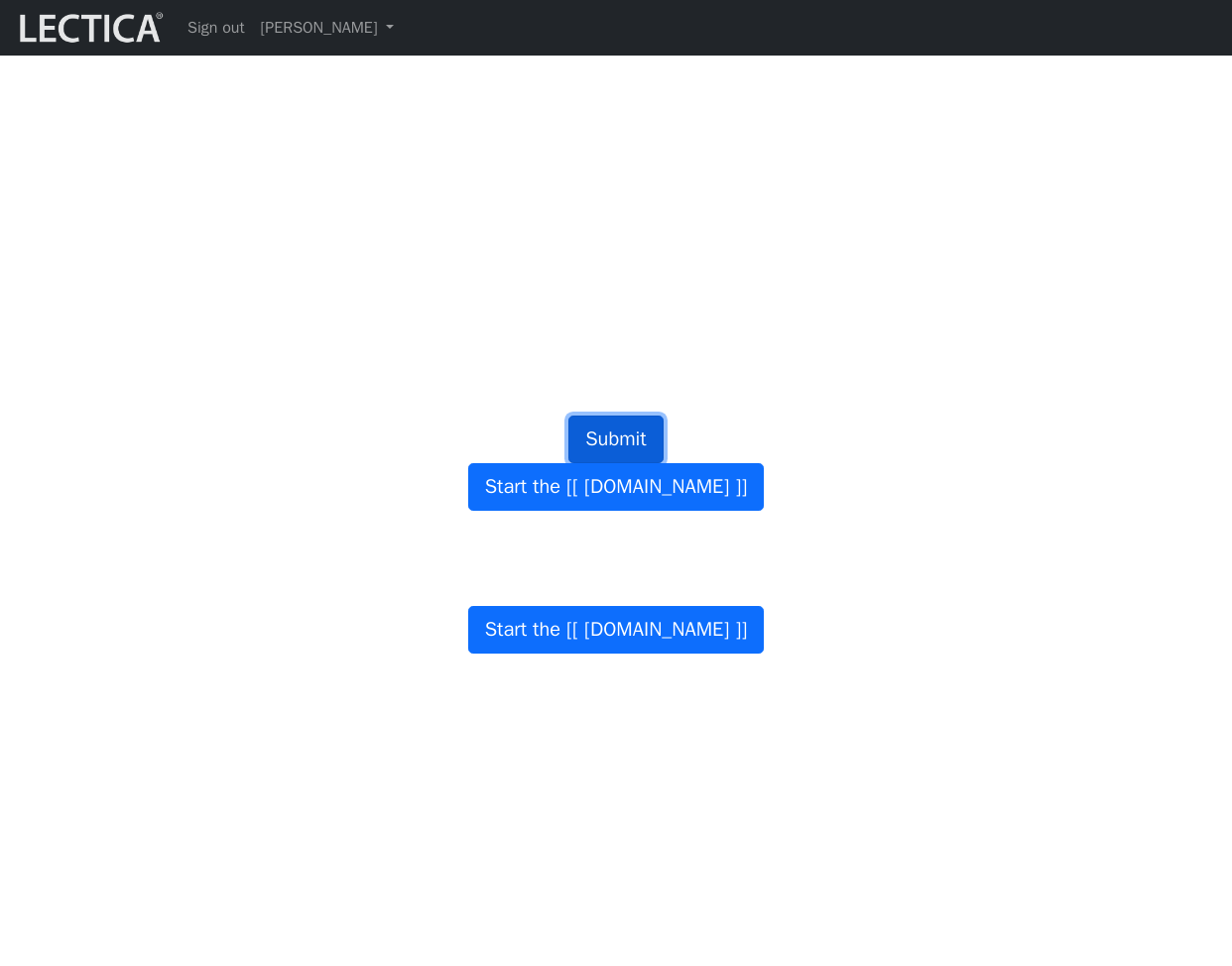 click on "Submit" at bounding box center [616, -76] 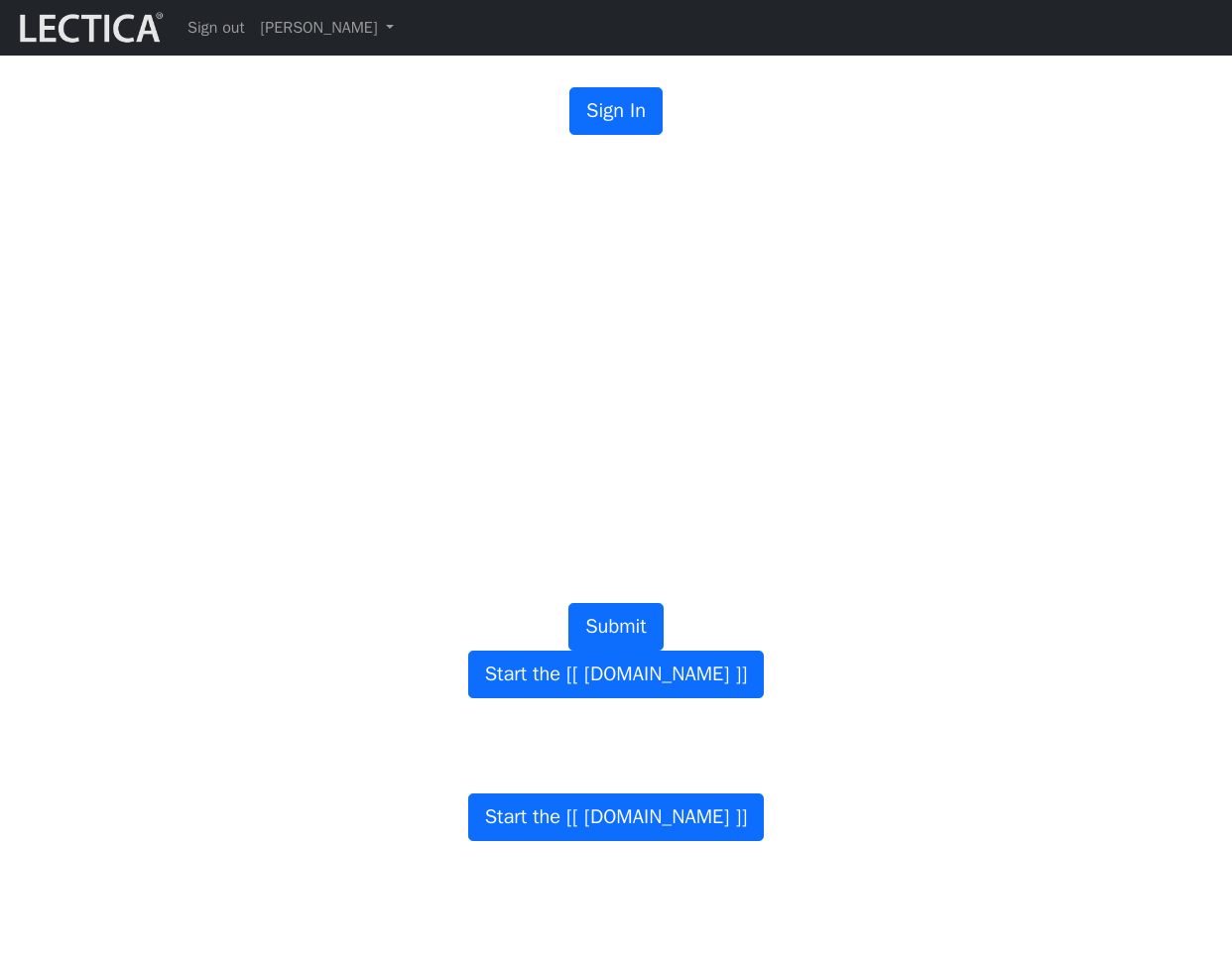 scroll, scrollTop: 1042, scrollLeft: 0, axis: vertical 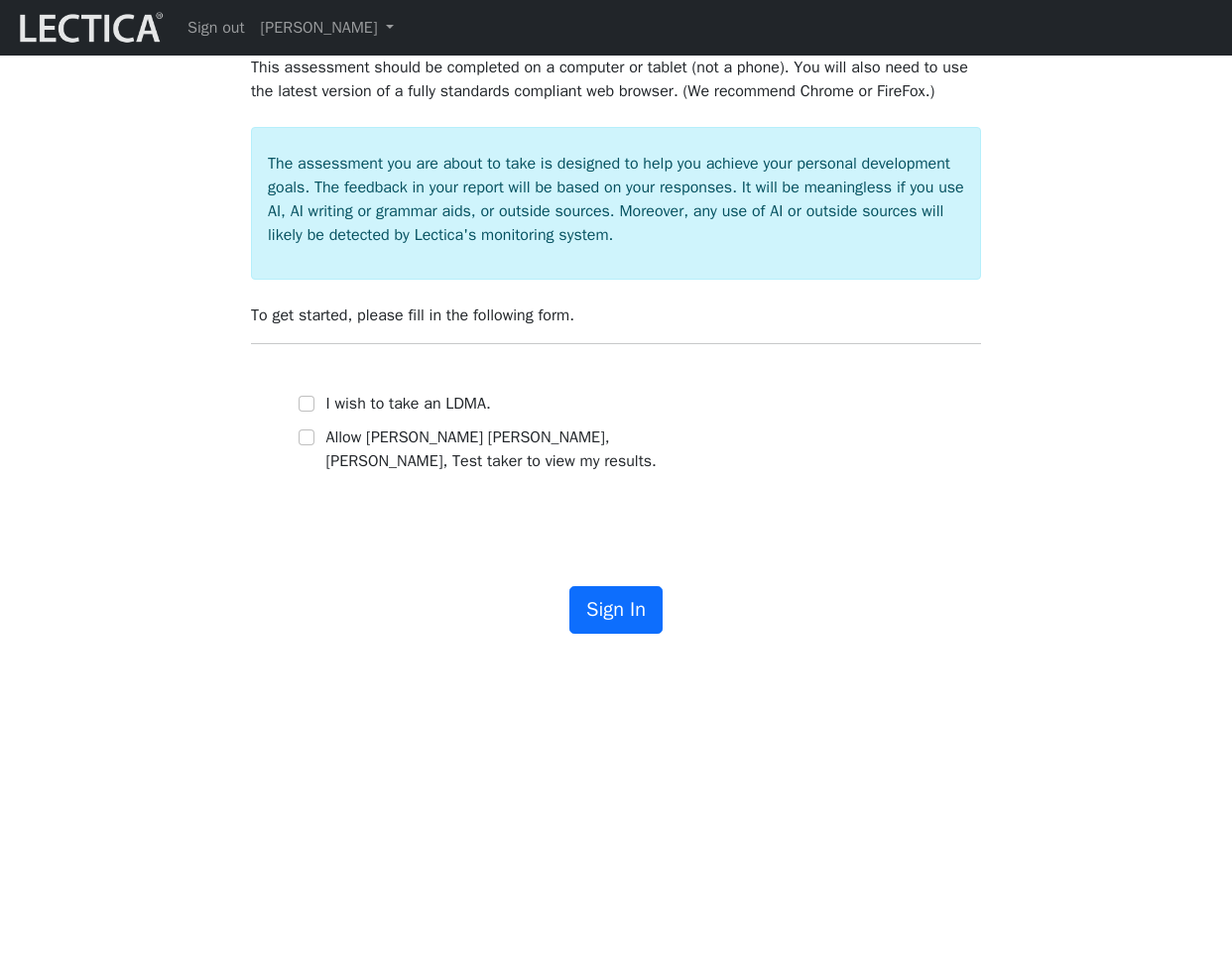 click on "I wish to take an LDMA.     Allow Norio Suzuki, Yuki Okuno, Kotono Matsushita, Test taker to view my results." at bounding box center [616, 437] 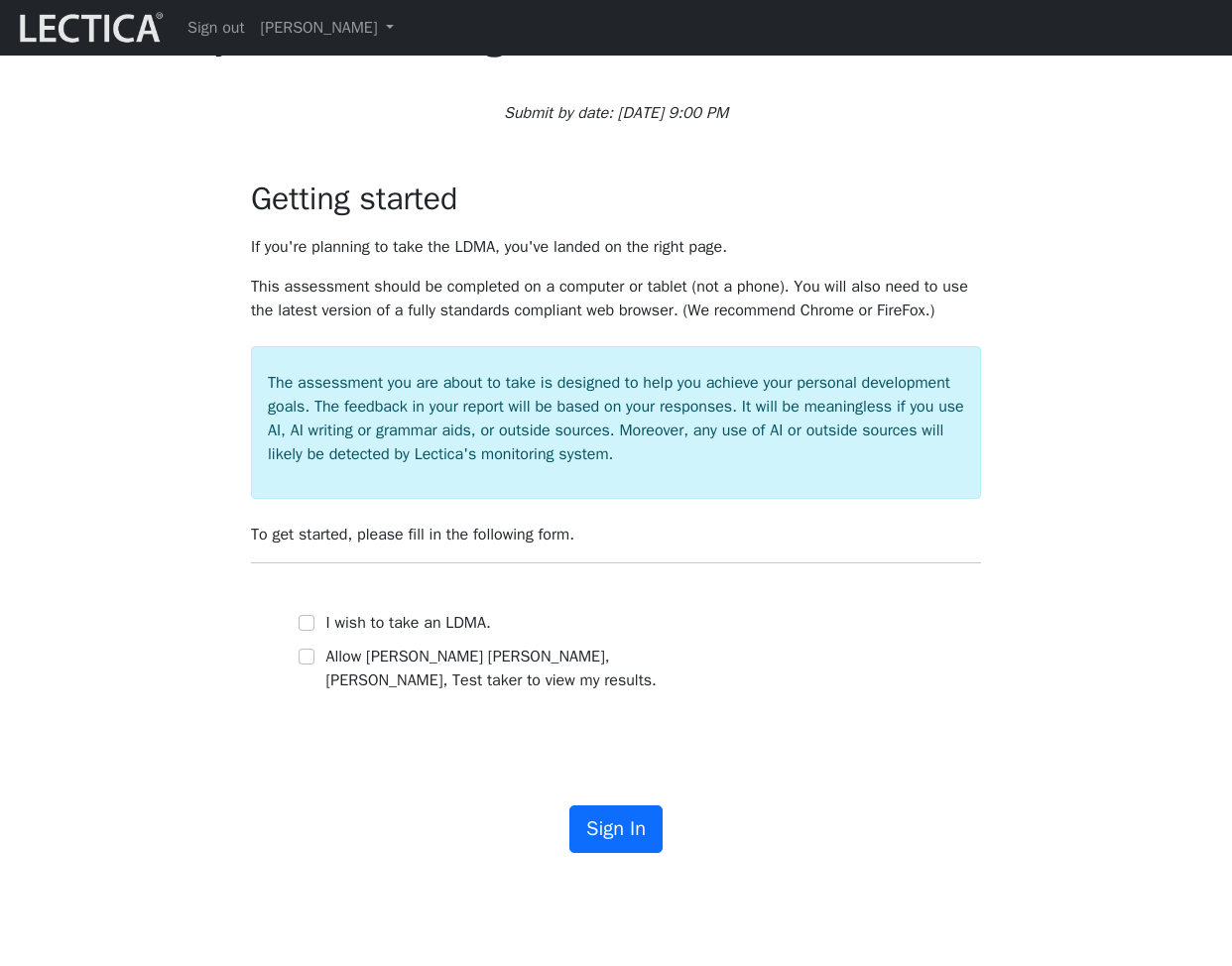 scroll, scrollTop: 0, scrollLeft: 0, axis: both 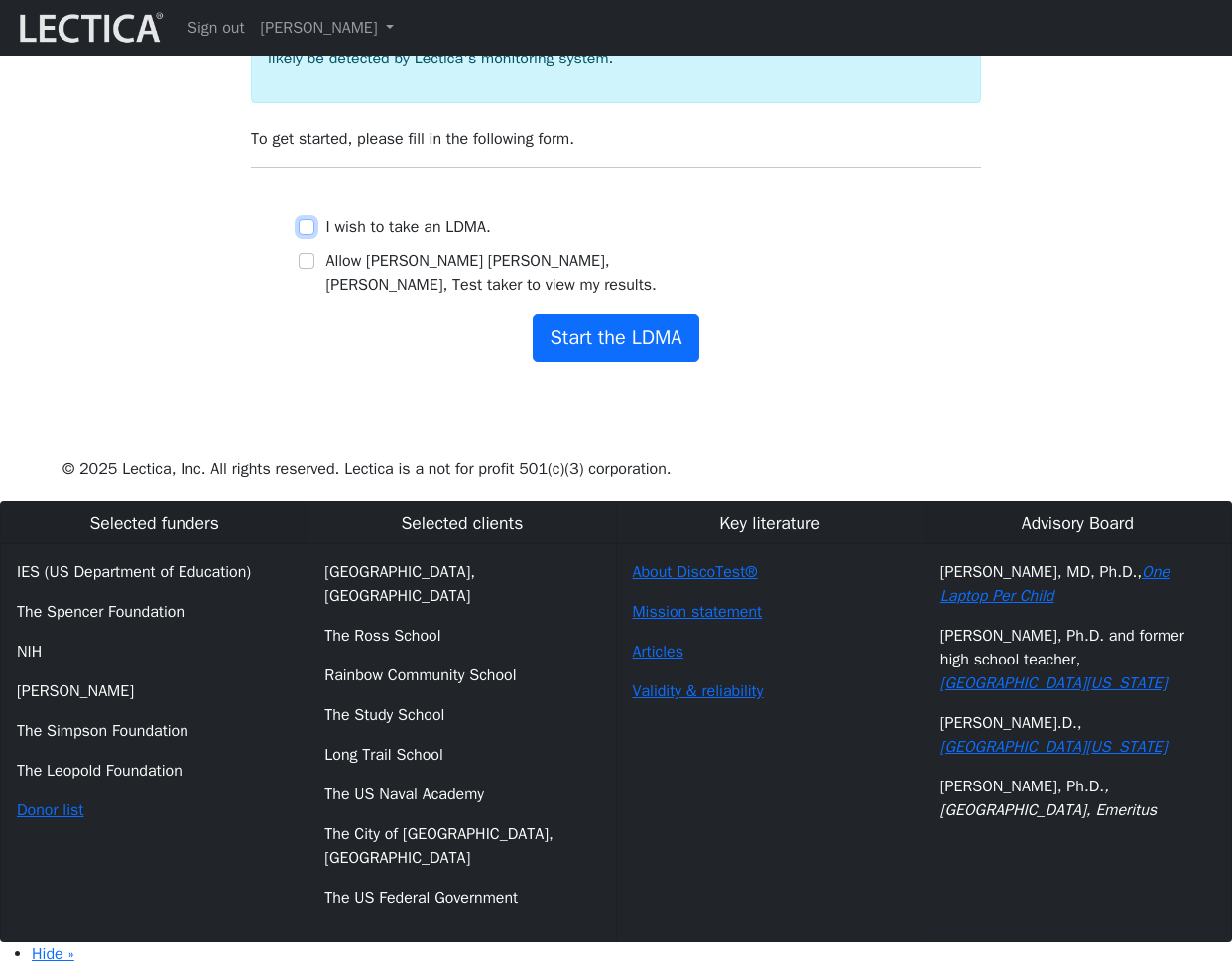 click on "I wish to take an LDMA." at bounding box center [307, 227] 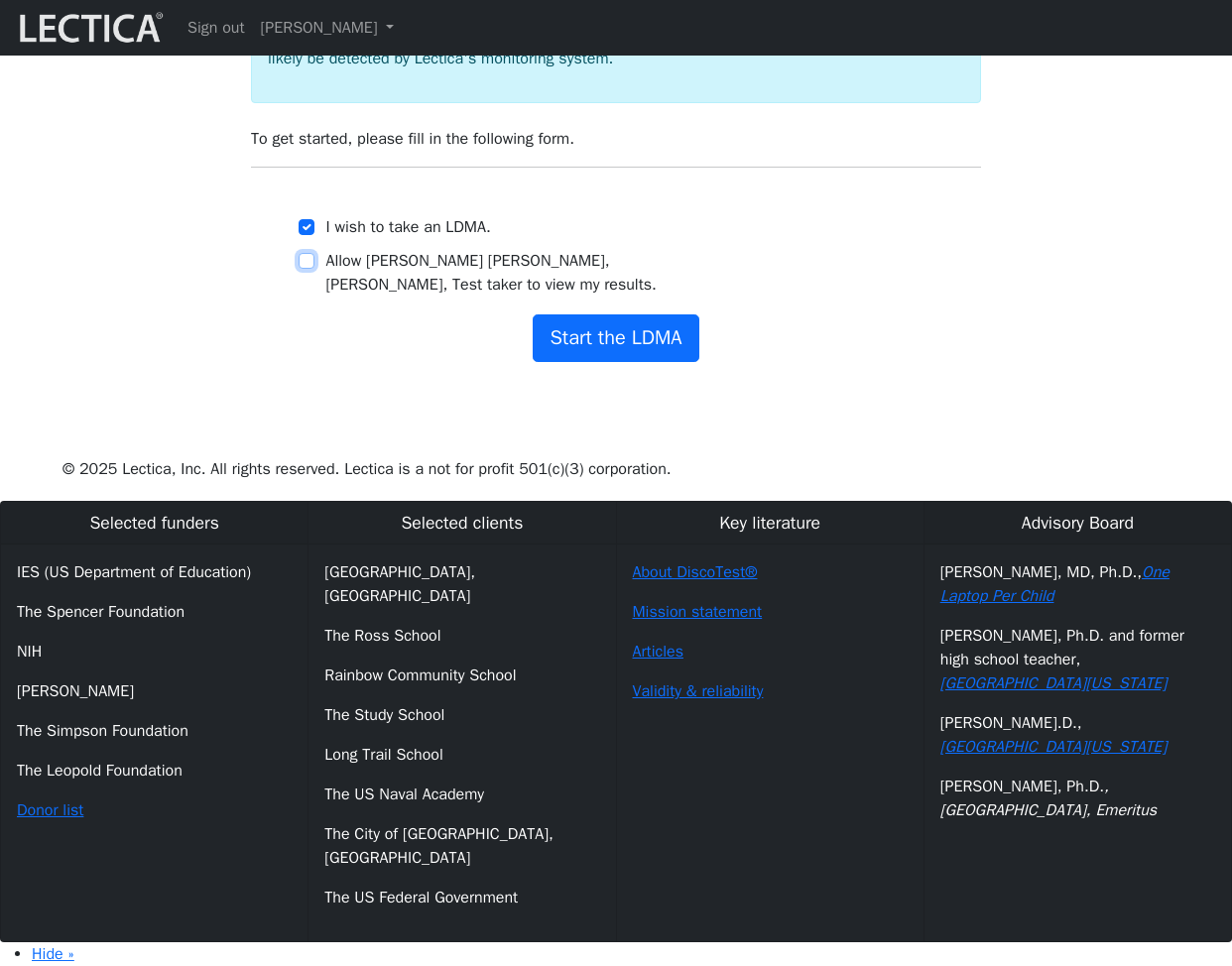 click on "Allow Norio Suzuki, Yuki Okuno, Kotono Matsushita, Test taker to view my results." at bounding box center [307, 261] 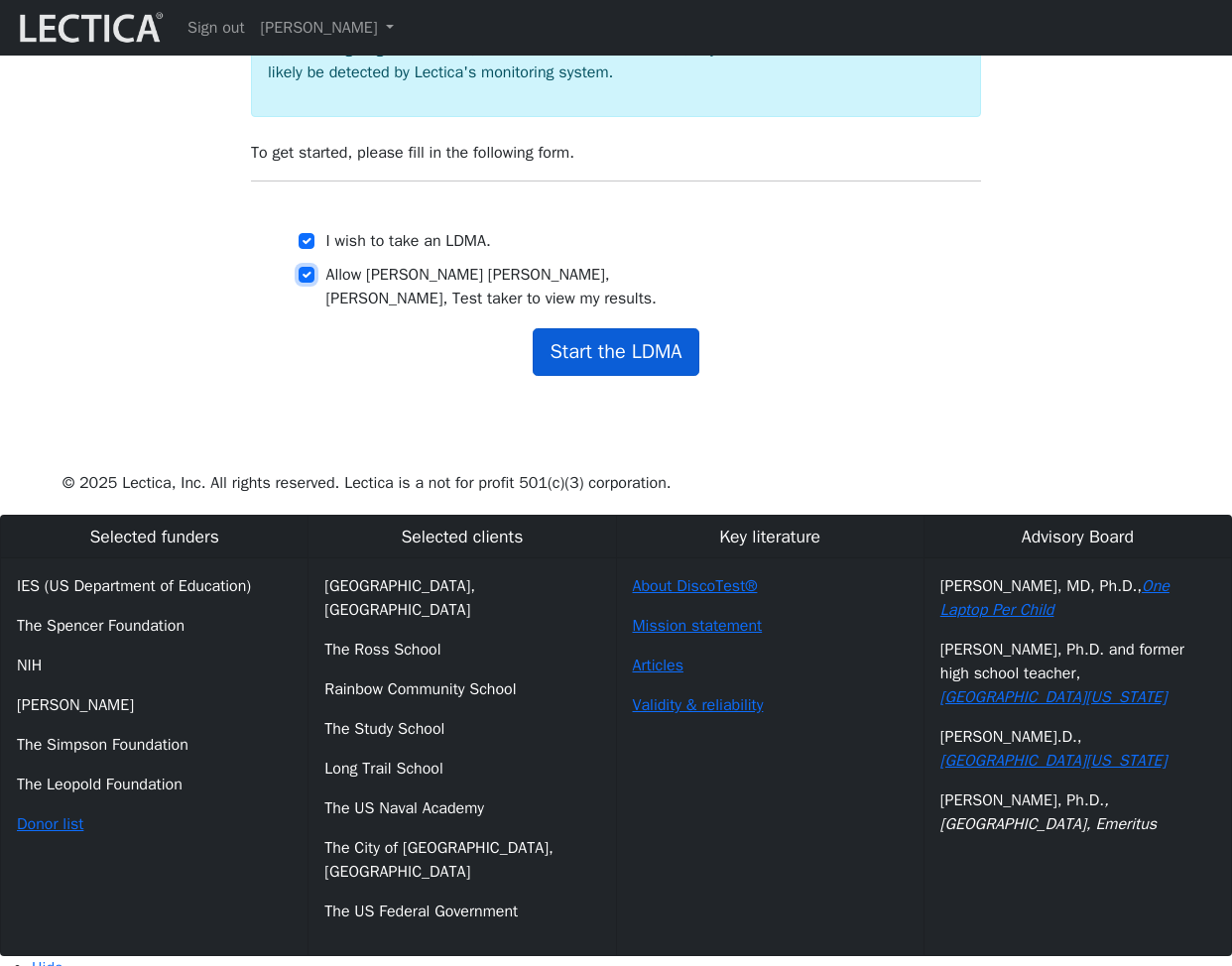 scroll, scrollTop: 449, scrollLeft: 0, axis: vertical 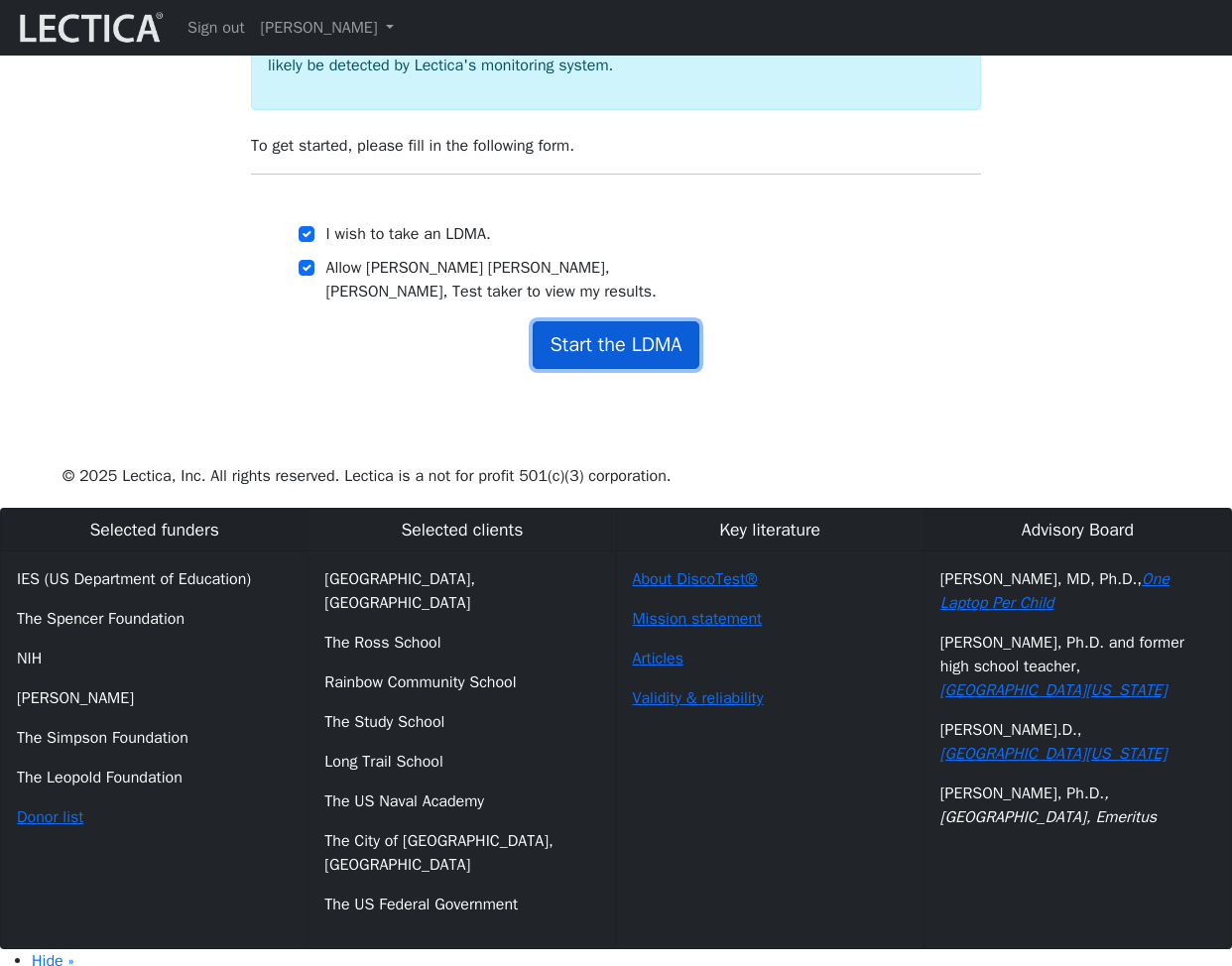 click on "Start the LDMA" at bounding box center (615, 345) 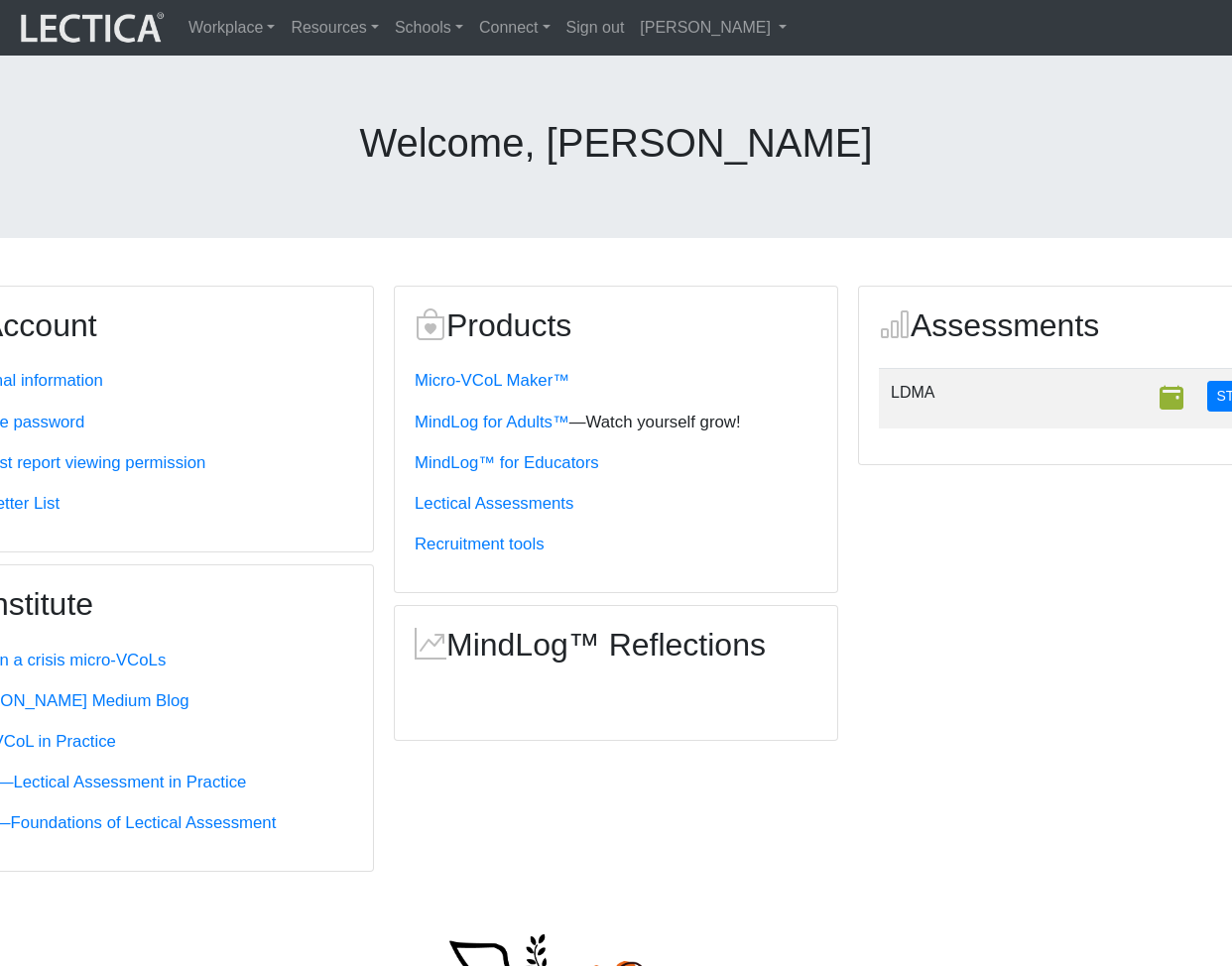 scroll, scrollTop: 0, scrollLeft: 0, axis: both 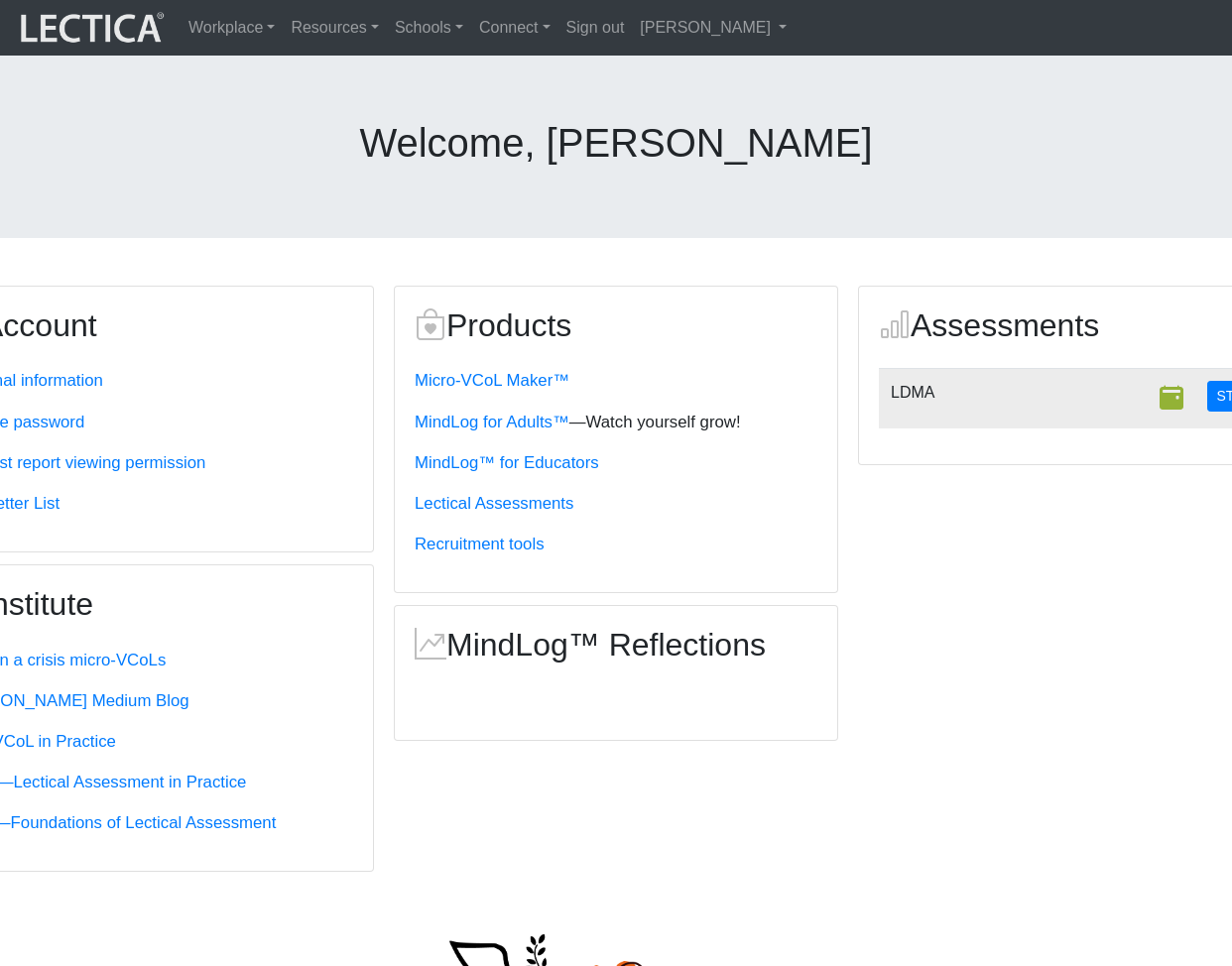 click on "START" at bounding box center (1238, 399) 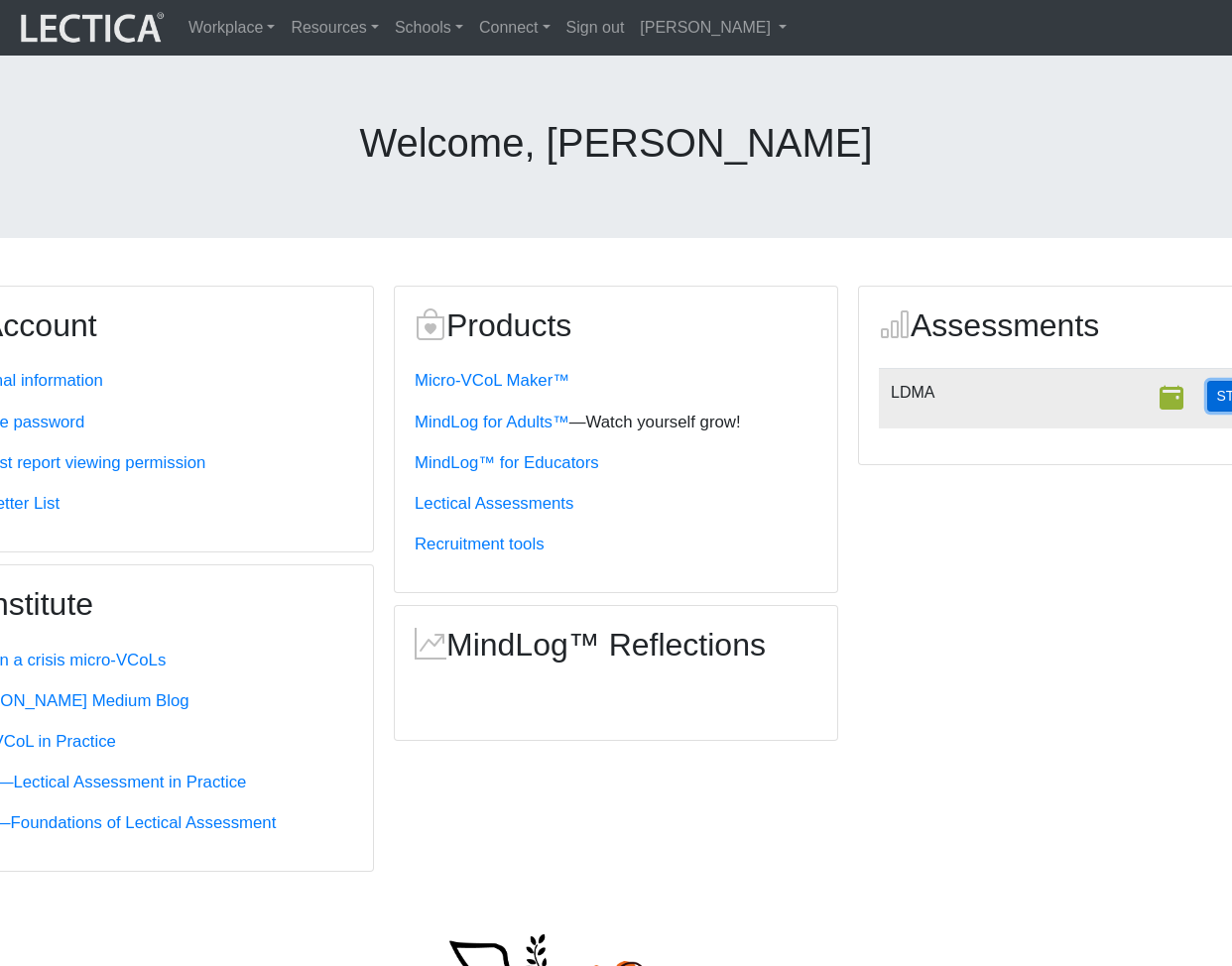 click on "START" at bounding box center (1238, 396) 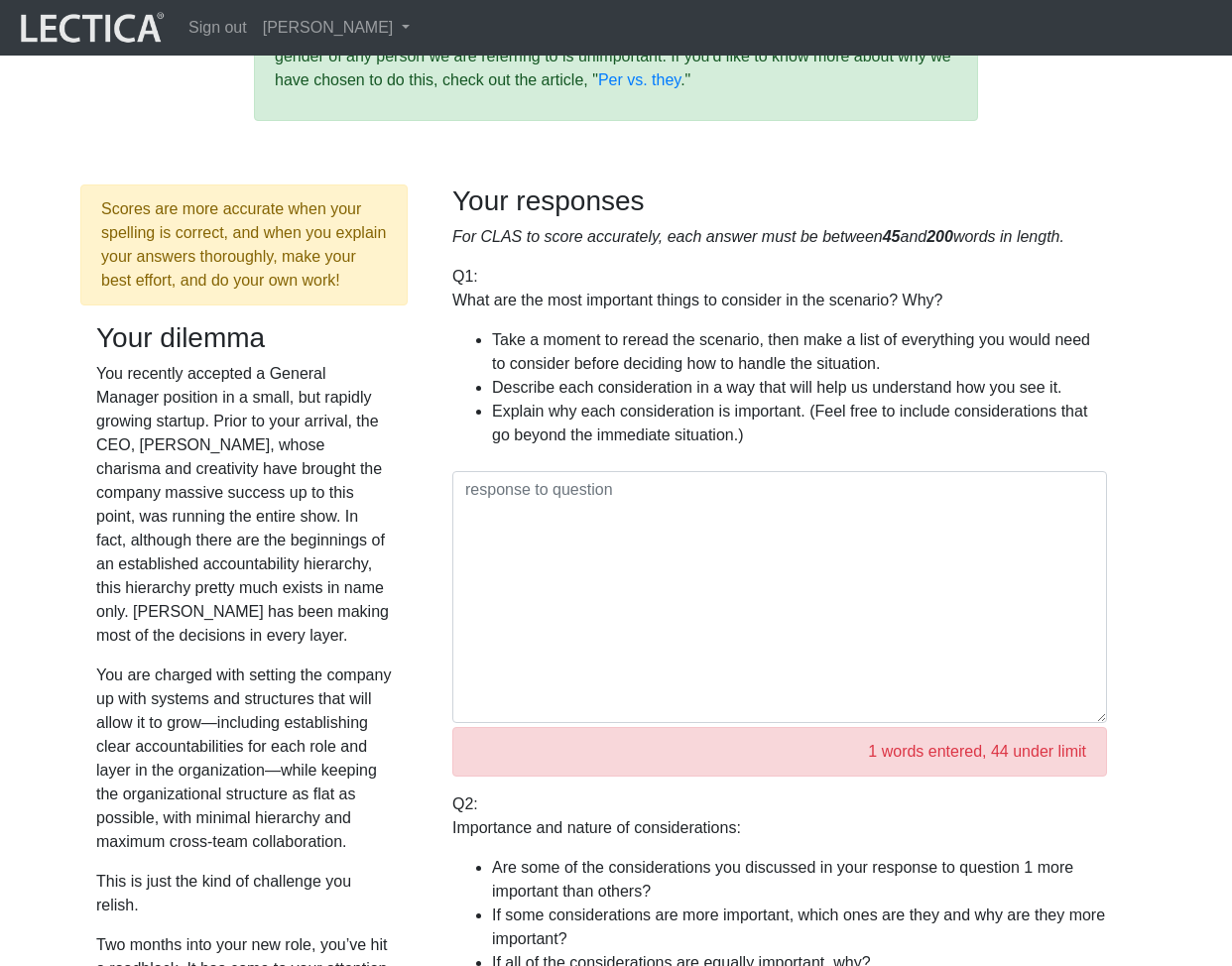 scroll, scrollTop: 872, scrollLeft: 0, axis: vertical 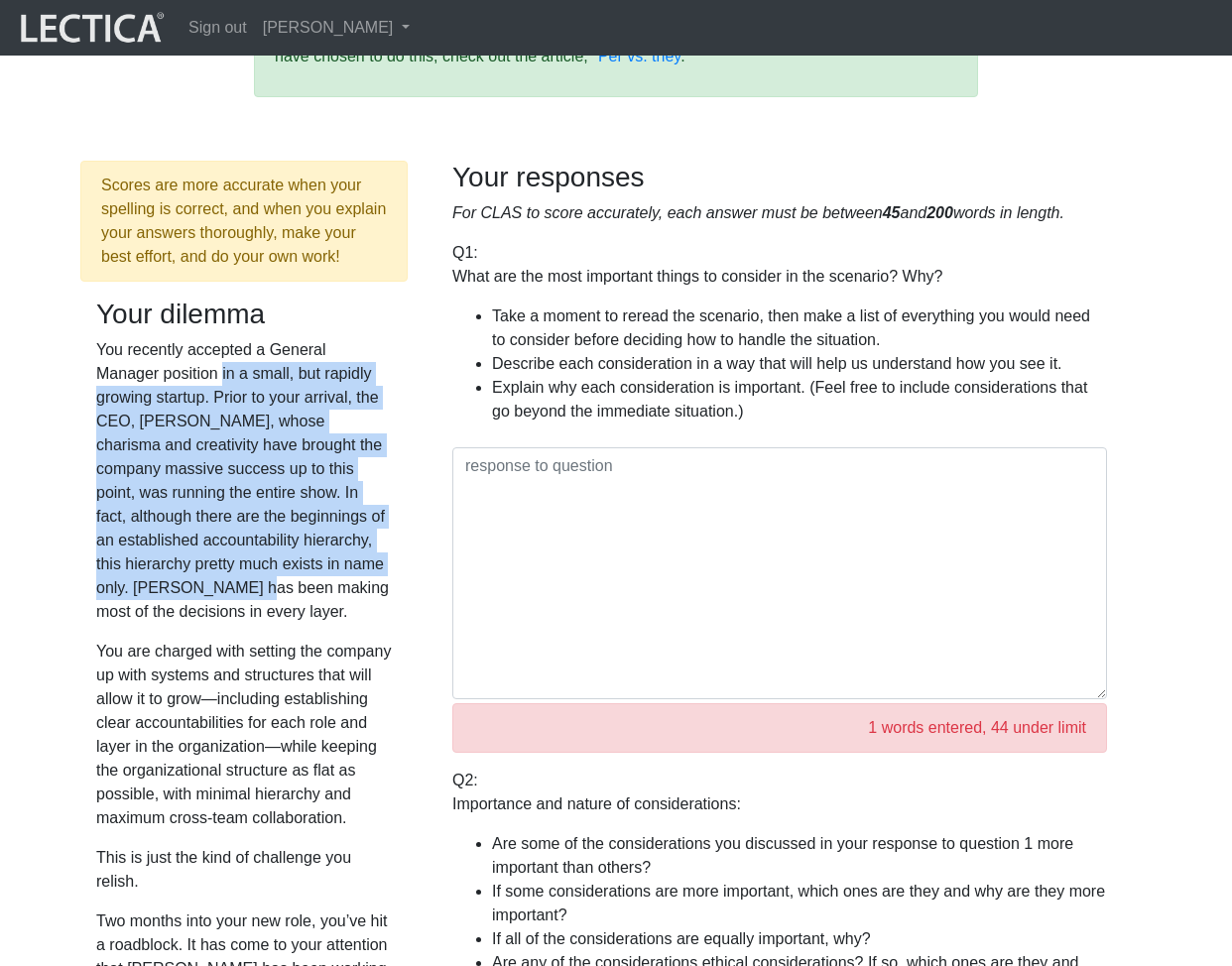 drag, startPoint x: 154, startPoint y: 283, endPoint x: 257, endPoint y: 469, distance: 212.61467 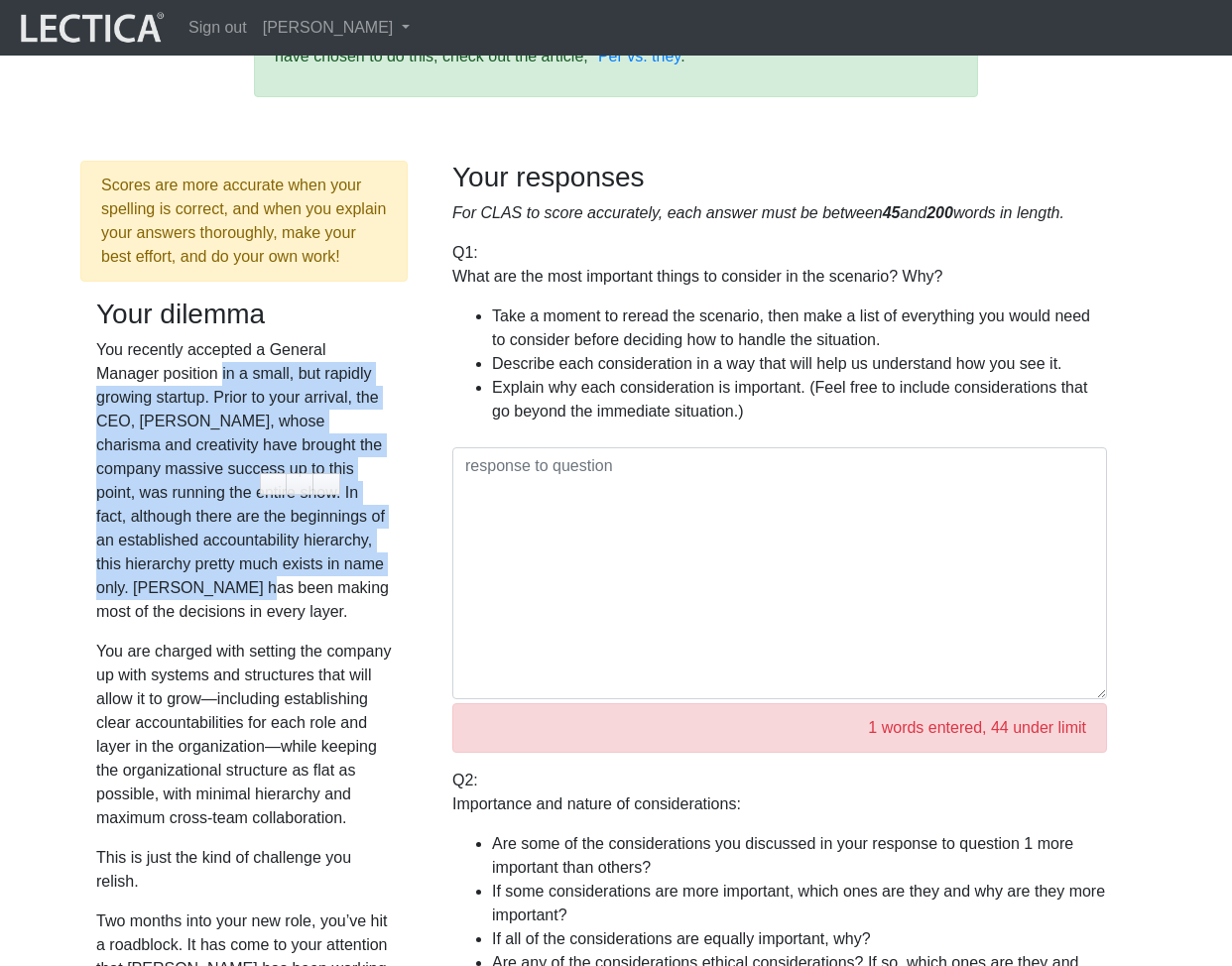 copy on "in a small, but rapidly growing startup. Prior to your arrival, the CEO, Astra, whose charisma and creativity have brought the company massive success up to this point, was running the entire show. In fact, although there are the beginnings of an established accountability hierarchy, this hierarchy pretty much exists in name only. Astra has been making m" 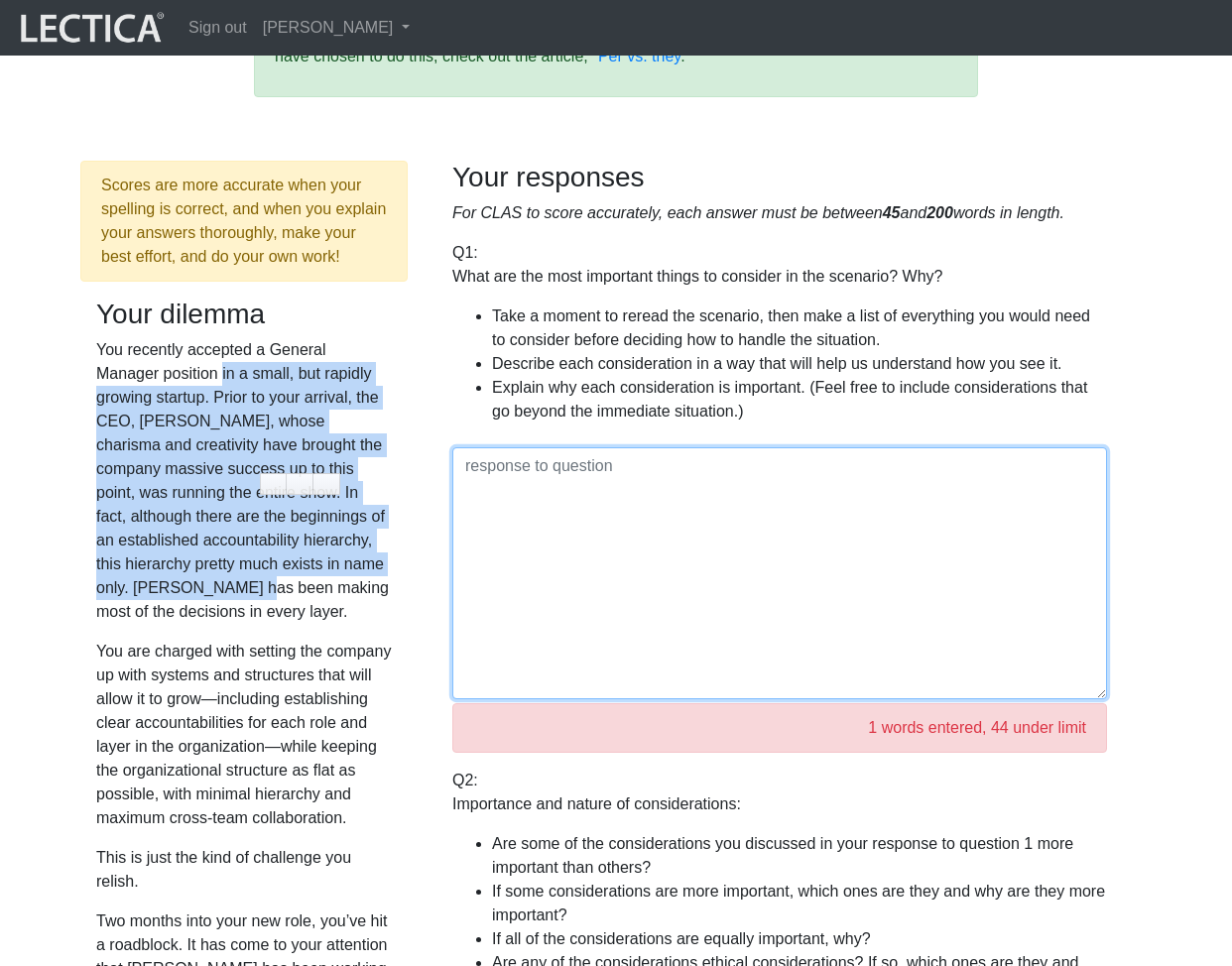 click at bounding box center (780, 573) 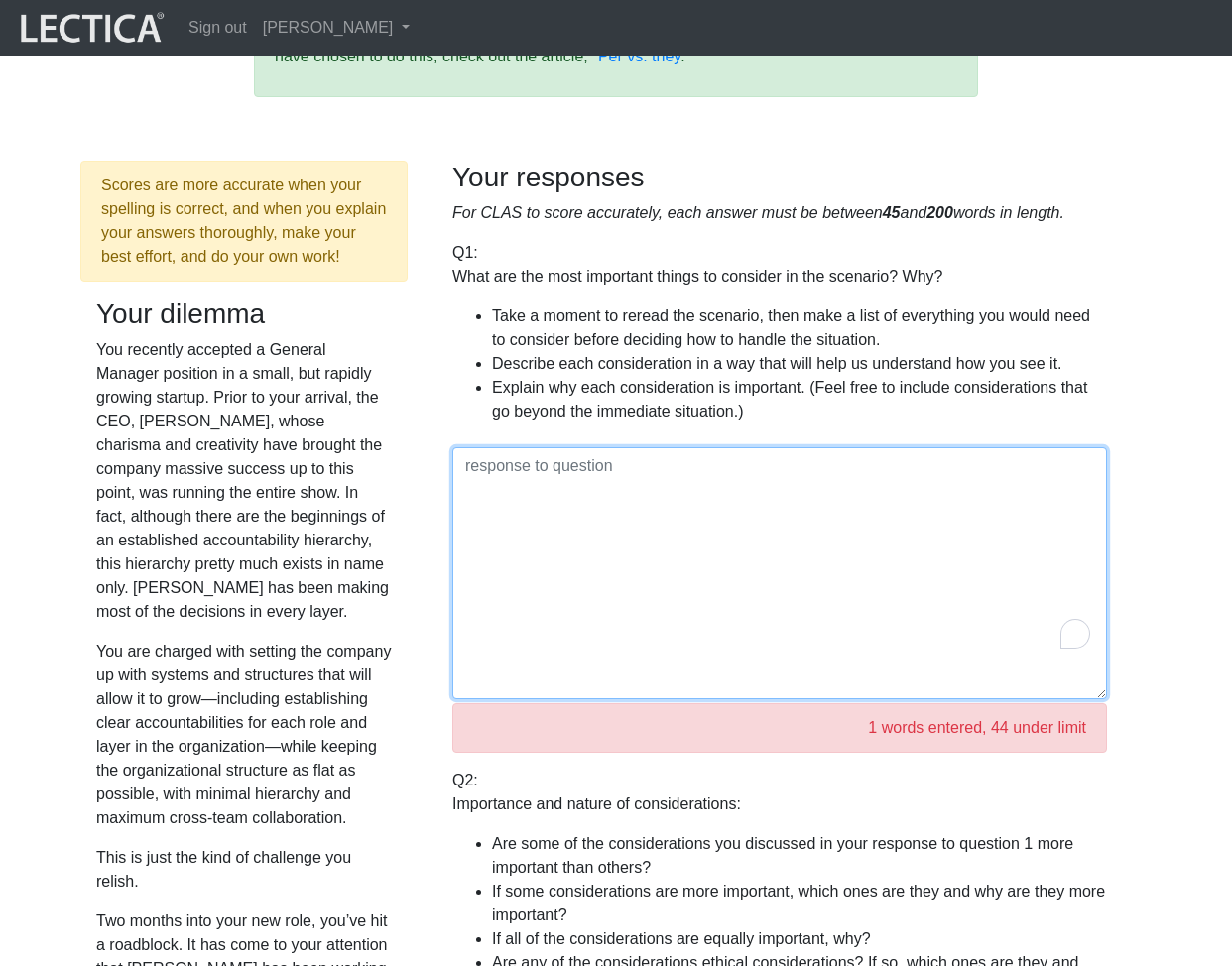 type on "1" 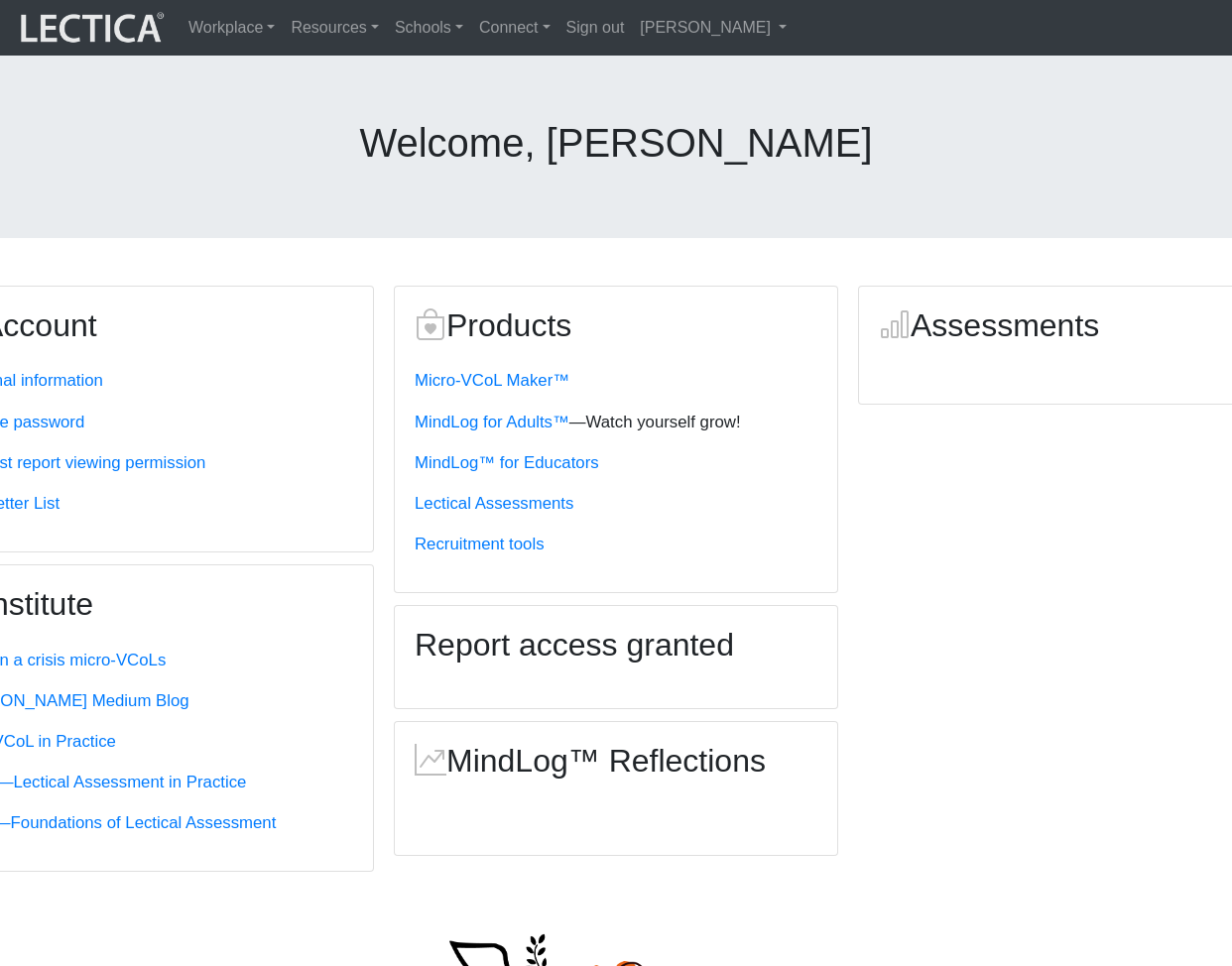scroll, scrollTop: 0, scrollLeft: 0, axis: both 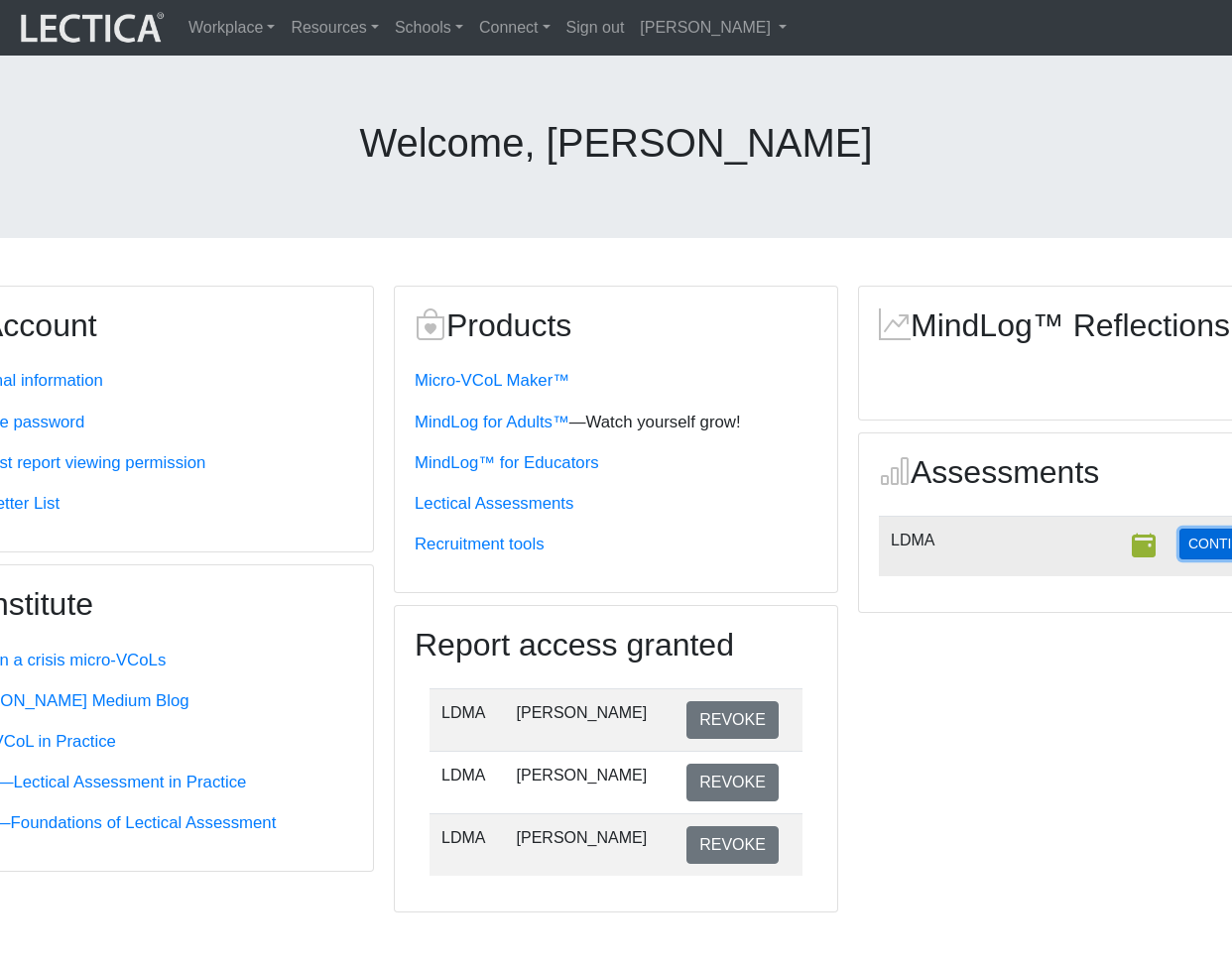 click on "CONTINUE" at bounding box center (1224, 543) 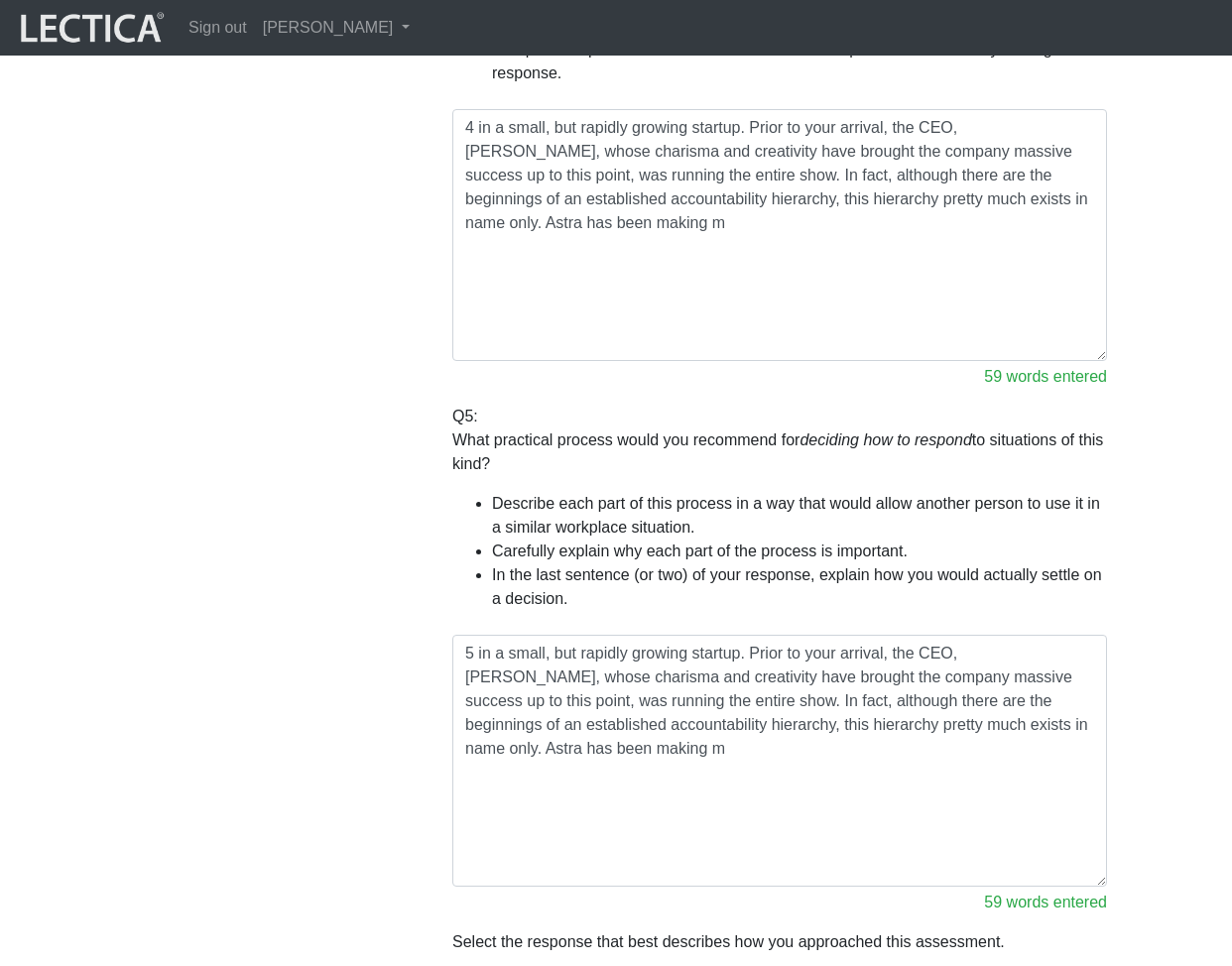scroll, scrollTop: 2938, scrollLeft: 0, axis: vertical 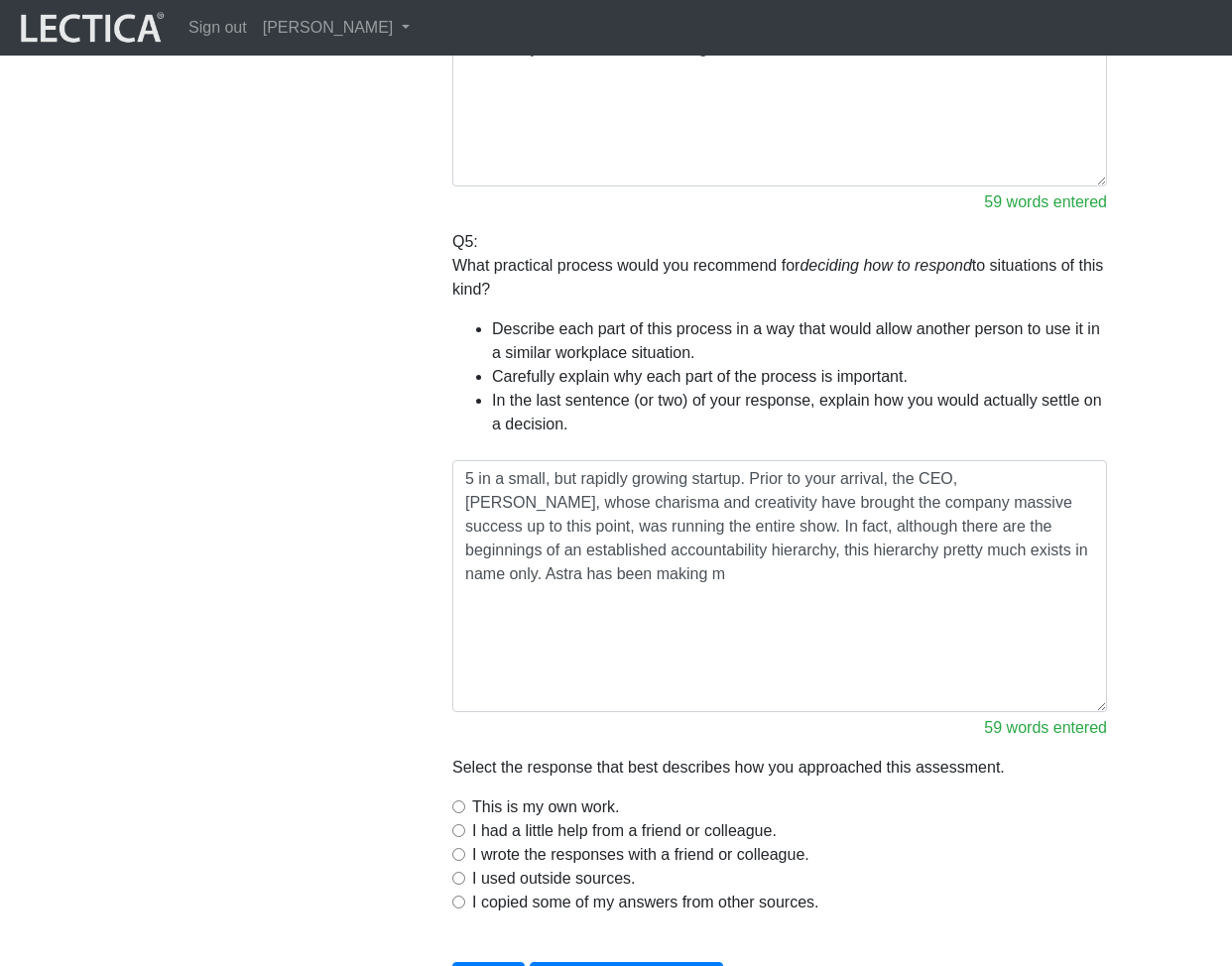 click on "I had a little help from a friend or colleague." at bounding box center (624, 831) 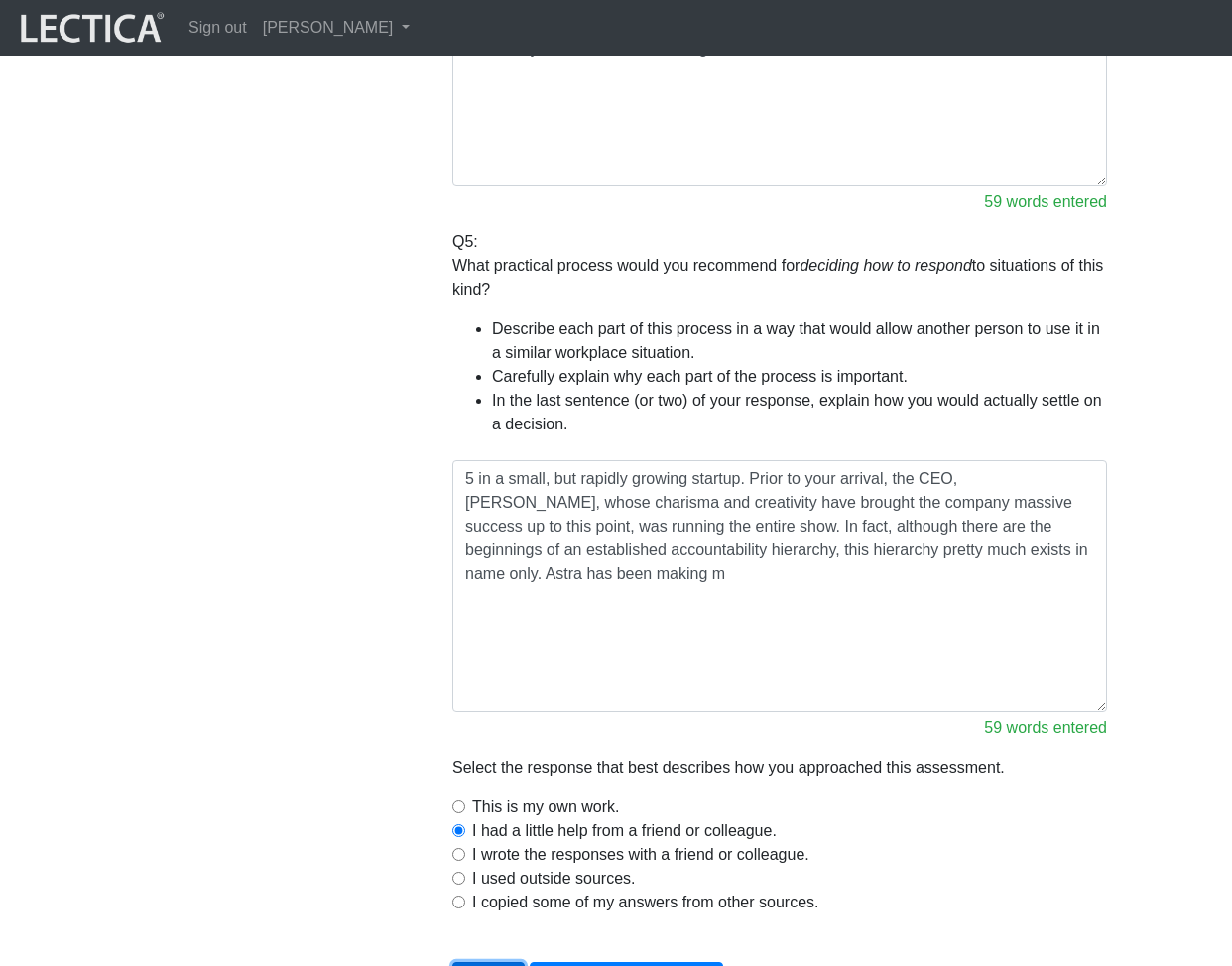 click on "submit" at bounding box center [488, 981] 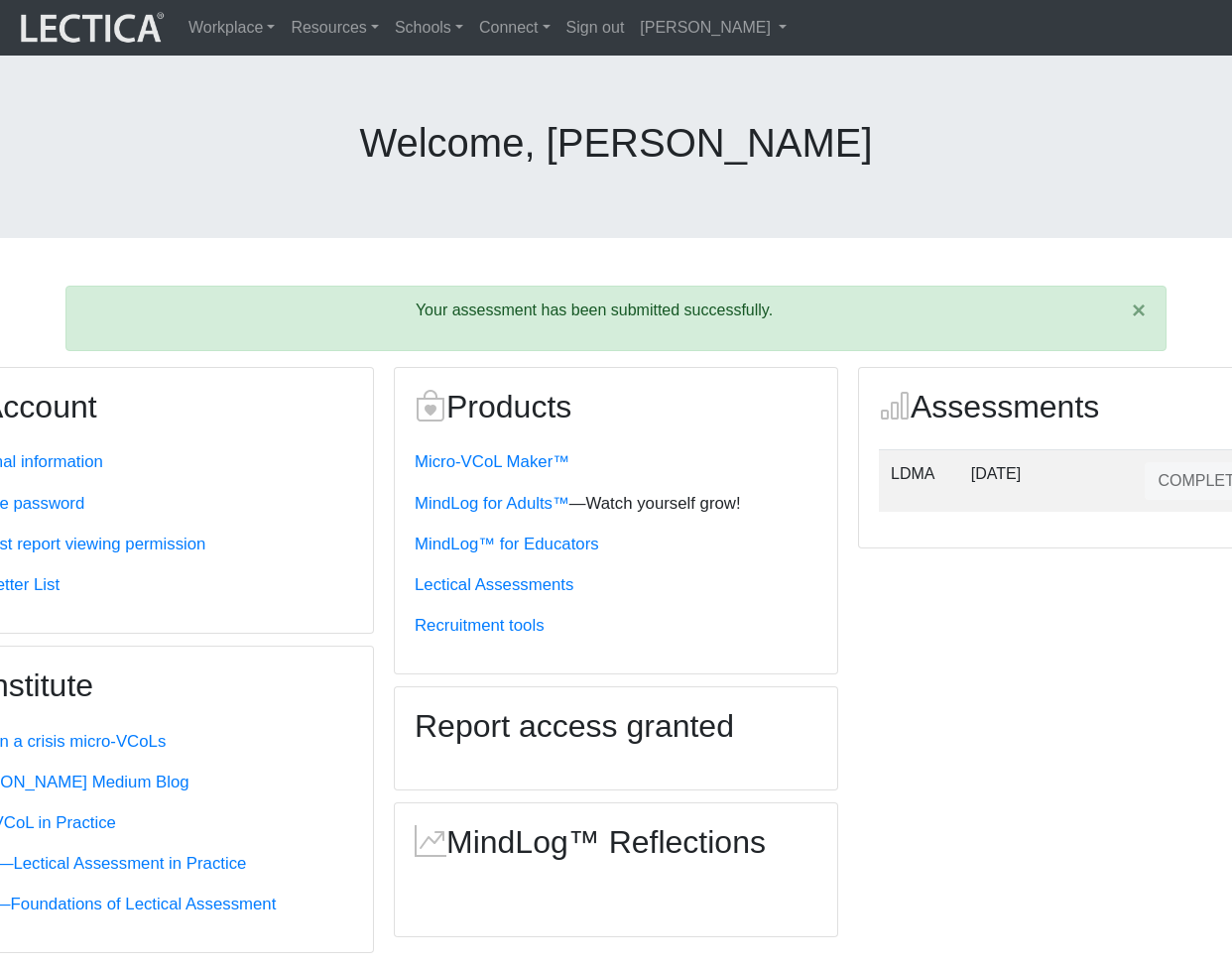scroll, scrollTop: 0, scrollLeft: 0, axis: both 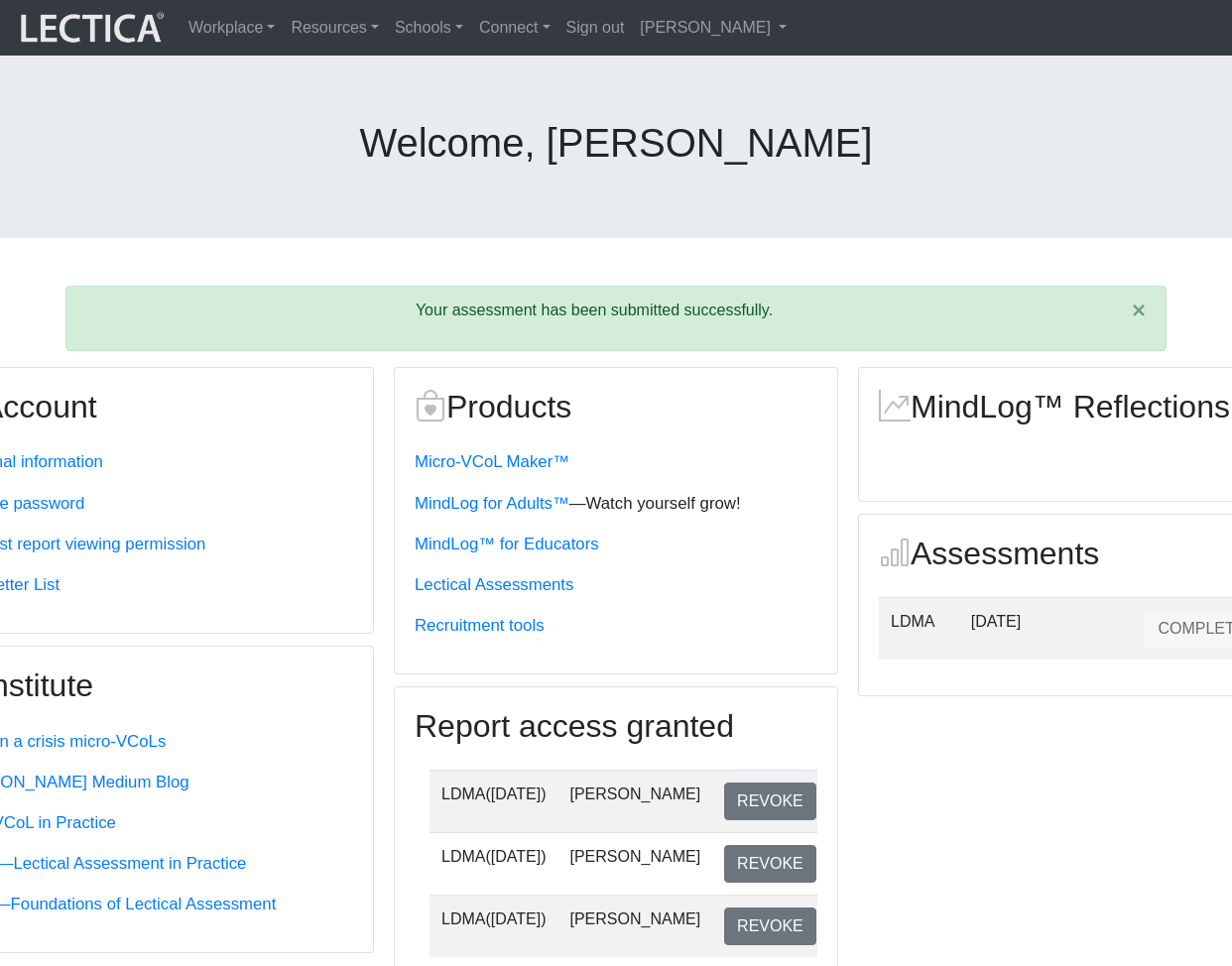 click on "Account   Personal information   Change password   Request report viewing permission   Newsletter List      Institute   Good in a crisis micro-VCoLs   Dr. Dawson's Medium Blog   ViP—VCoL in Practice   LAP-1—Lectical Assessment in Practice   FOLA—Foundations of Lectical Assessment      Products   Micro-VCoL Maker™   MindLog for Adults™ —Watch yourself grow!   MindLog™ for Educators   Lectical Assessments   Recruitment tools
Report access granted
LDMA
(2025-07-11)
Kotono Matsushita
REVOKE
LDMA
(2025-07-11)
Yuki Okuno
REVOKE
LDMA
(2025-07-11)
Norio Suzuki
REVOKE
MindLog™ Reflections          Assessments   LDMA   2025-07-11     COMPLETED" at bounding box center [616, 686] 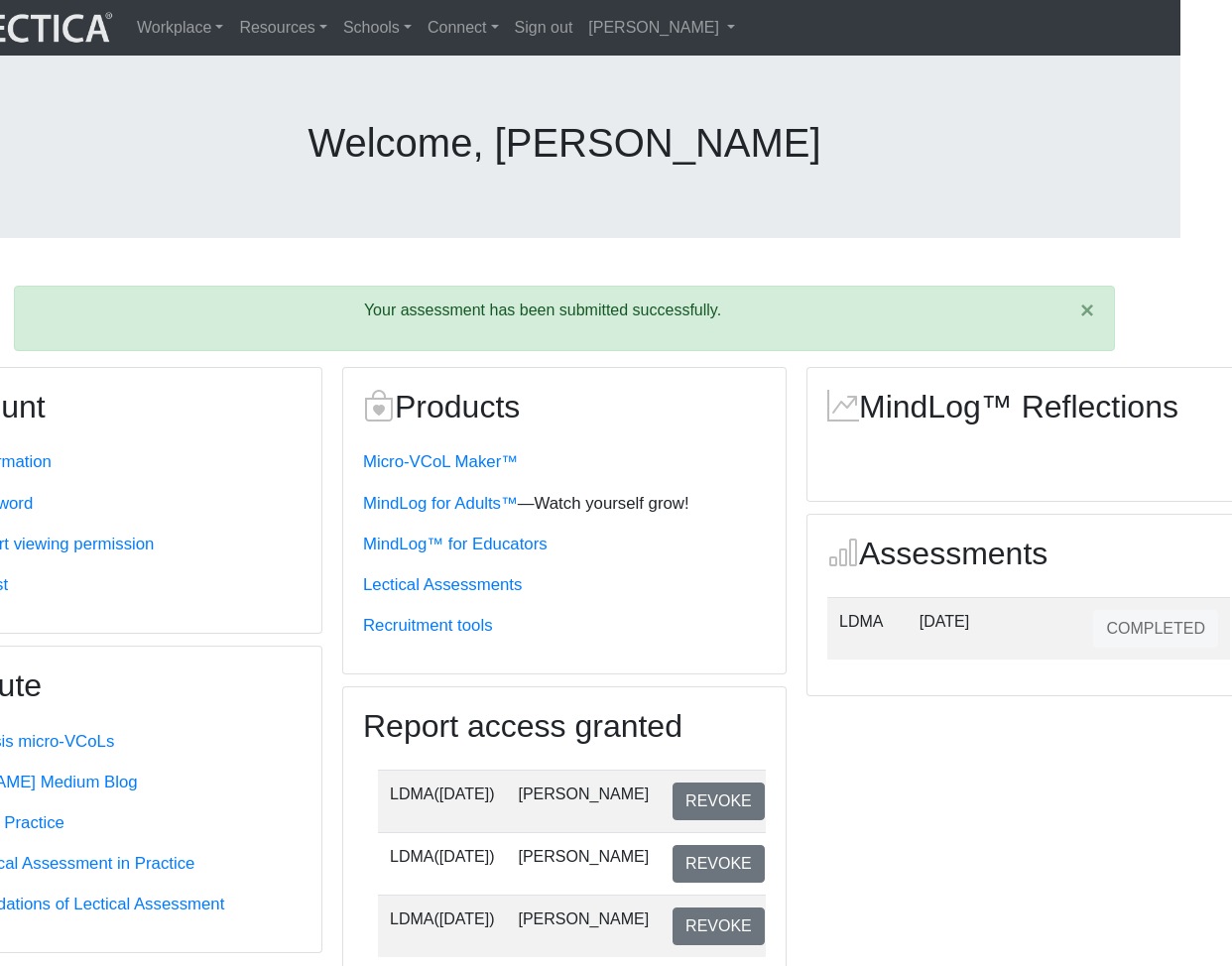 scroll, scrollTop: 0, scrollLeft: 70, axis: horizontal 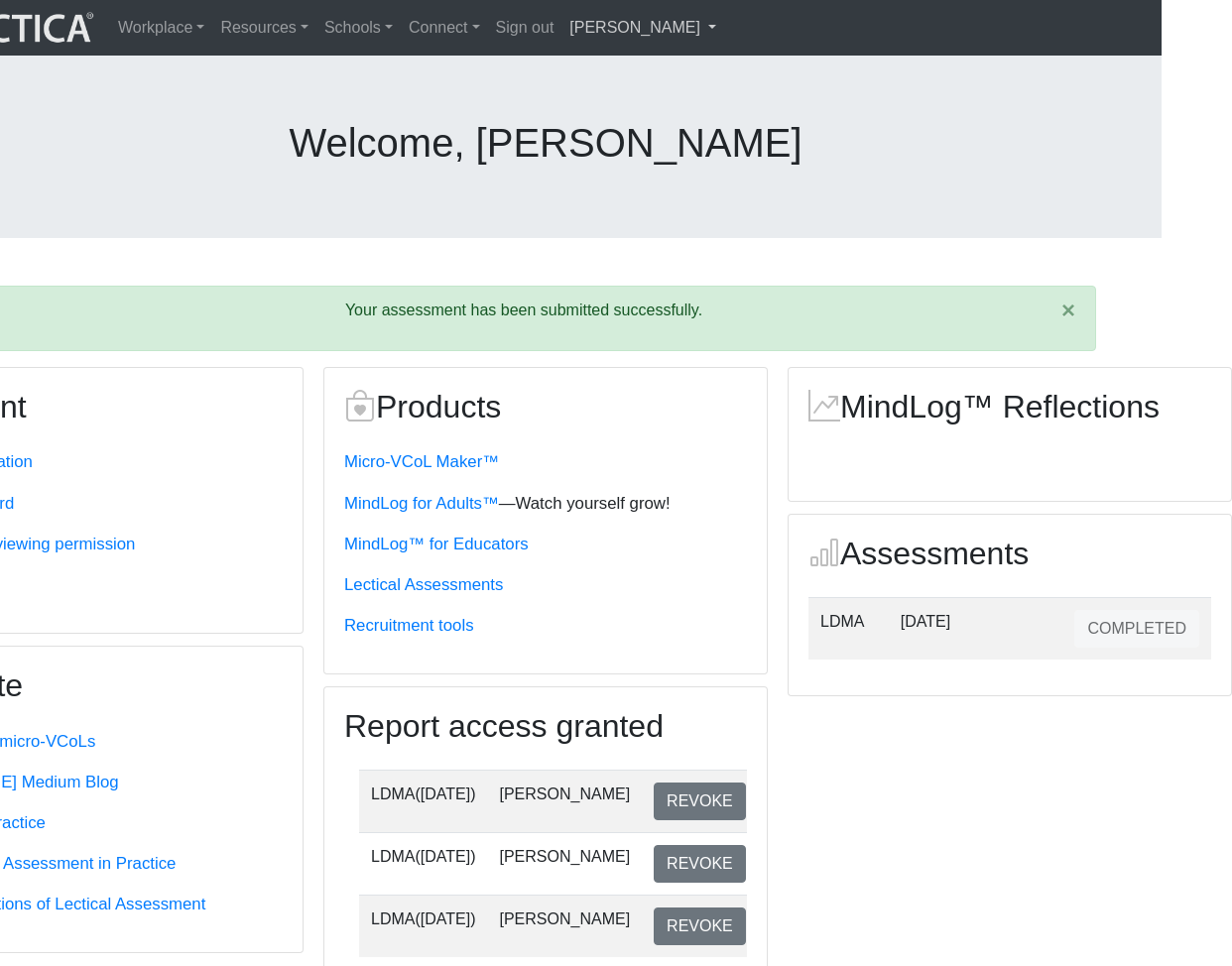 click on "[PERSON_NAME]" at bounding box center (643, 28) 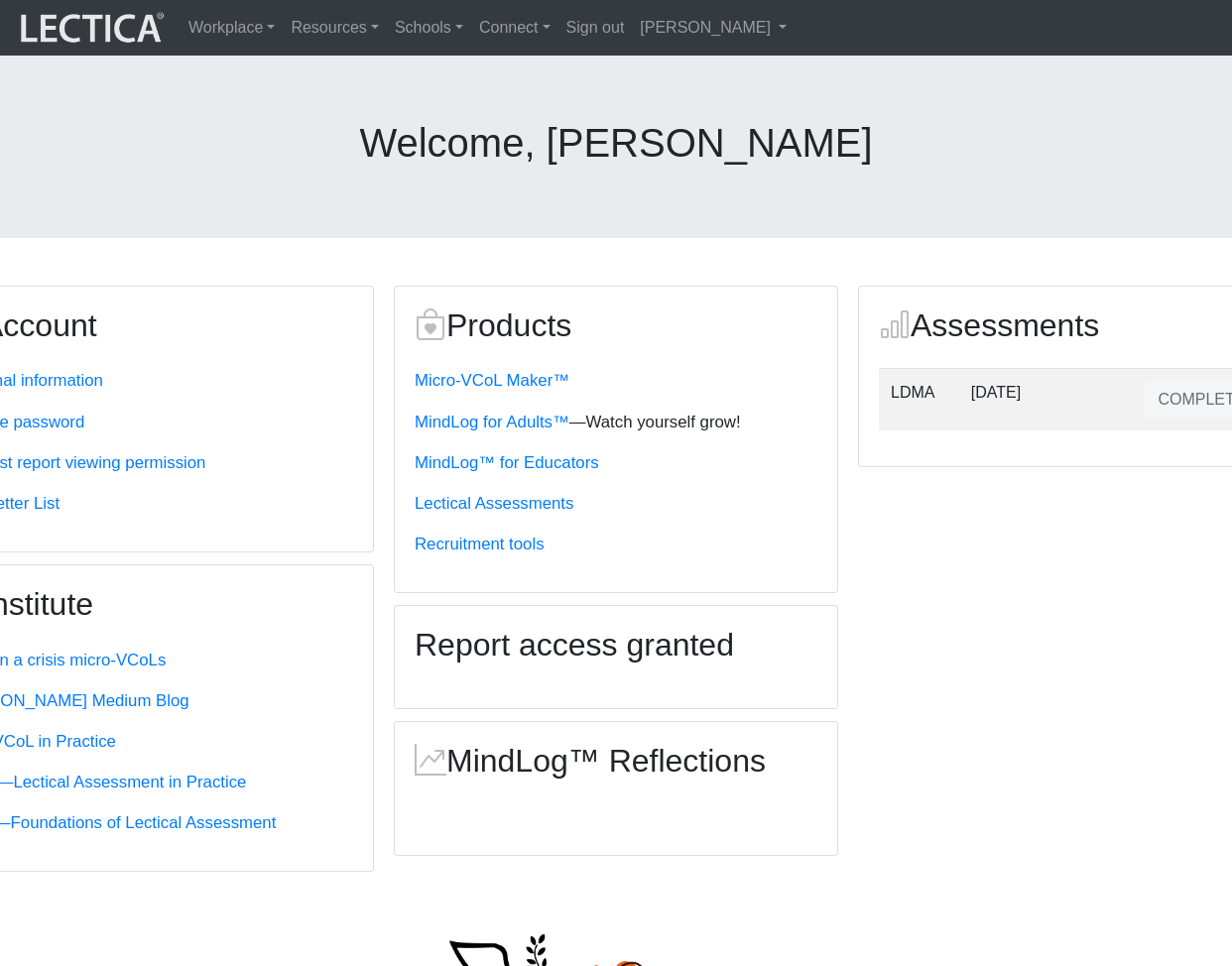 scroll, scrollTop: 0, scrollLeft: 0, axis: both 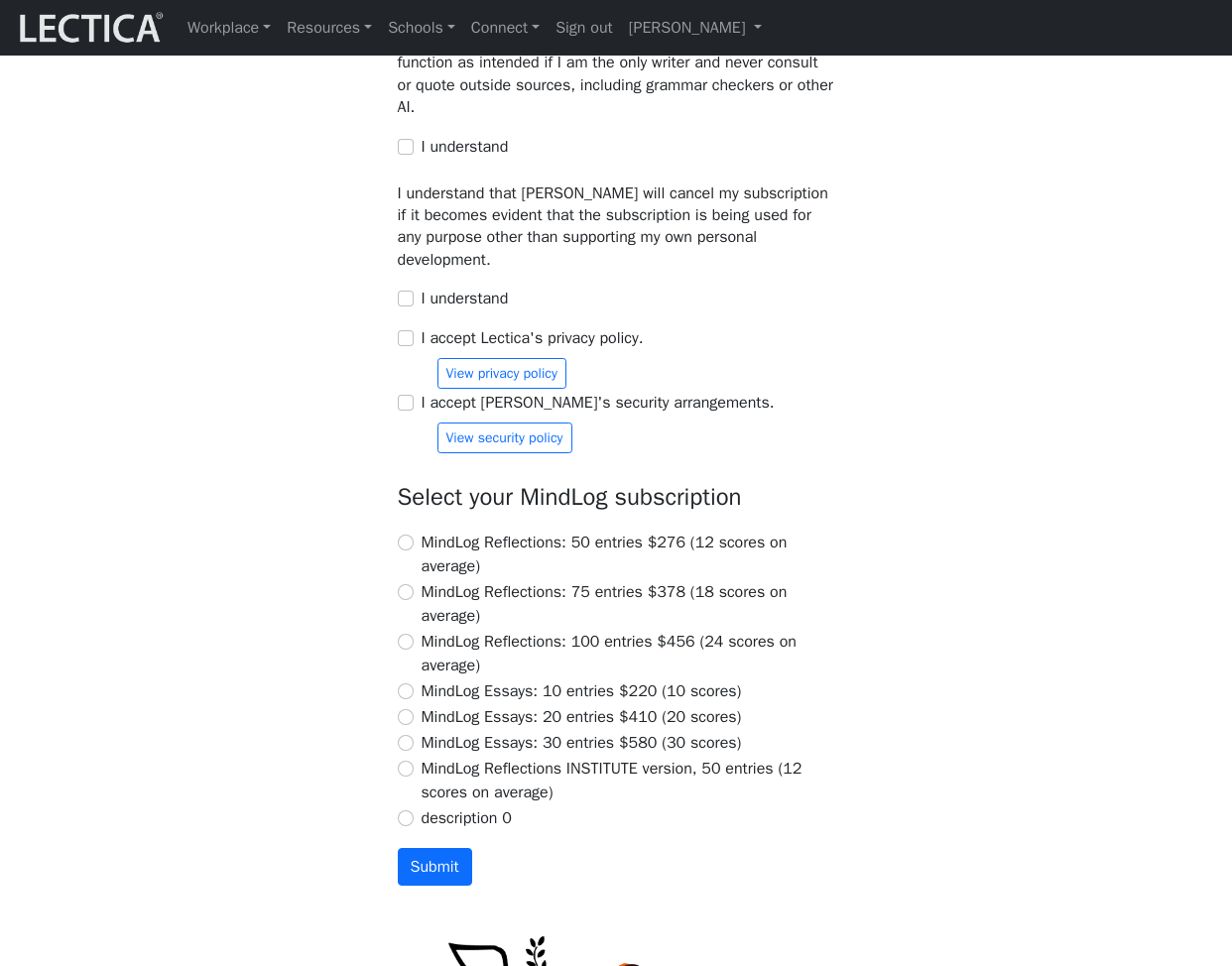 click on "Birth year" at bounding box center [616, -118] 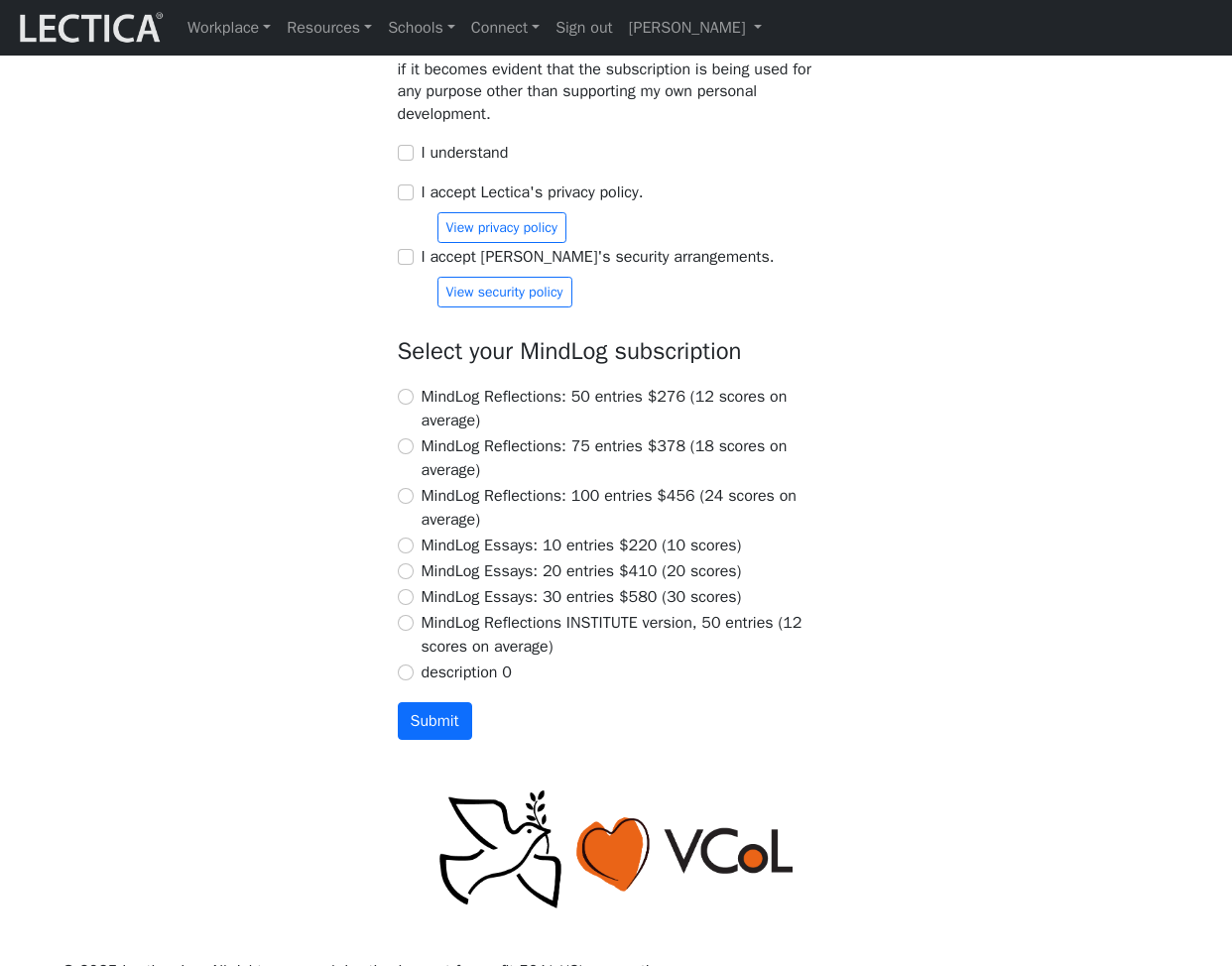 scroll, scrollTop: 2238, scrollLeft: 0, axis: vertical 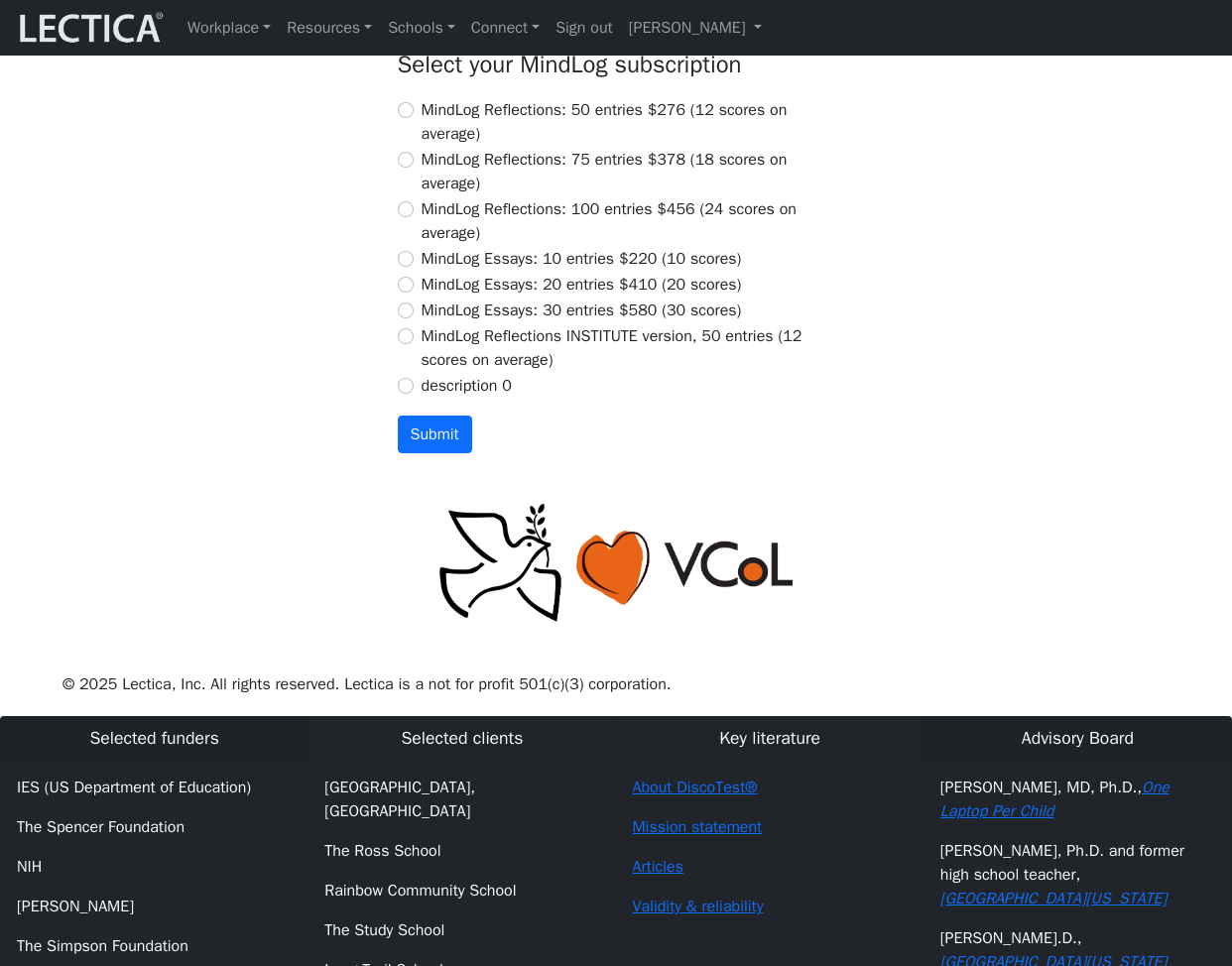 click on "I understand" at bounding box center [406, -286] 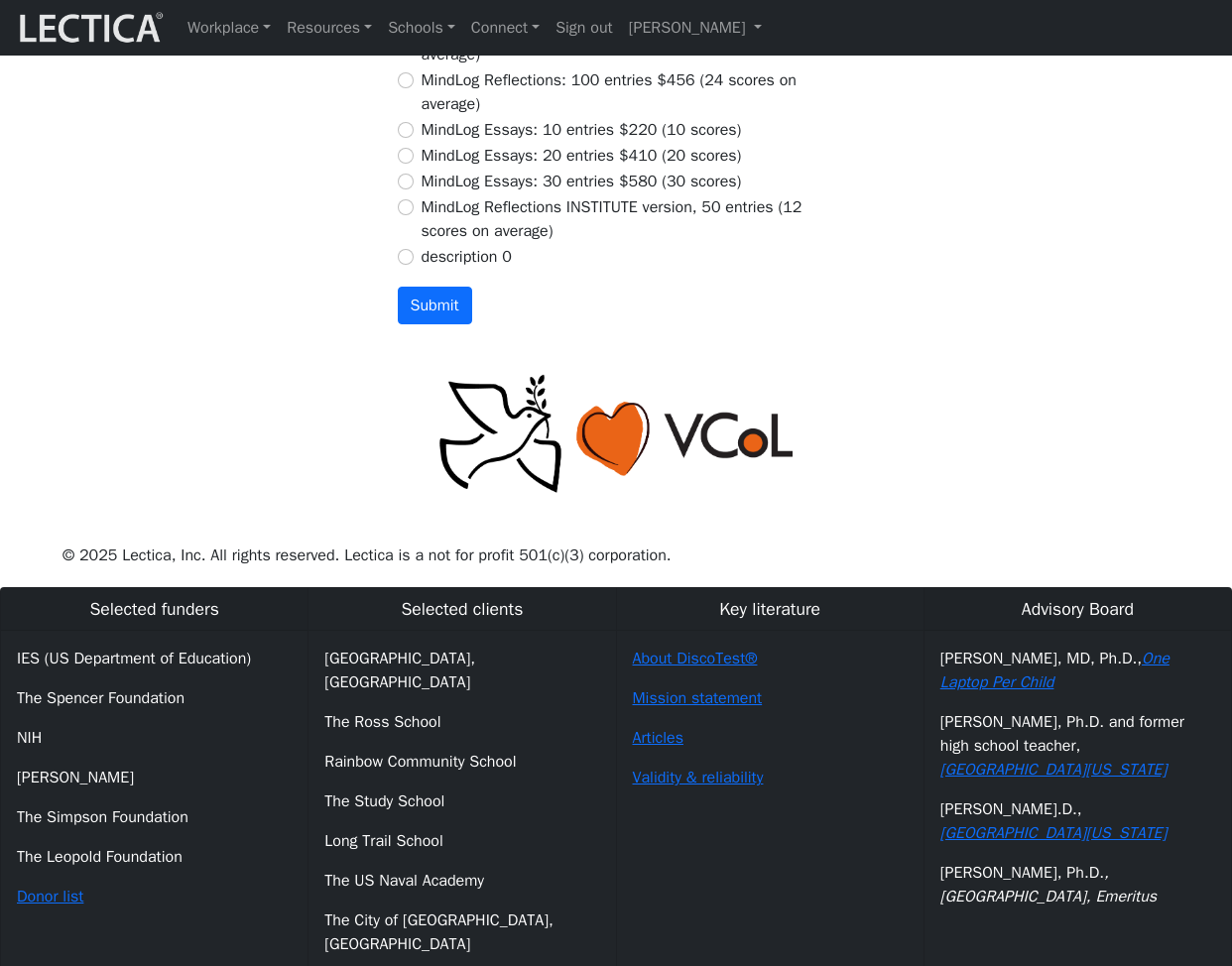 scroll, scrollTop: 2673, scrollLeft: 0, axis: vertical 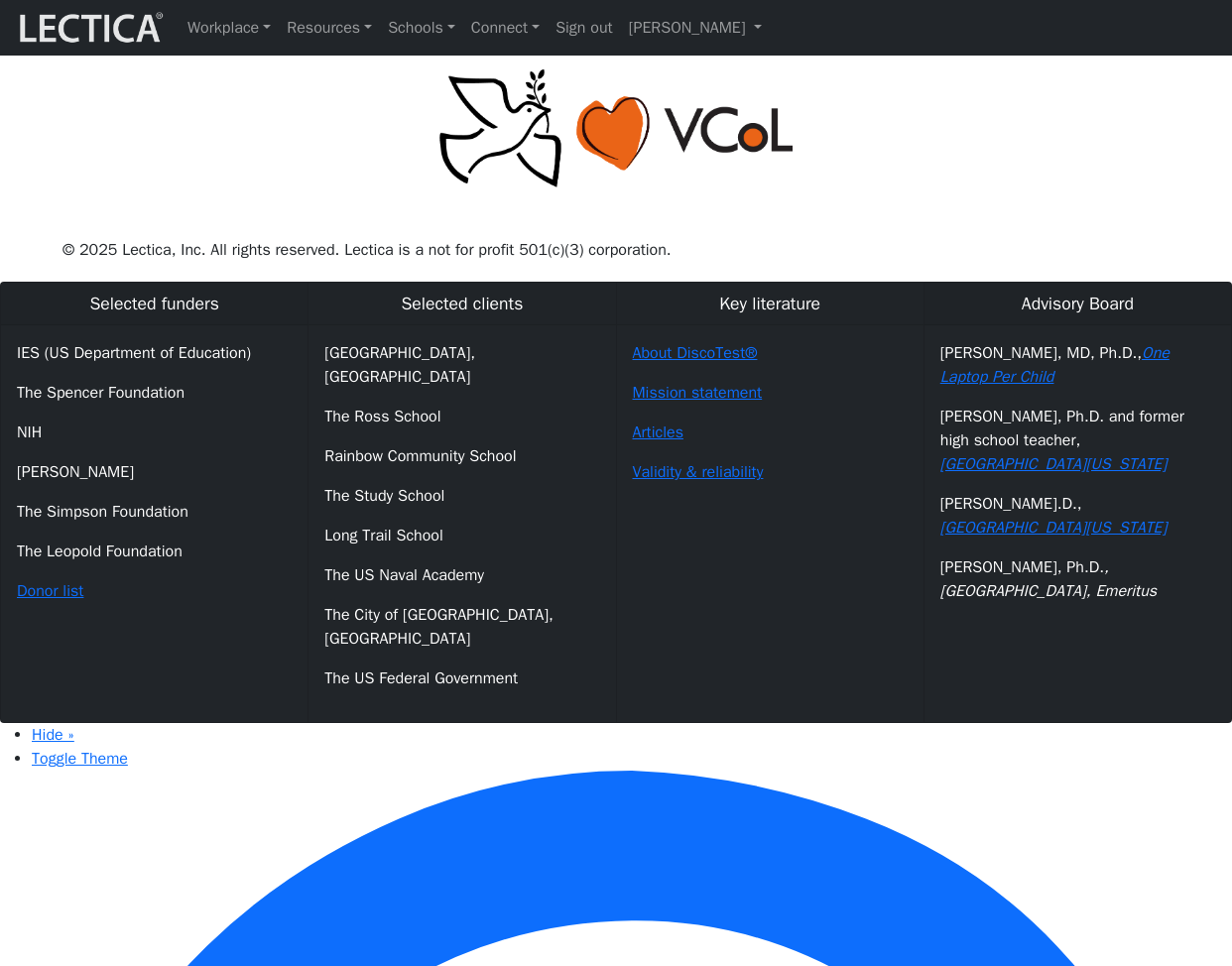 click on "MindLog Reflections: 50 entries $276  (12 scores on average)" at bounding box center [406, -324] 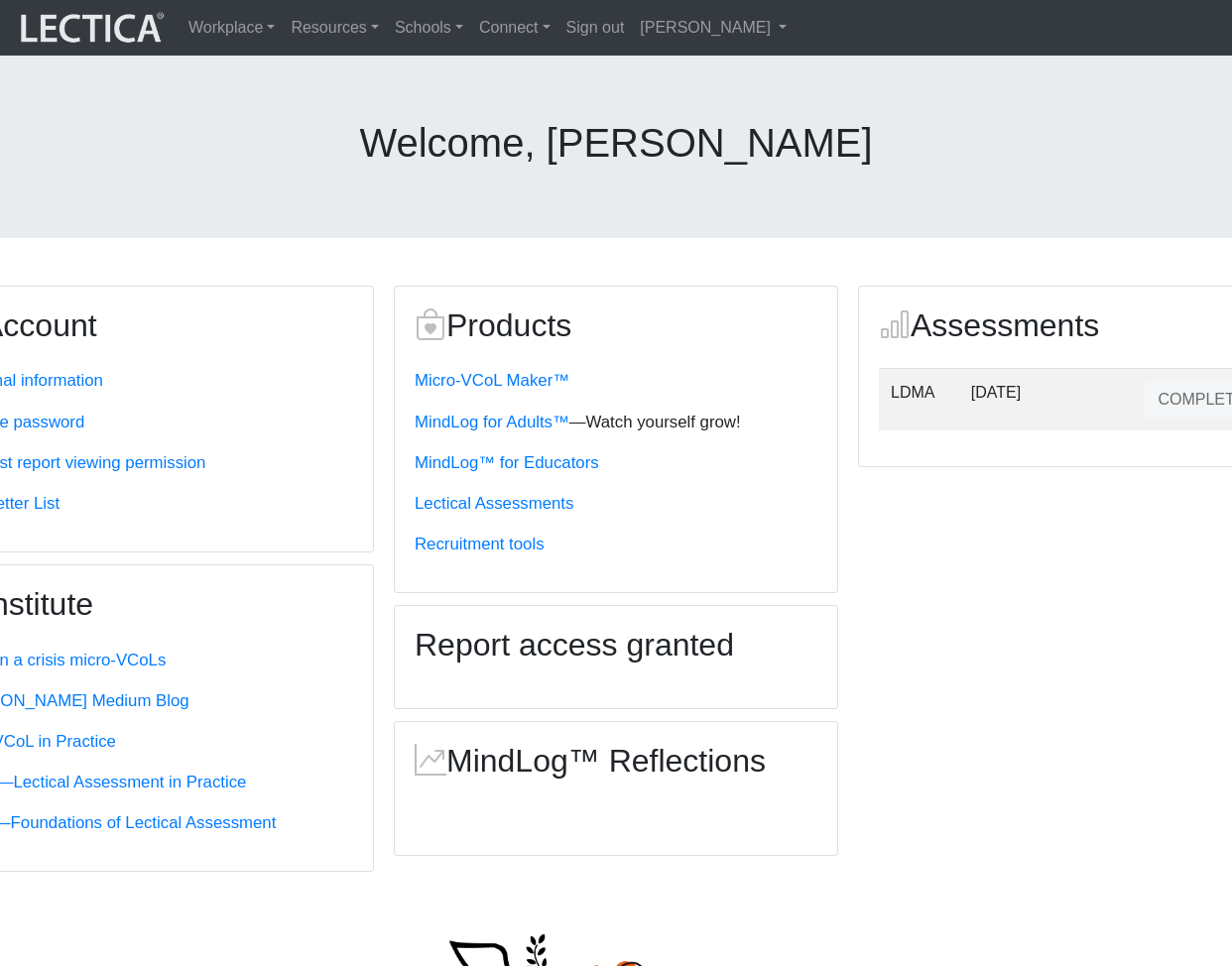scroll, scrollTop: 0, scrollLeft: 0, axis: both 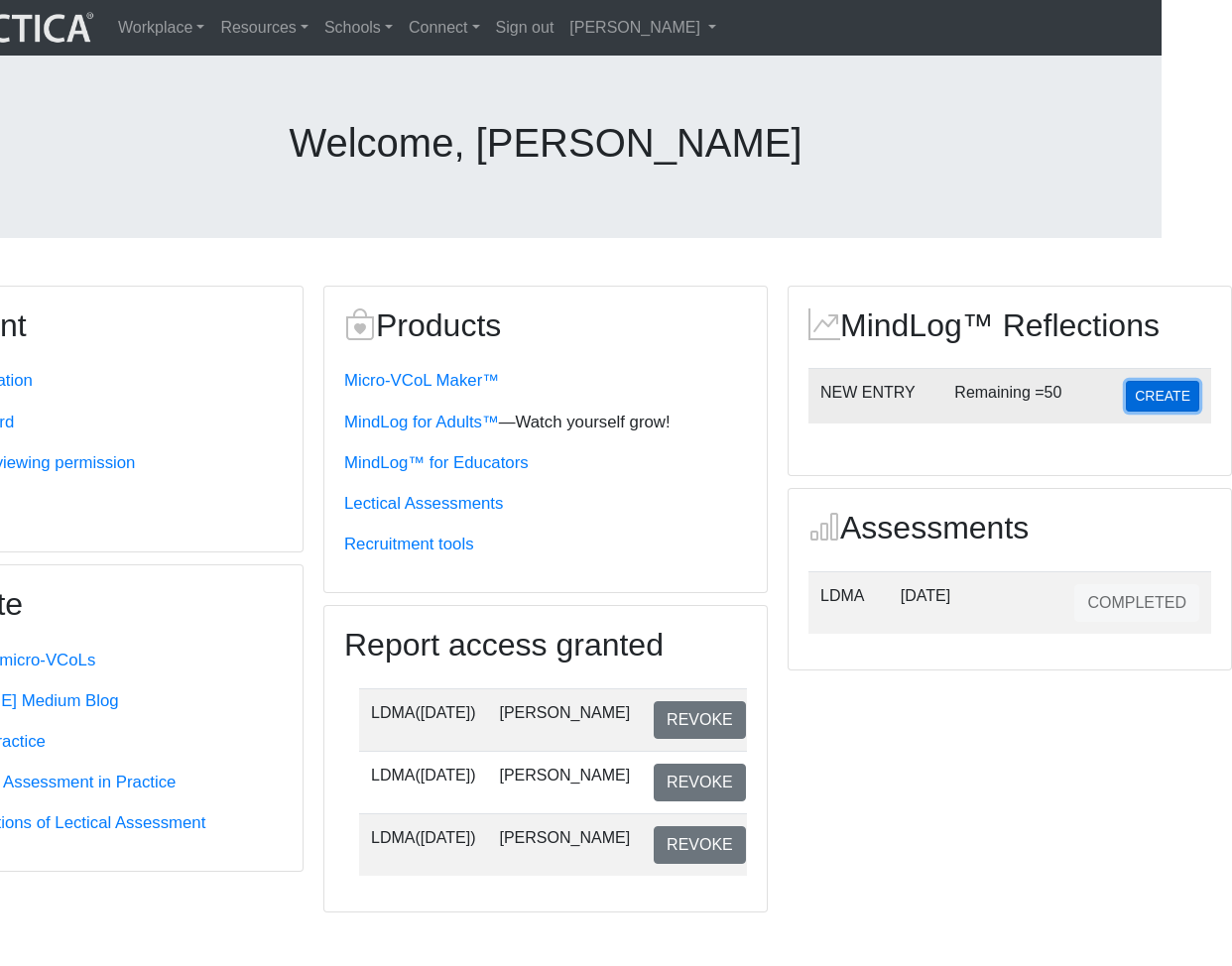 click on "CREATE" at bounding box center [1163, 396] 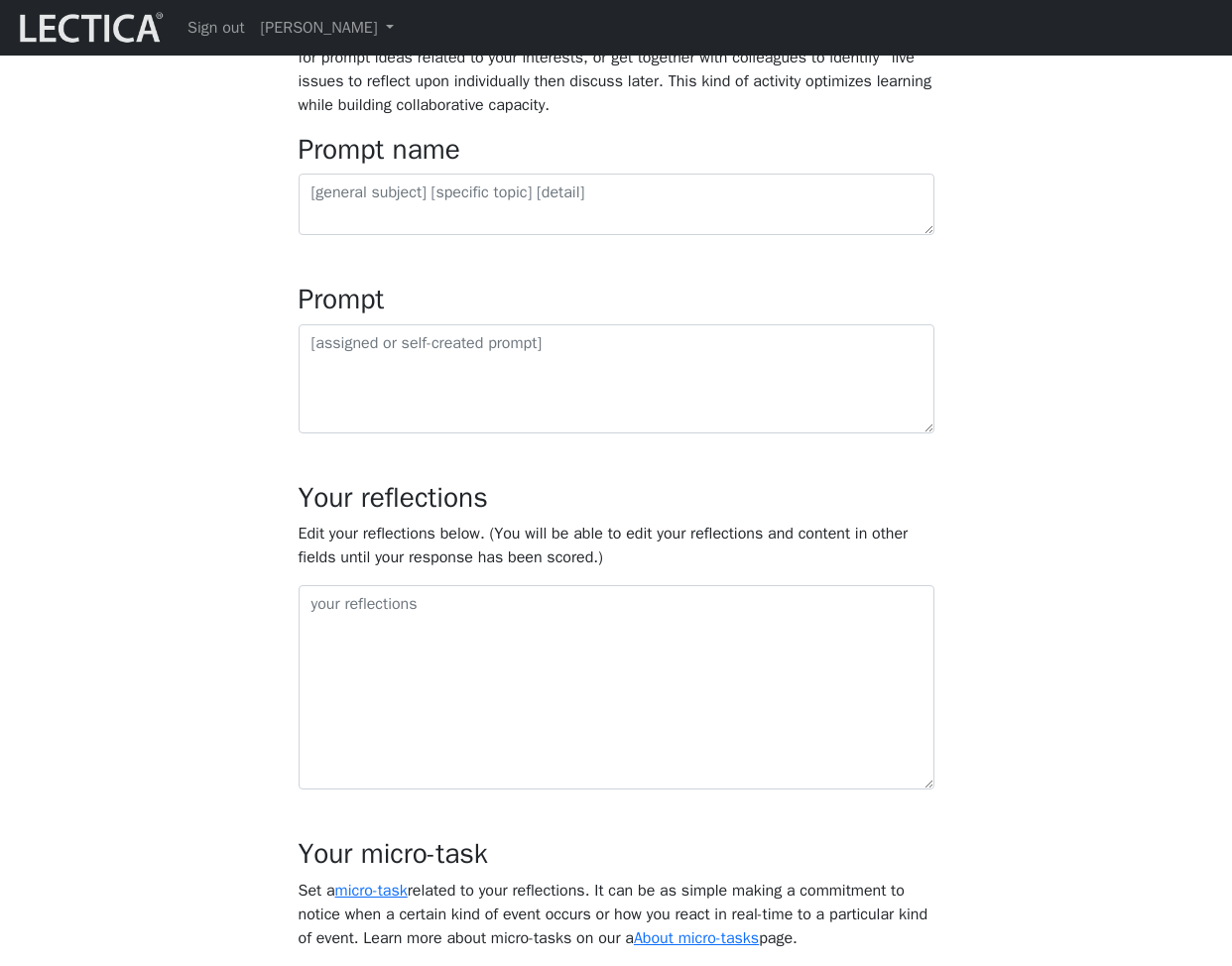 scroll, scrollTop: 771, scrollLeft: 0, axis: vertical 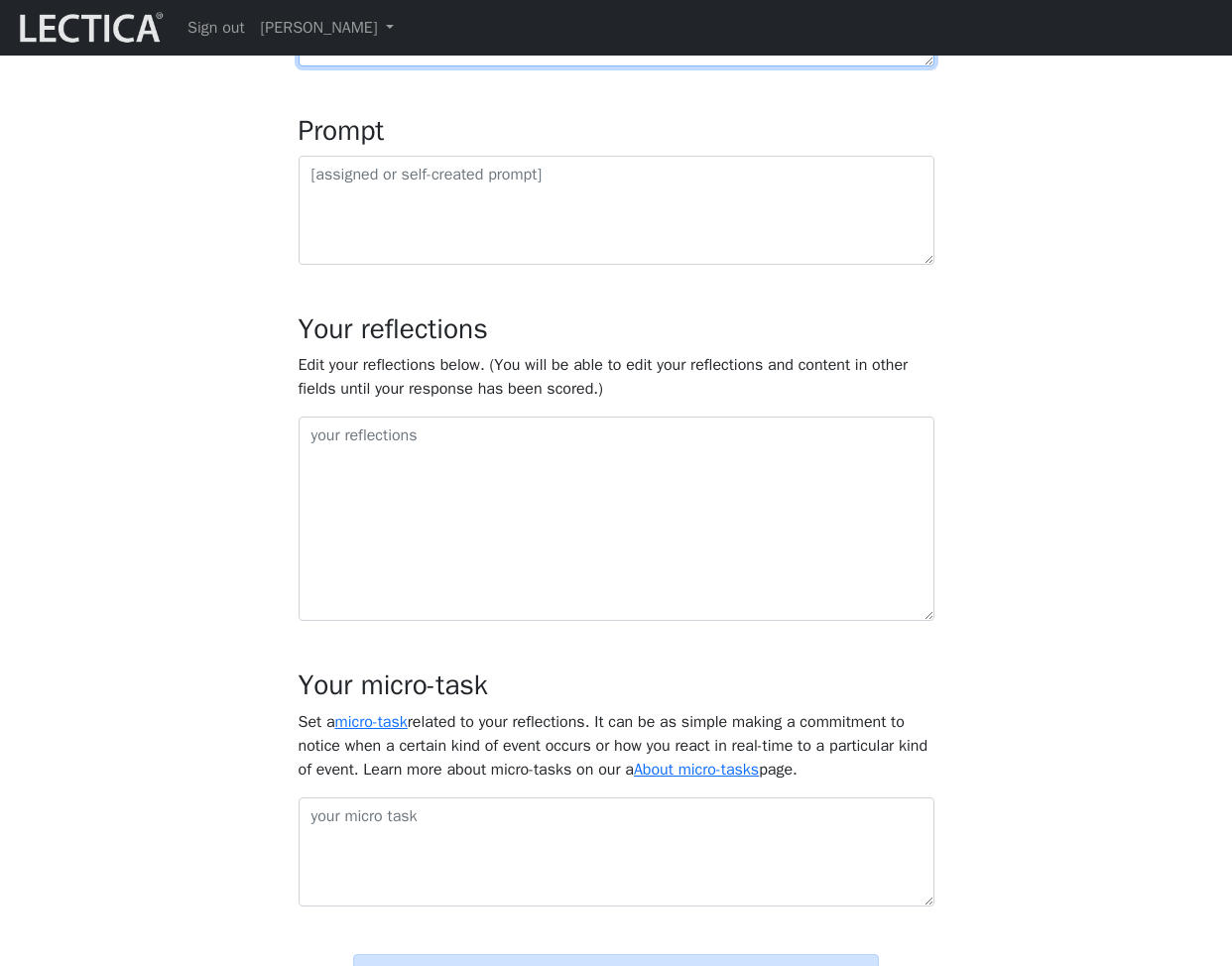 click at bounding box center (616, 36) 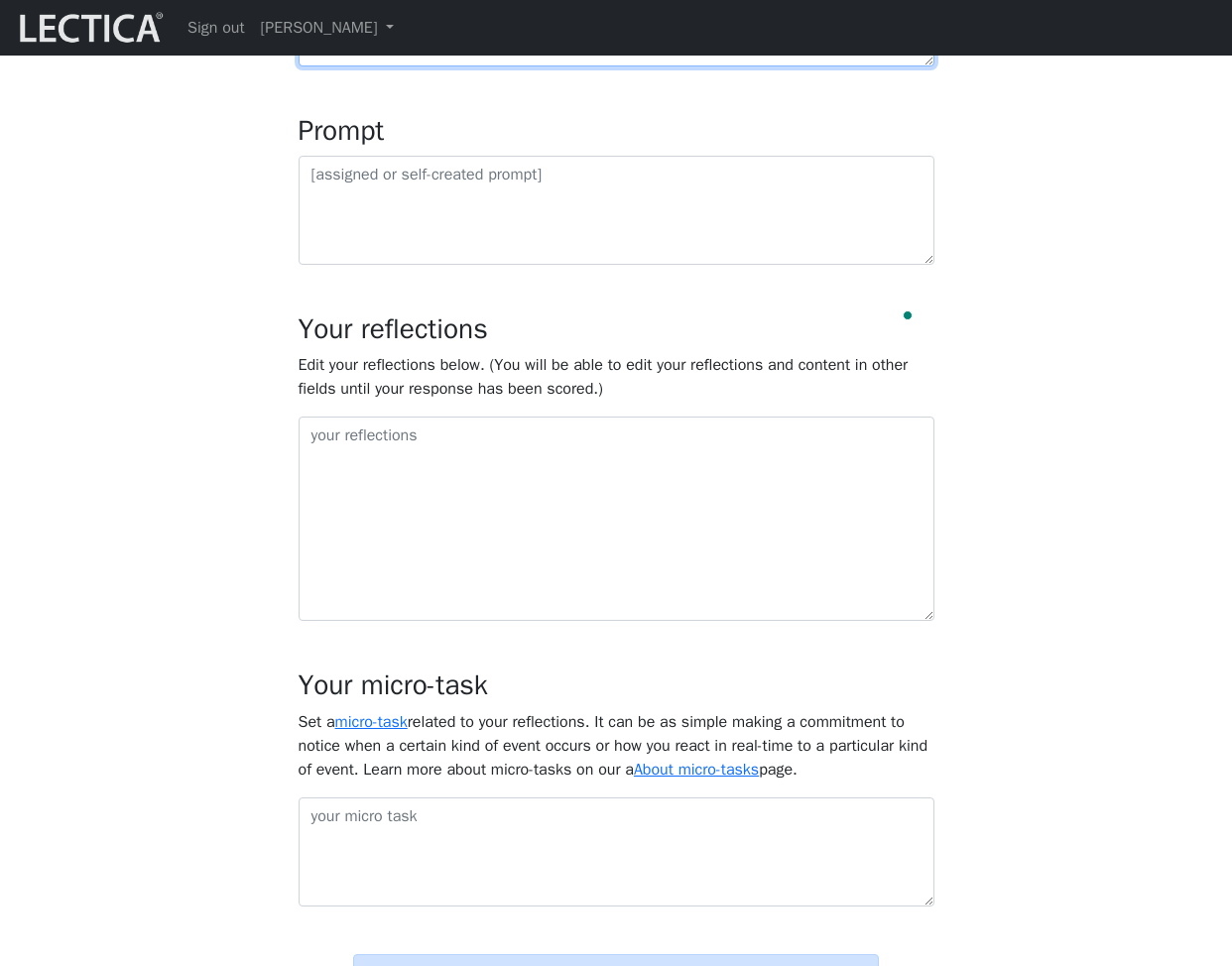 type on "prompt 1" 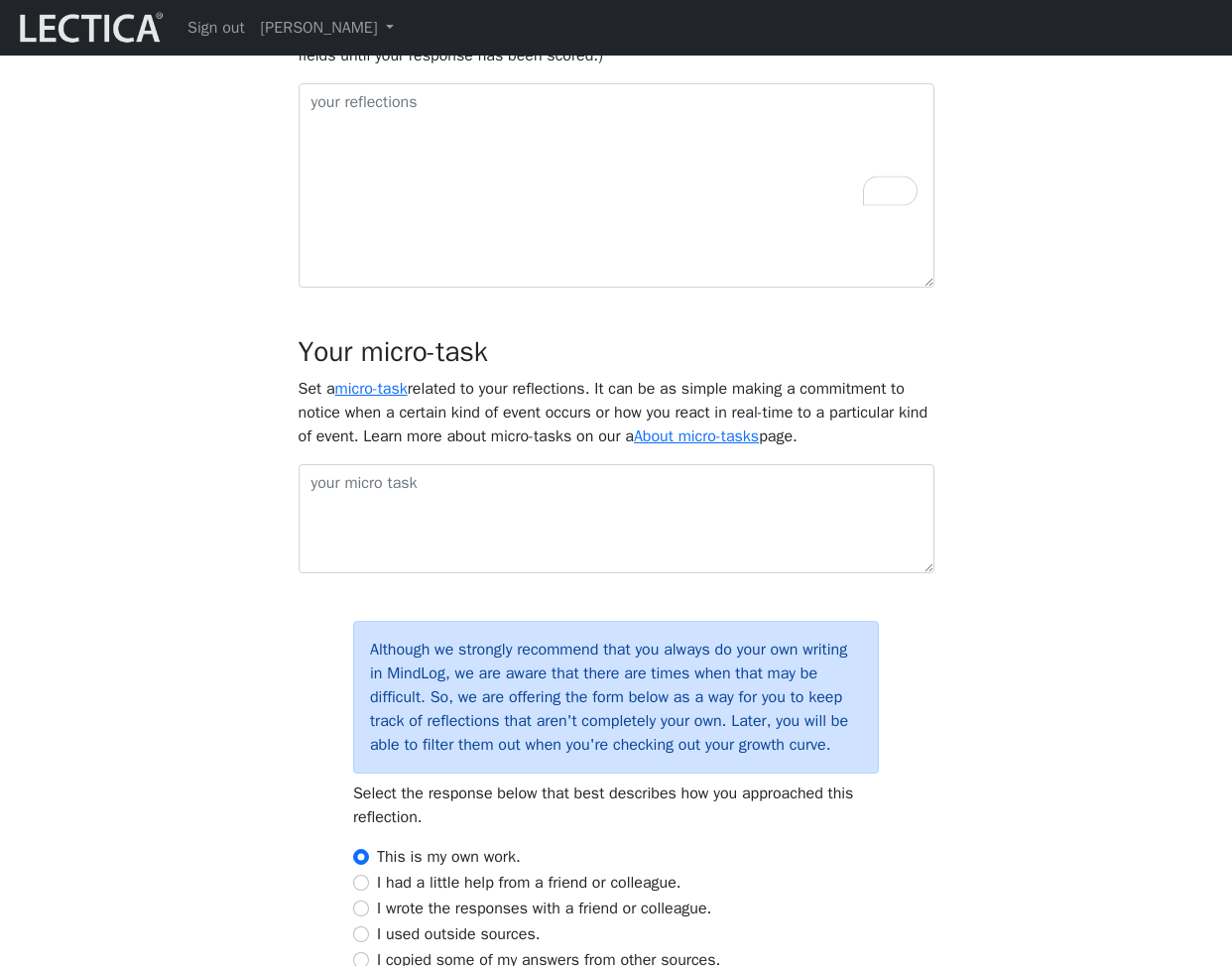 scroll, scrollTop: 1268, scrollLeft: 0, axis: vertical 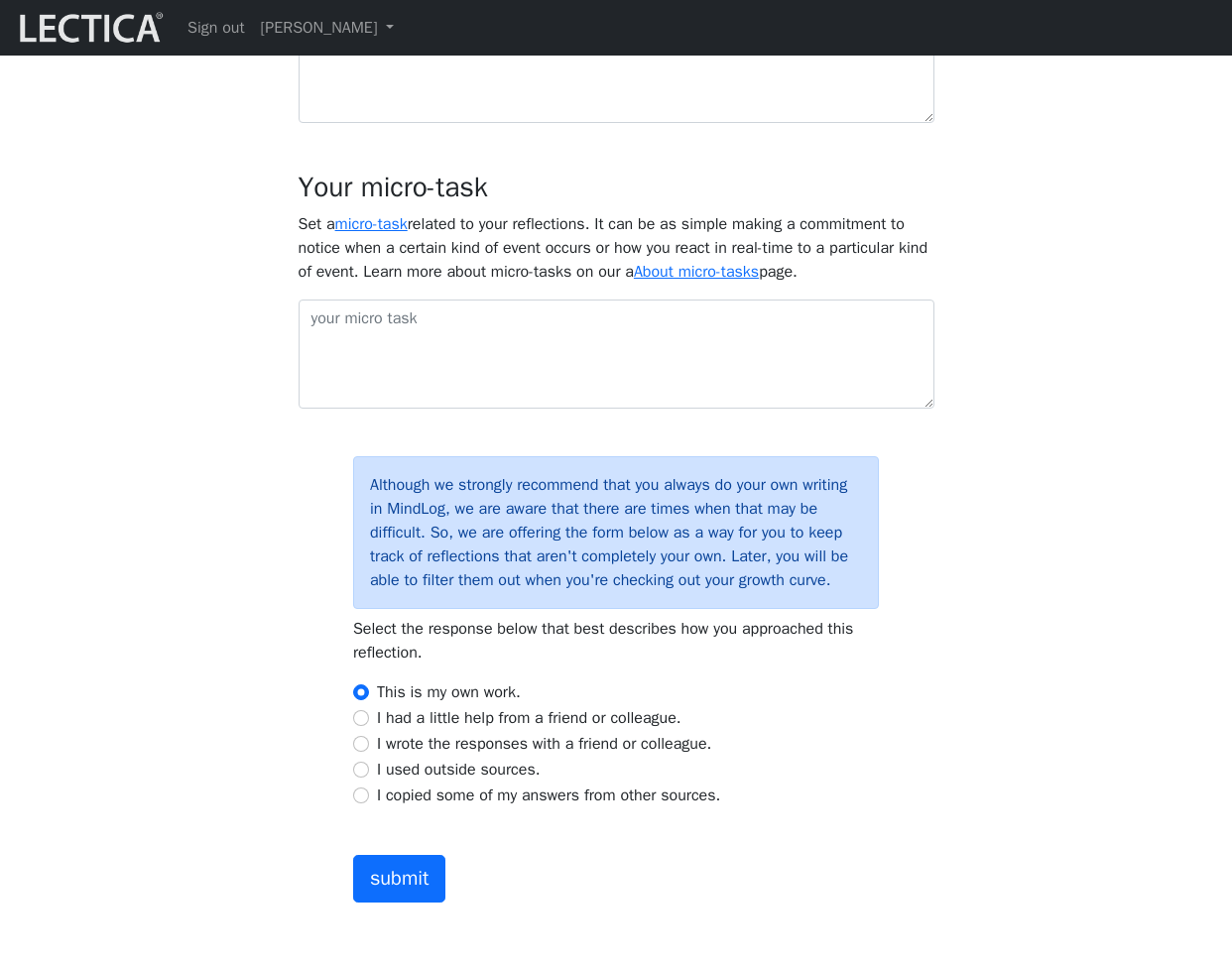type on "my huge prompt description or content" 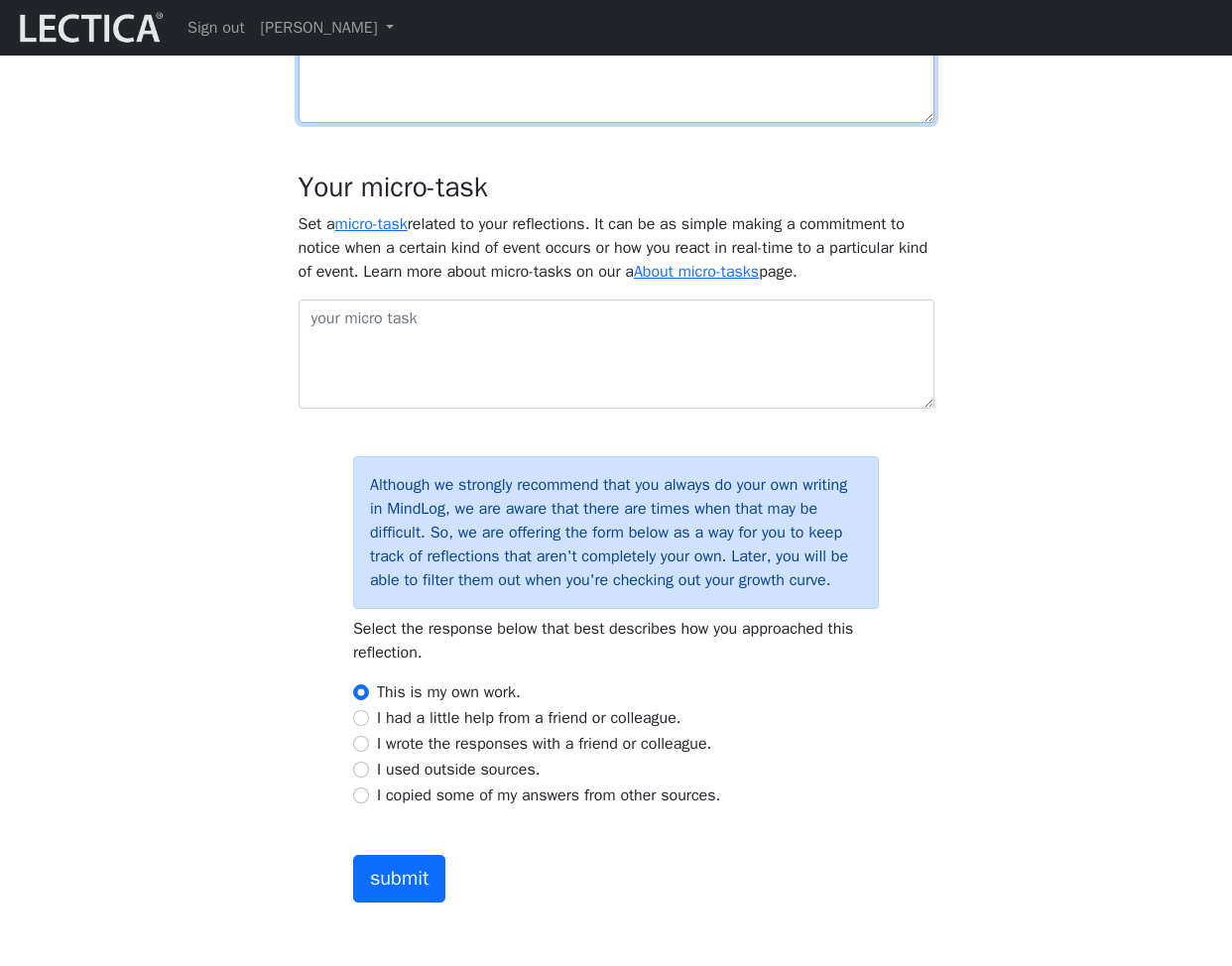click at bounding box center (616, 21) 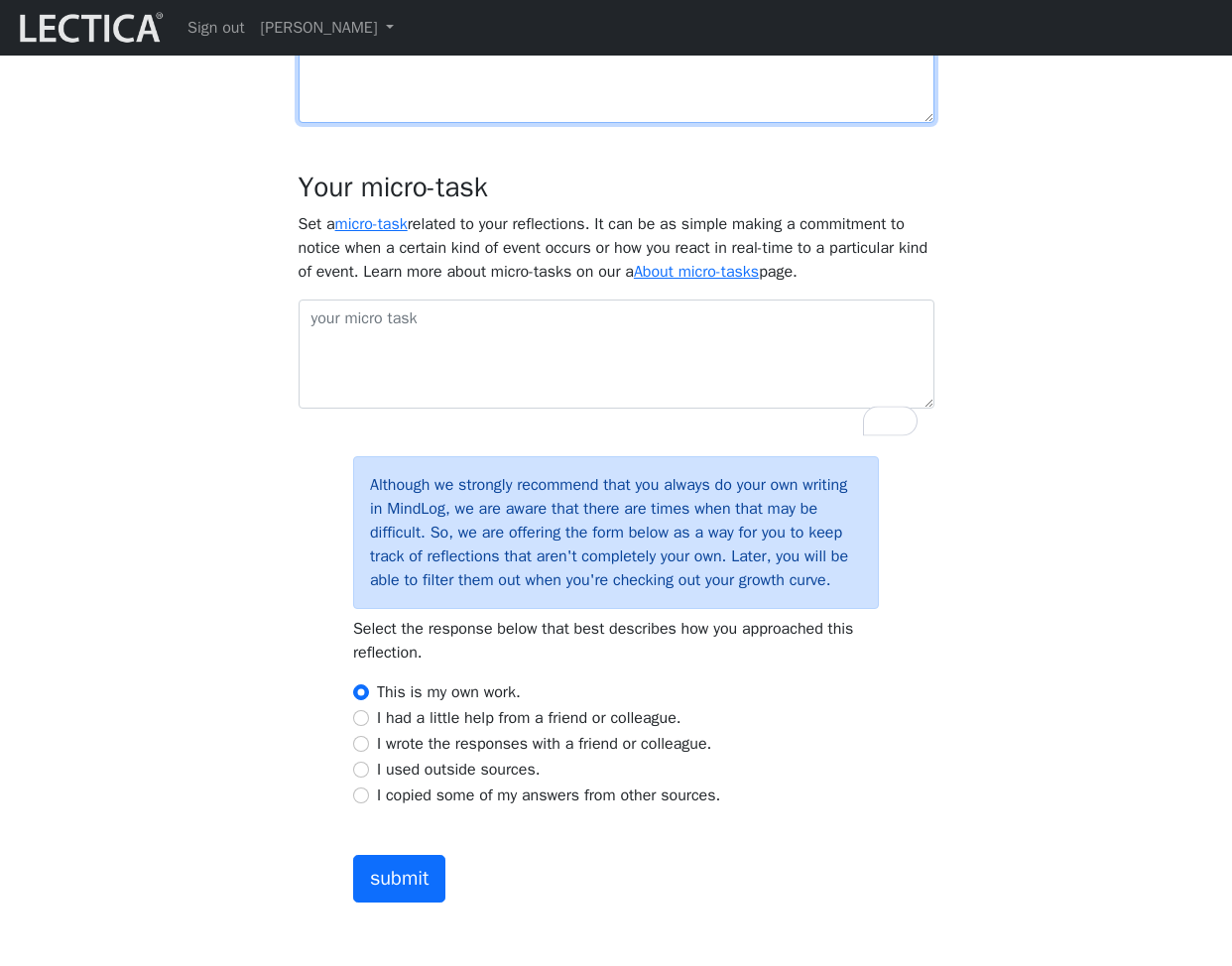 type on "I'm still reflecting about this, give me more time" 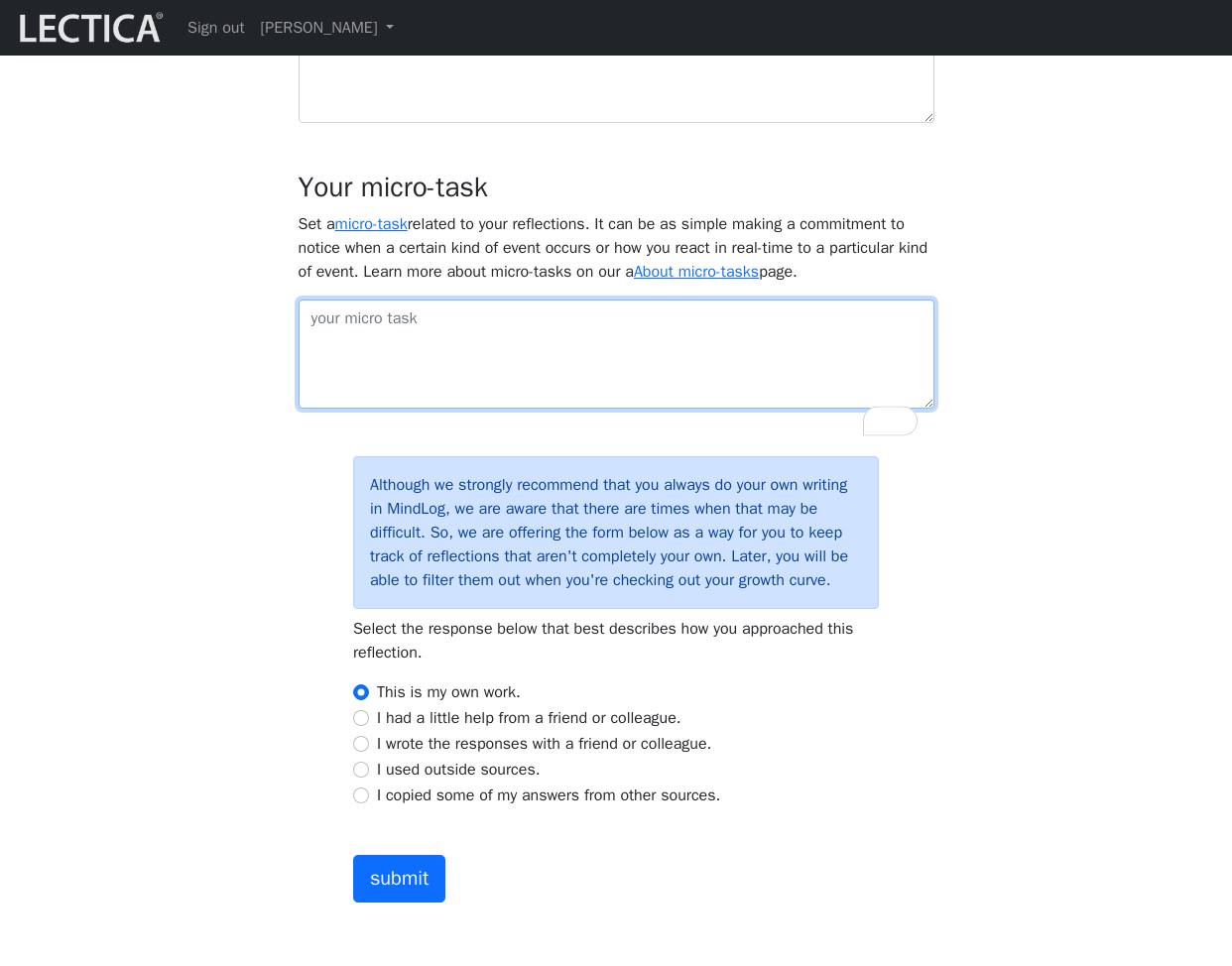 click at bounding box center (616, 354) 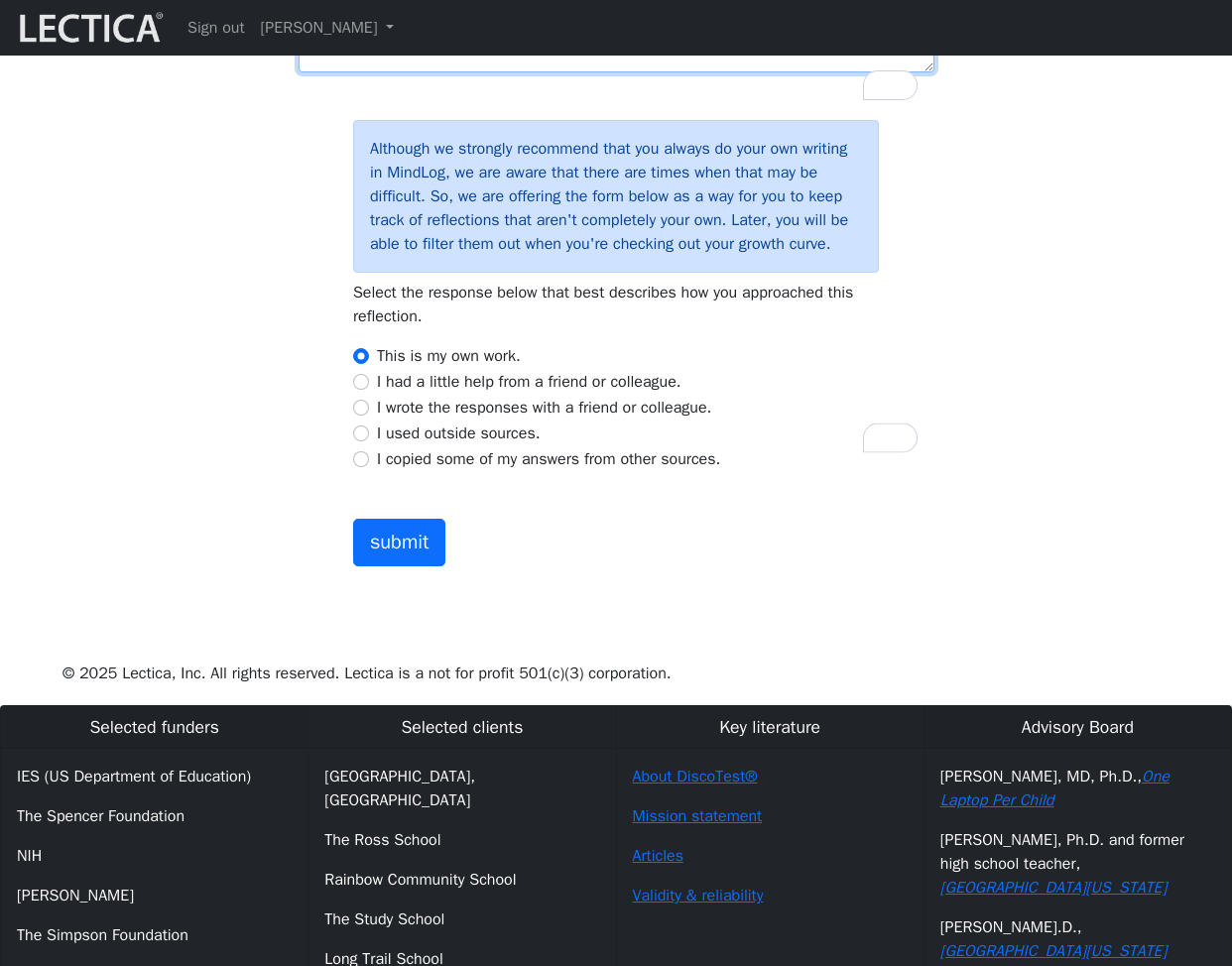 scroll, scrollTop: 1740, scrollLeft: 0, axis: vertical 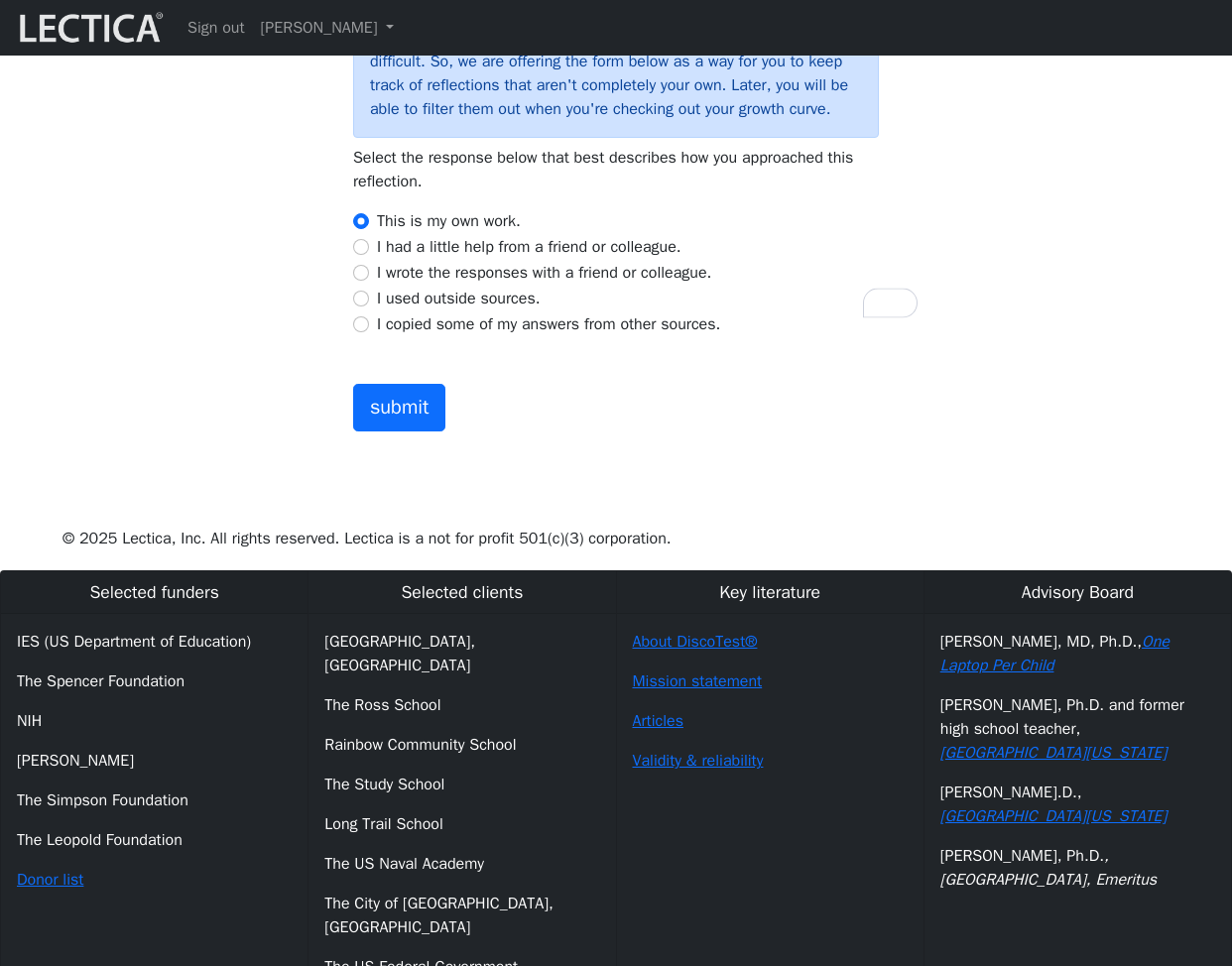 type on "No tasks at this point" 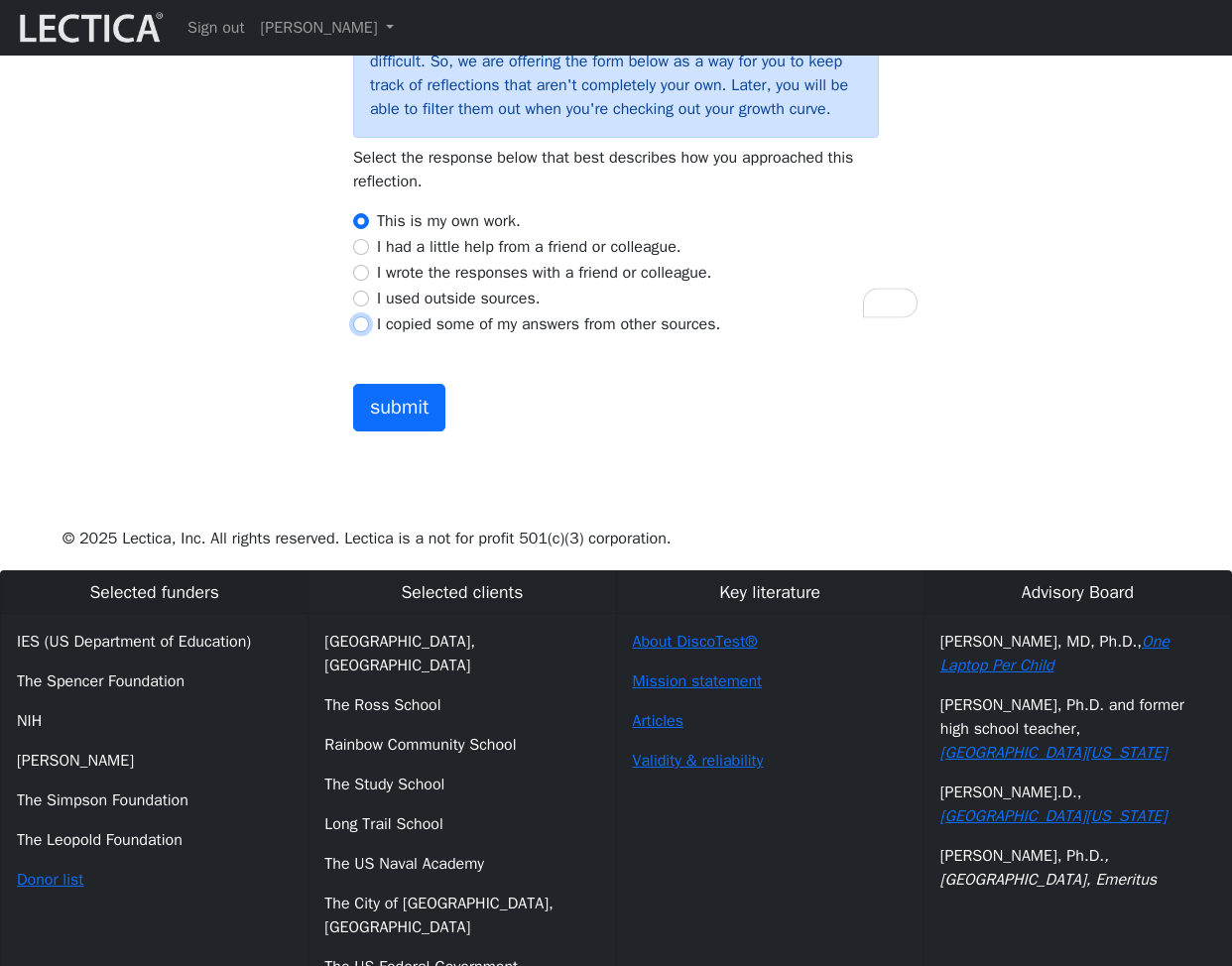 click on "I copied some of my answers from
other sources." at bounding box center [361, 324] 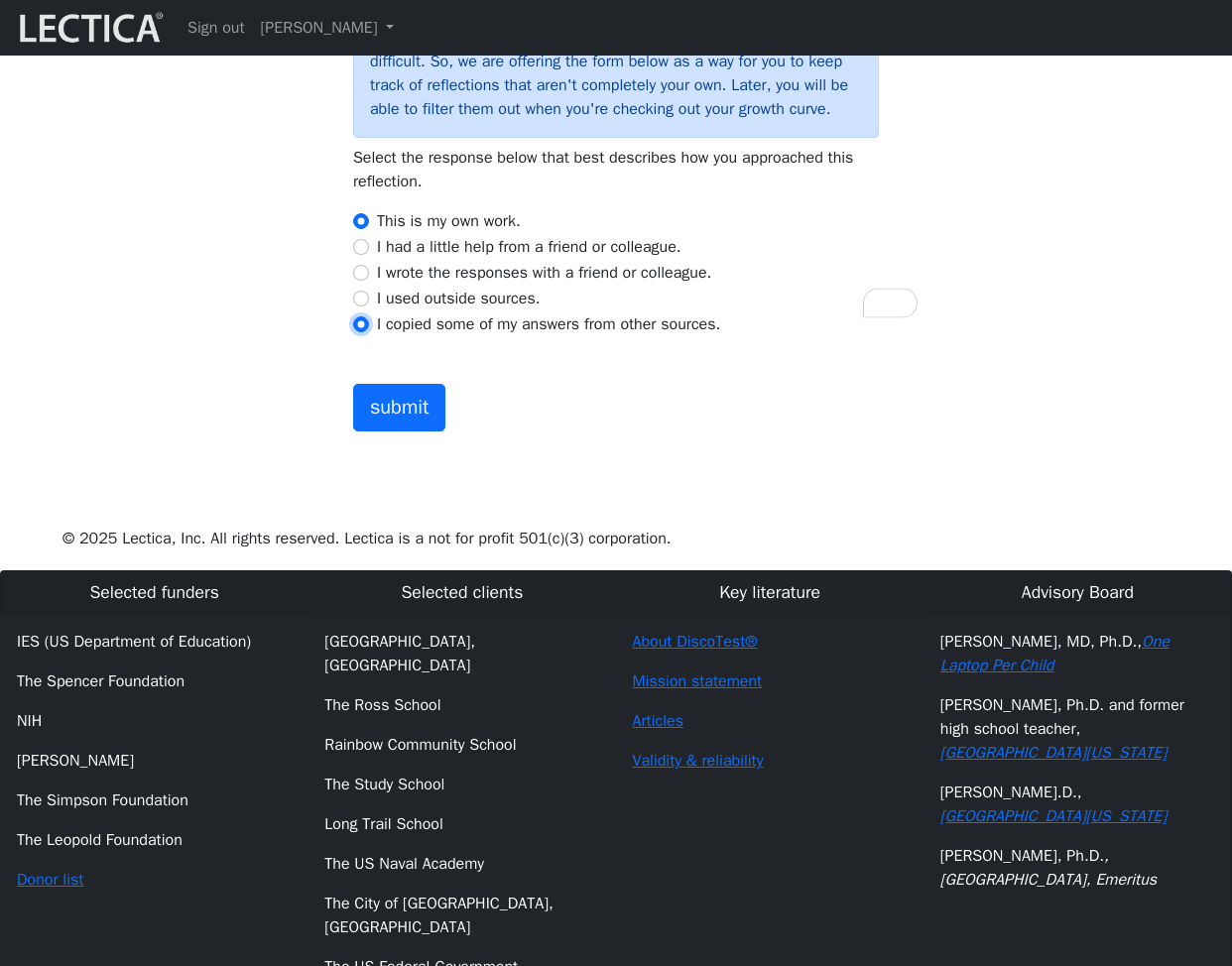 radio on "false" 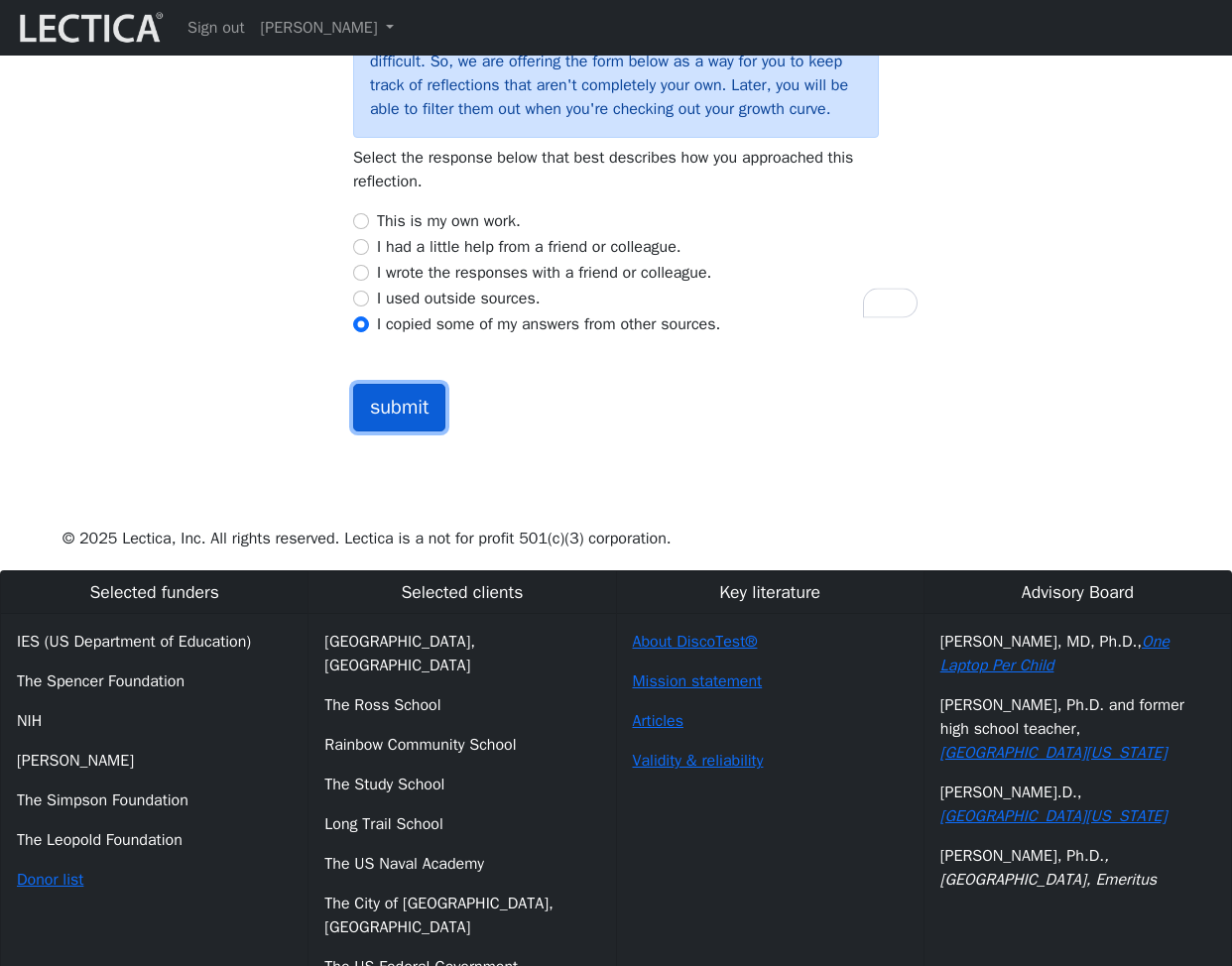 click on "submit" at bounding box center (400, 408) 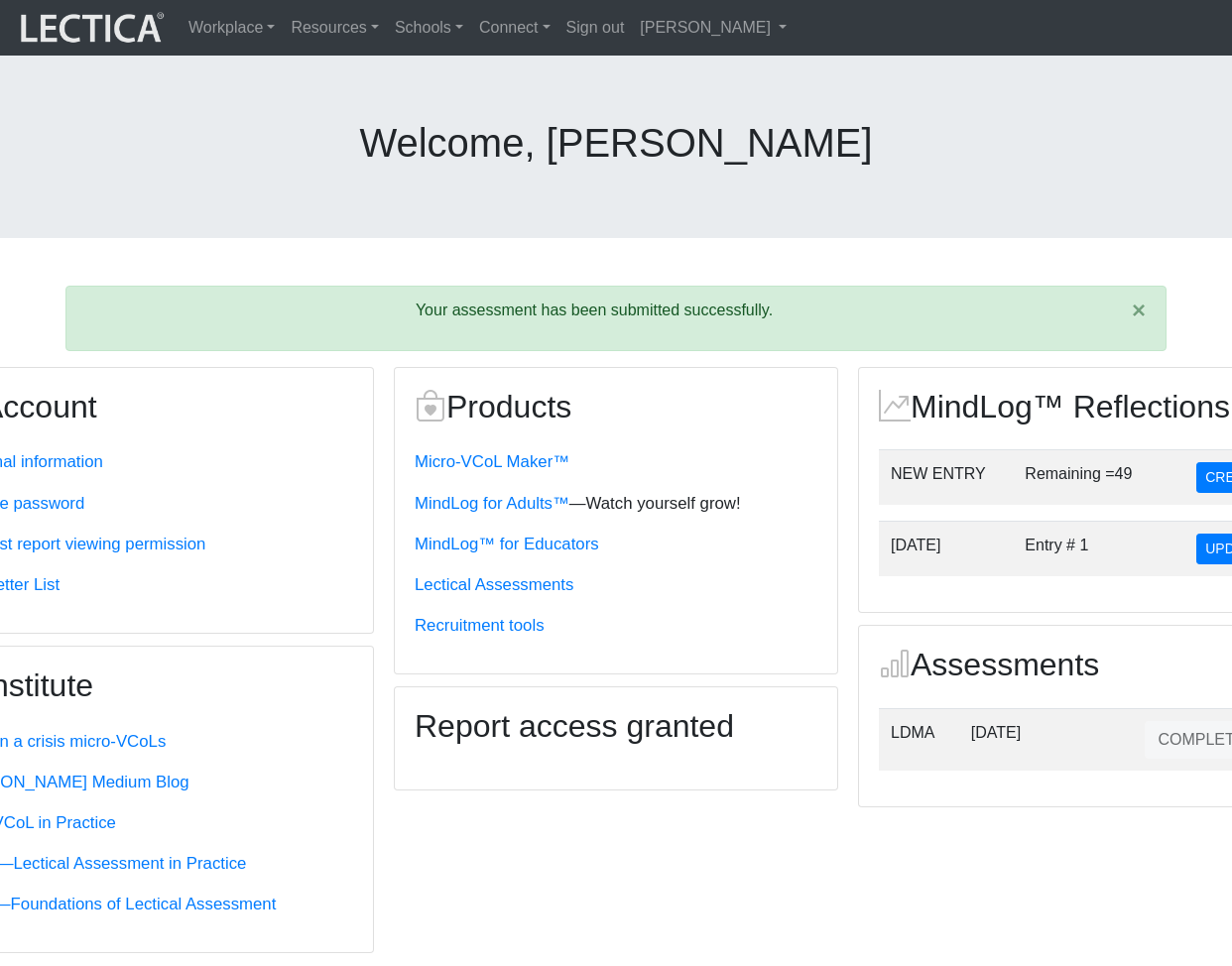 scroll, scrollTop: 0, scrollLeft: 0, axis: both 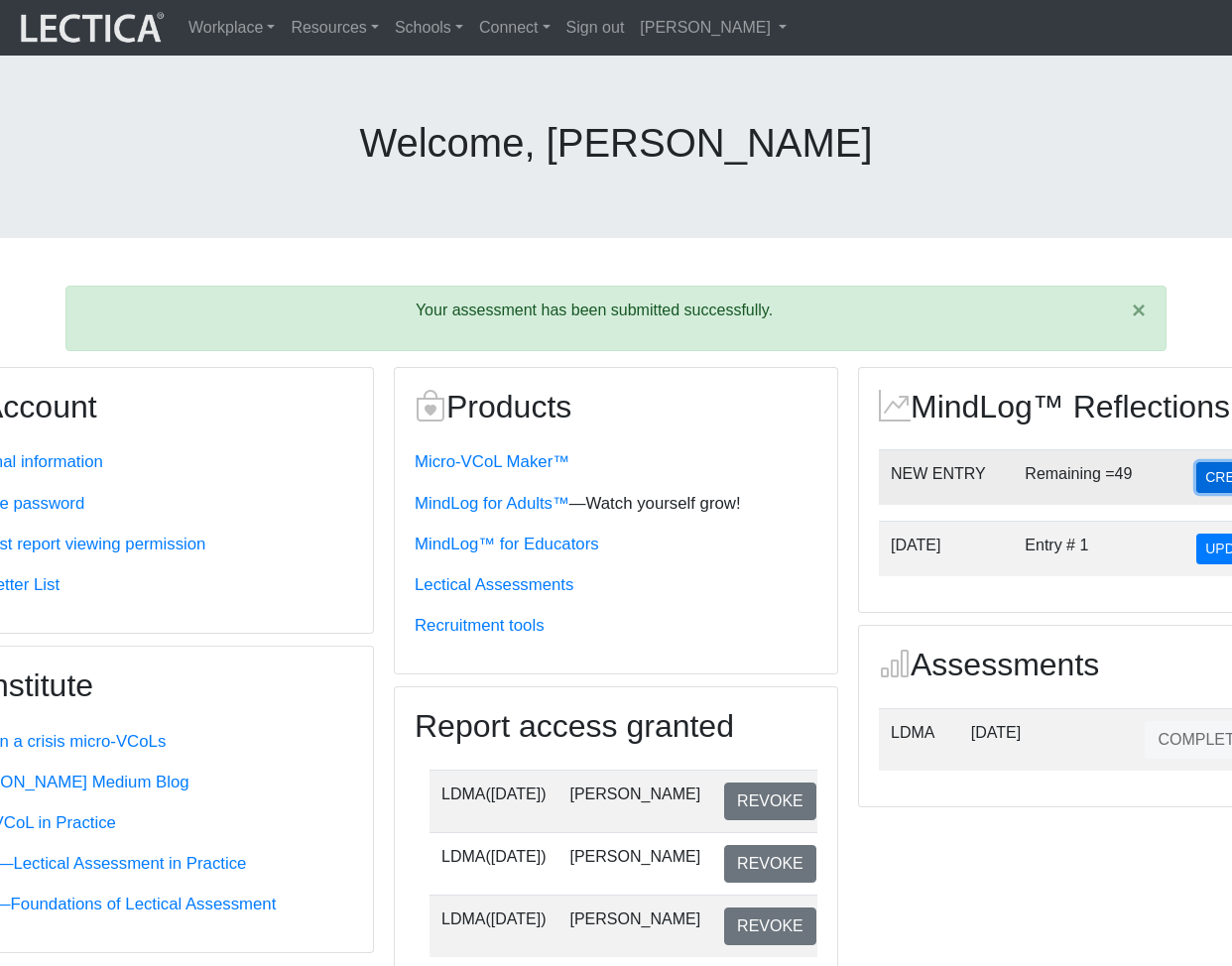 click on "CREATE" at bounding box center (1233, 477) 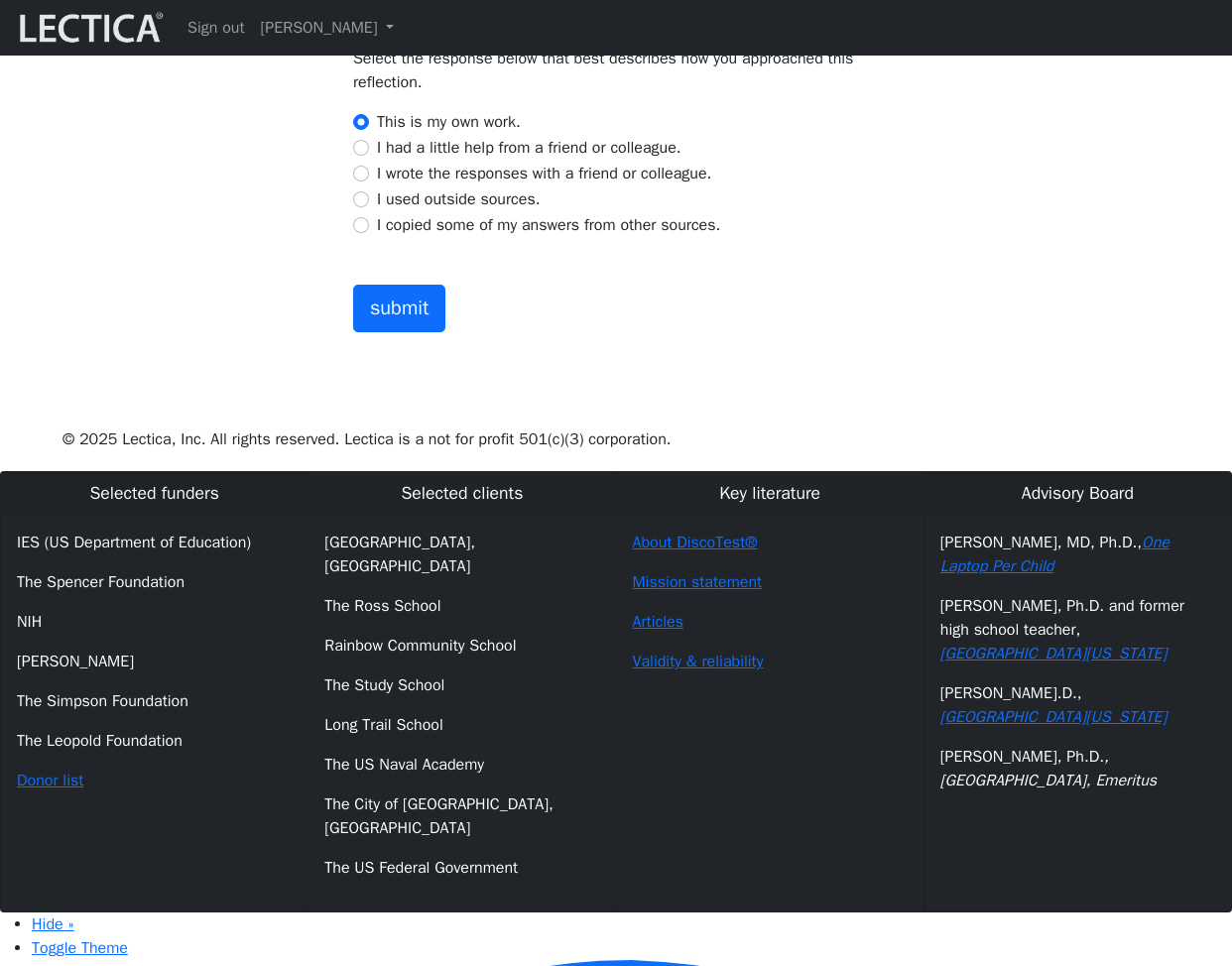 scroll, scrollTop: 1850, scrollLeft: 0, axis: vertical 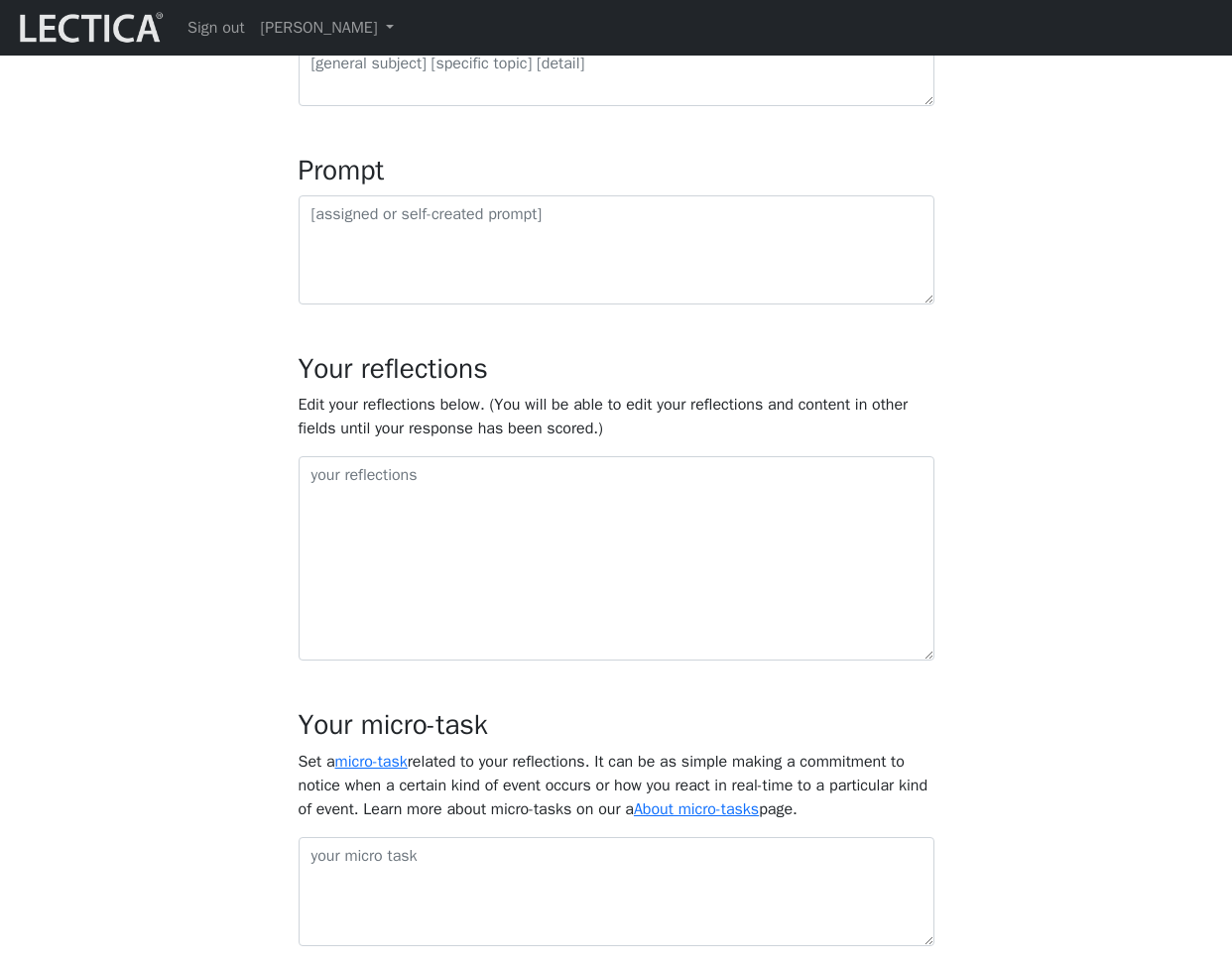 click on "MindLog is a tool for reflecting on and learning from life experience. It's designed to help
you
use reflective activities to optimize learning. To get the most out of MindLog, we suggest
that you
make regular entries. Reflecting regularly, setting (and practicing) relevant micro-tasks,
and seeking
feedback from trusted others will help you build skills for leveraging your brain's built-in
learning mechanisms to drive and optimize your own growth.
MindLog will work best for you if you begin as you plan to go on. In other words,
begin with a
level of effort that that you can maintain over time.
About prompt names and prompts     Prompt name       Prompt" at bounding box center (616, 429) 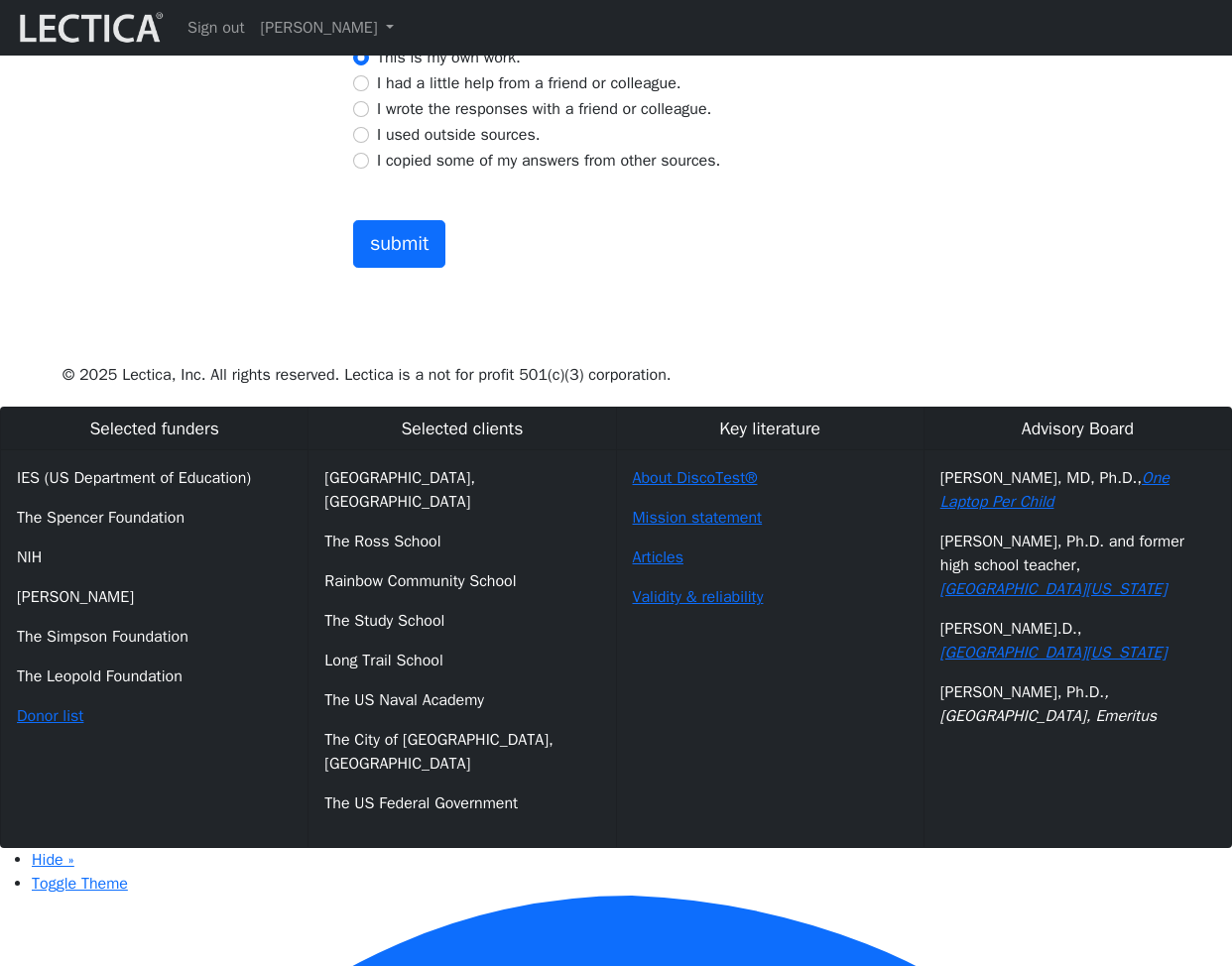 scroll, scrollTop: 1910, scrollLeft: 0, axis: vertical 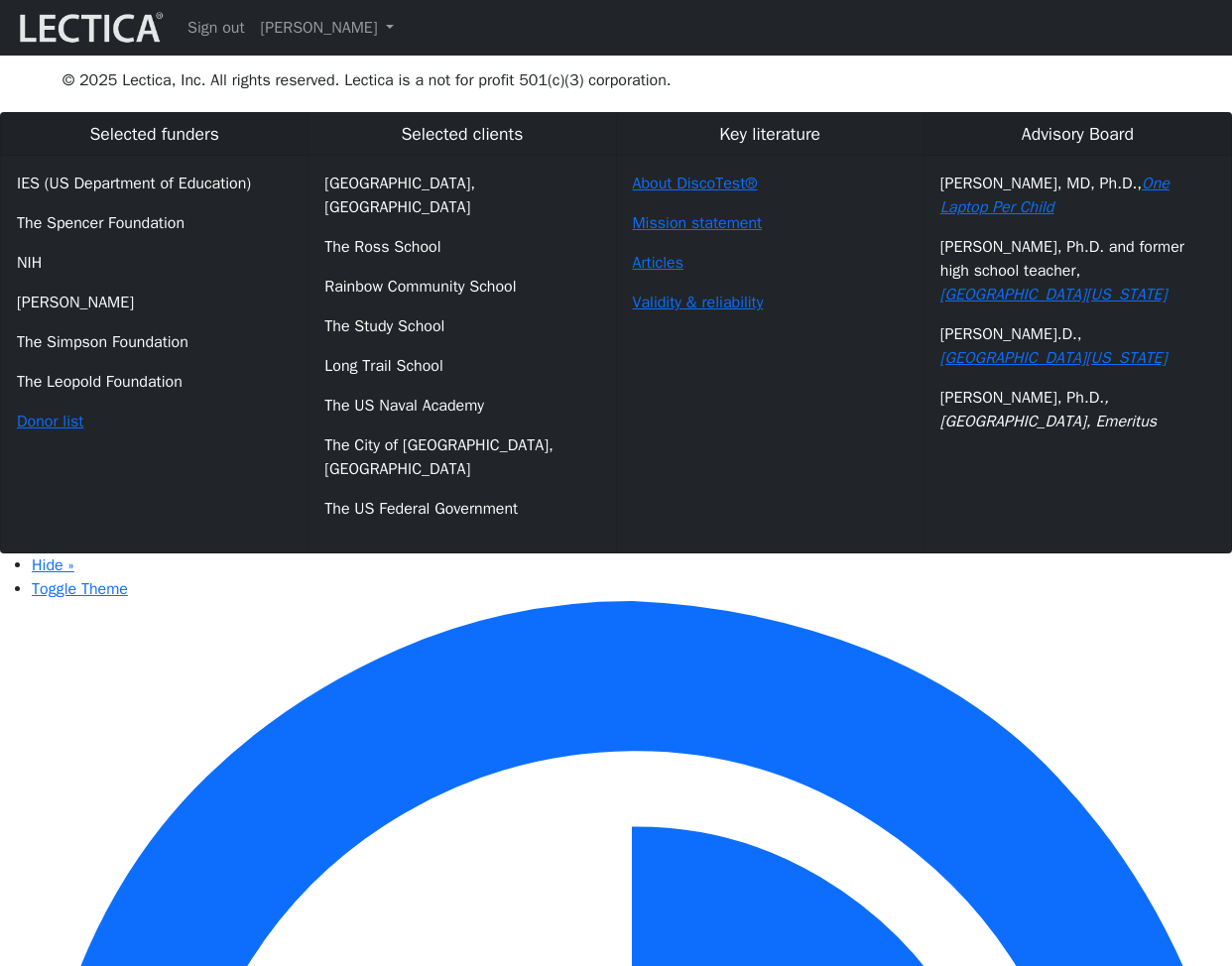 click on "submit" at bounding box center [400, -51] 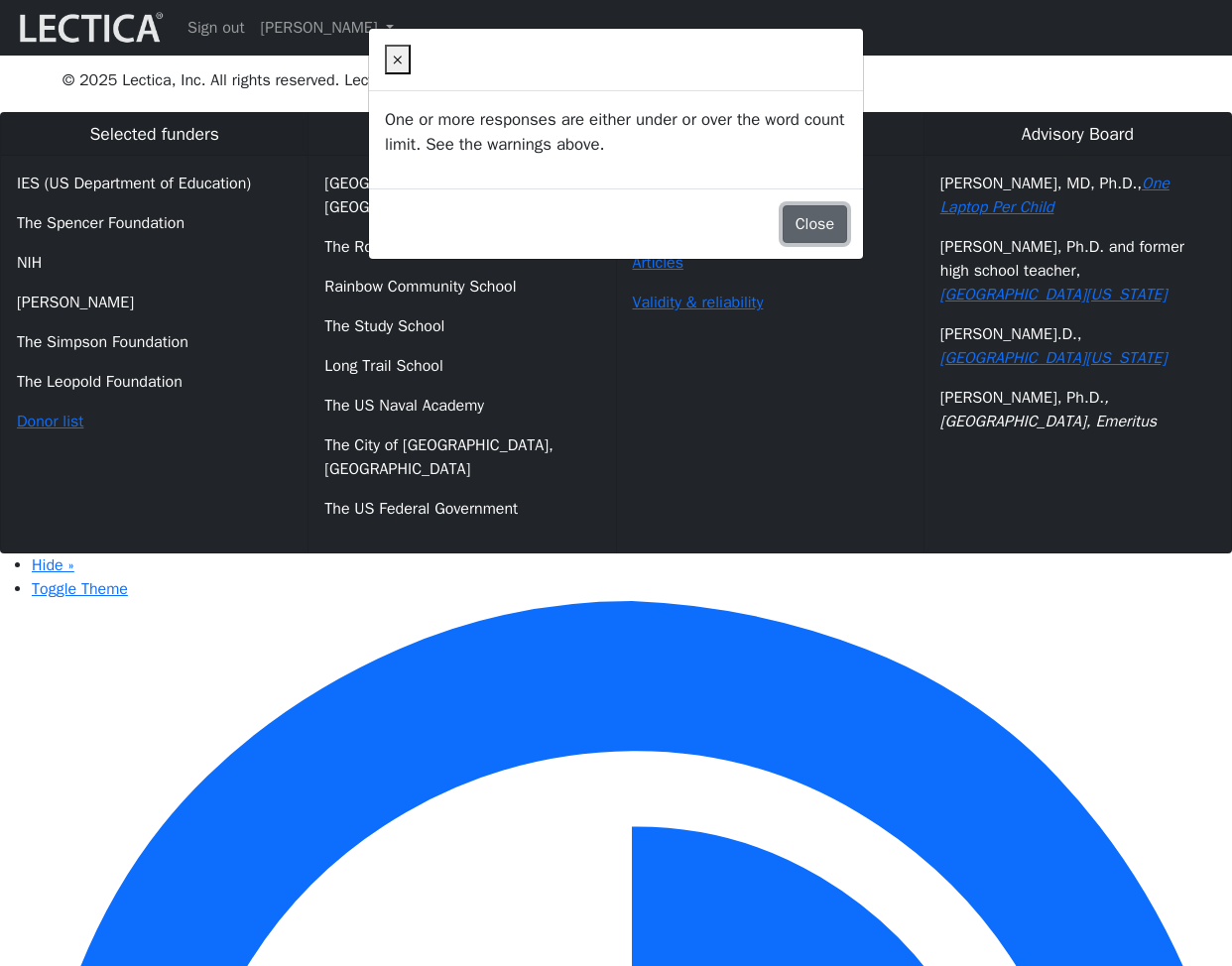 click on "Close" at bounding box center (814, 224) 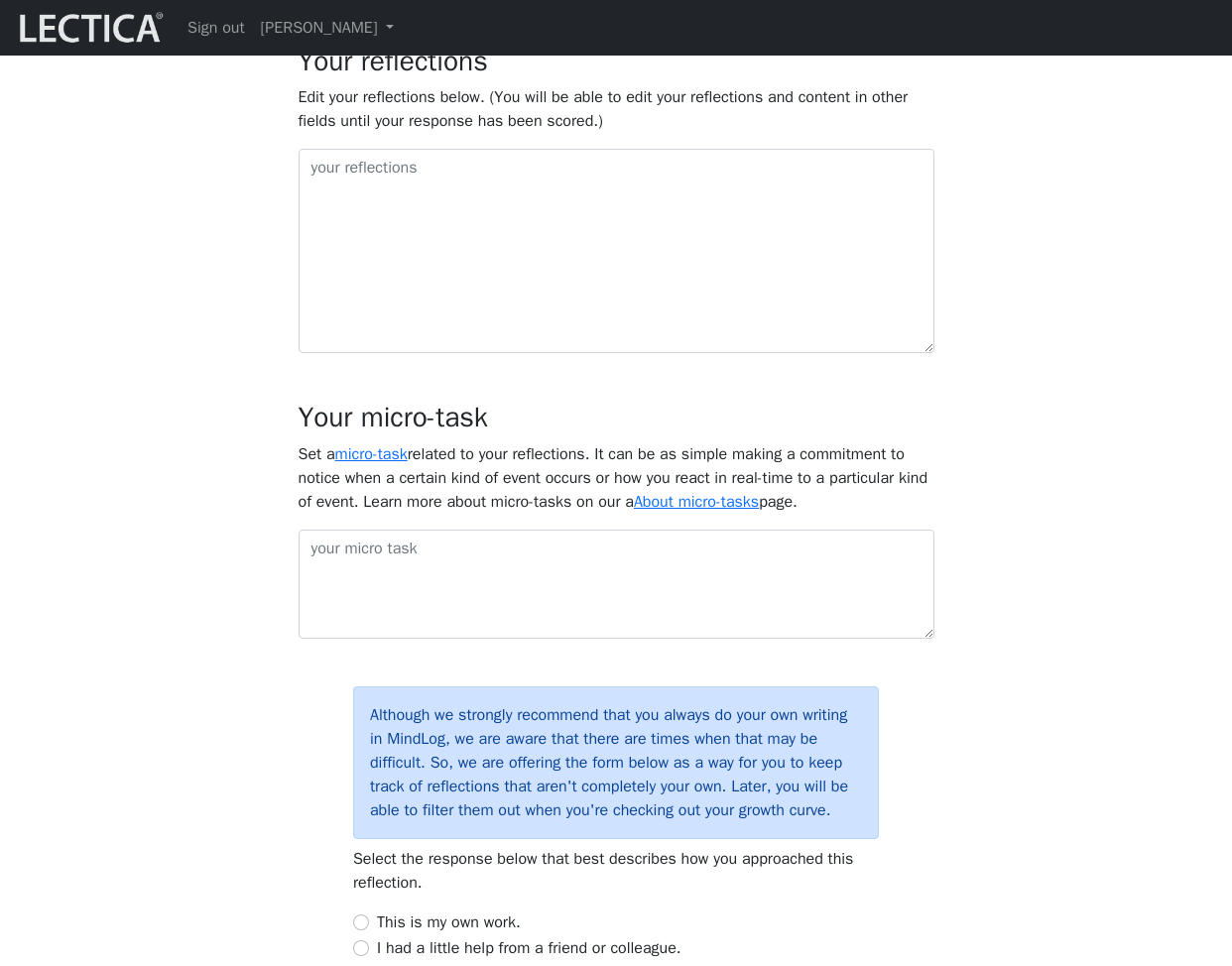 scroll, scrollTop: 887, scrollLeft: 0, axis: vertical 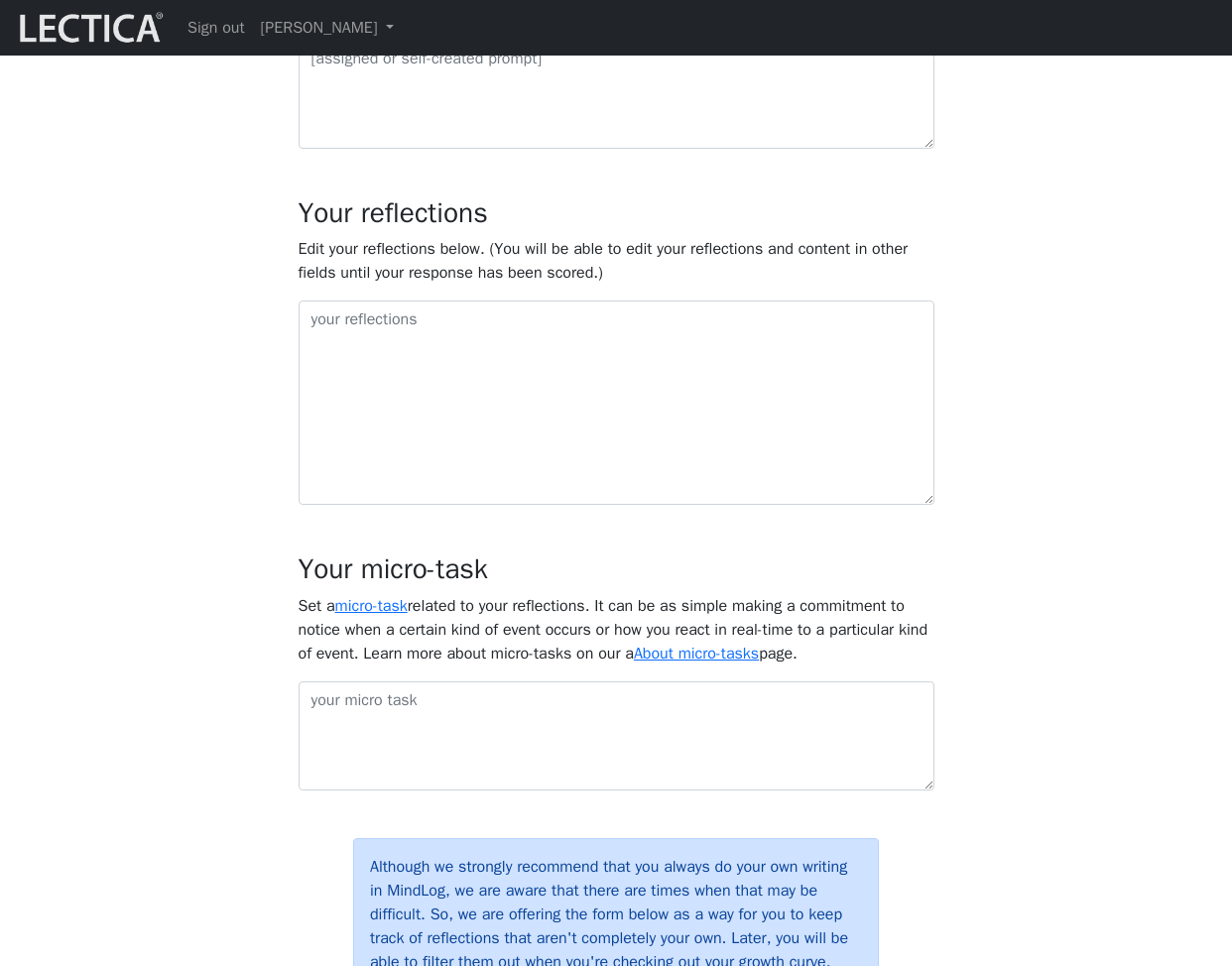 click at bounding box center (616, -80) 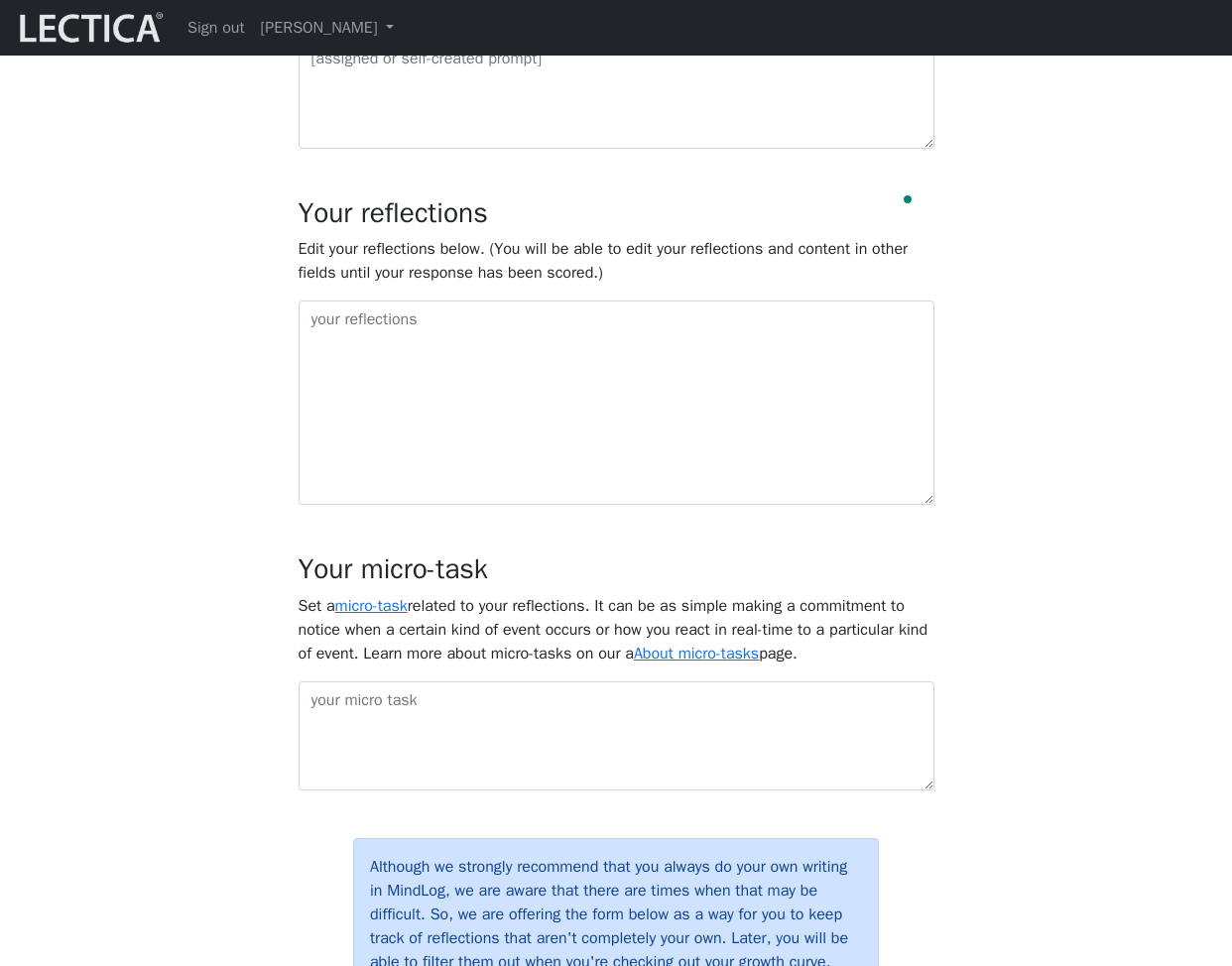 type on "asdf" 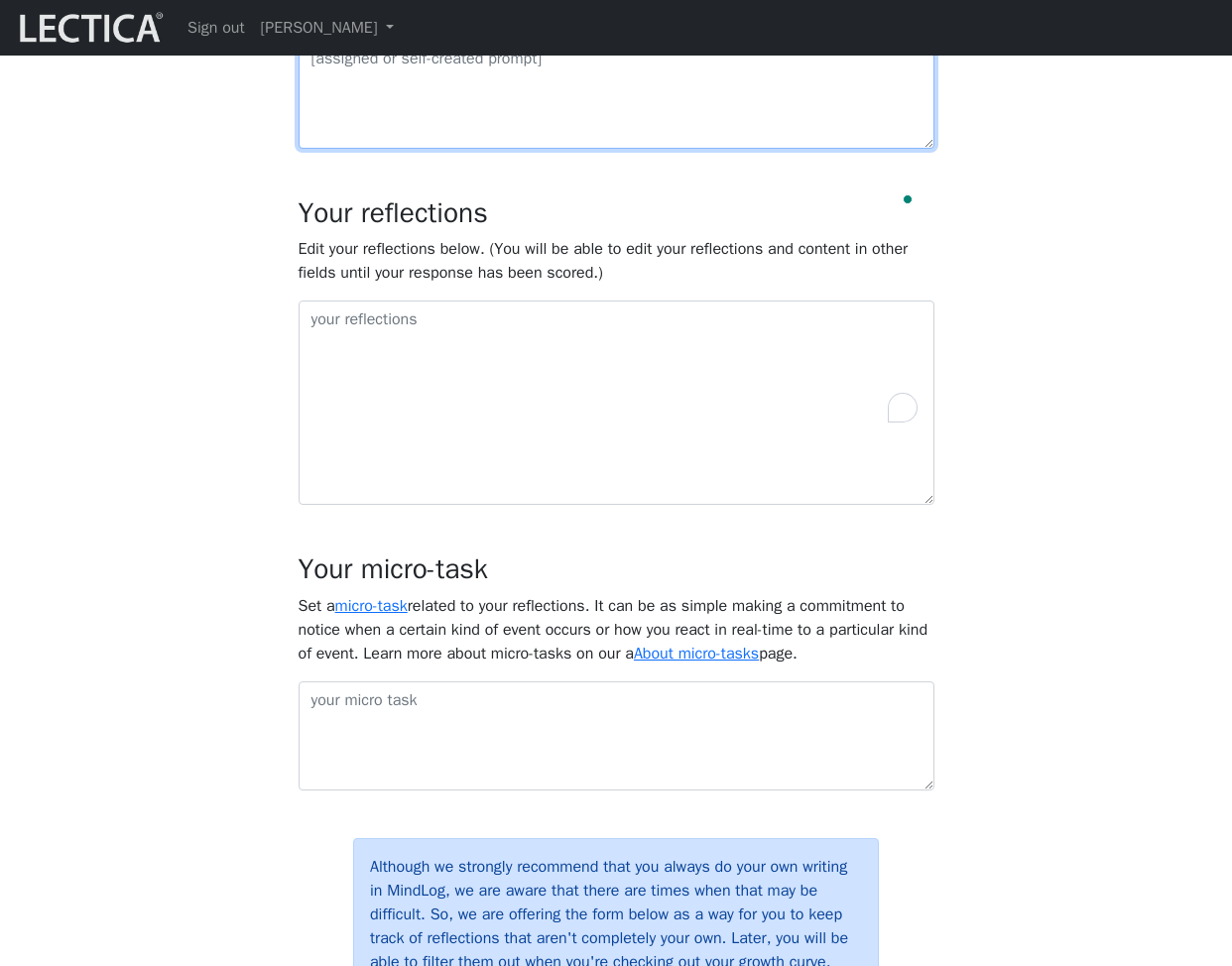 click at bounding box center (616, 94) 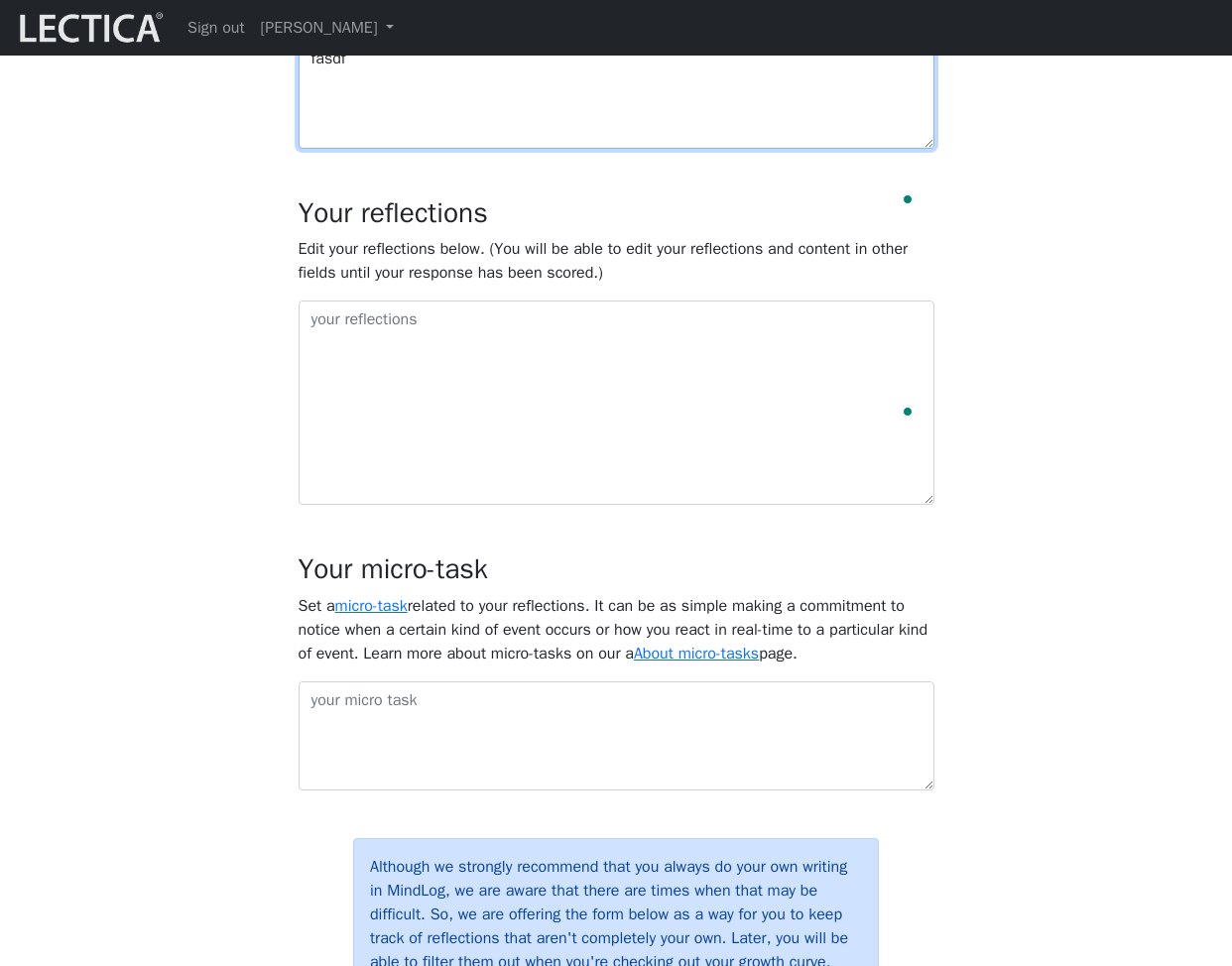 type on "fasdf" 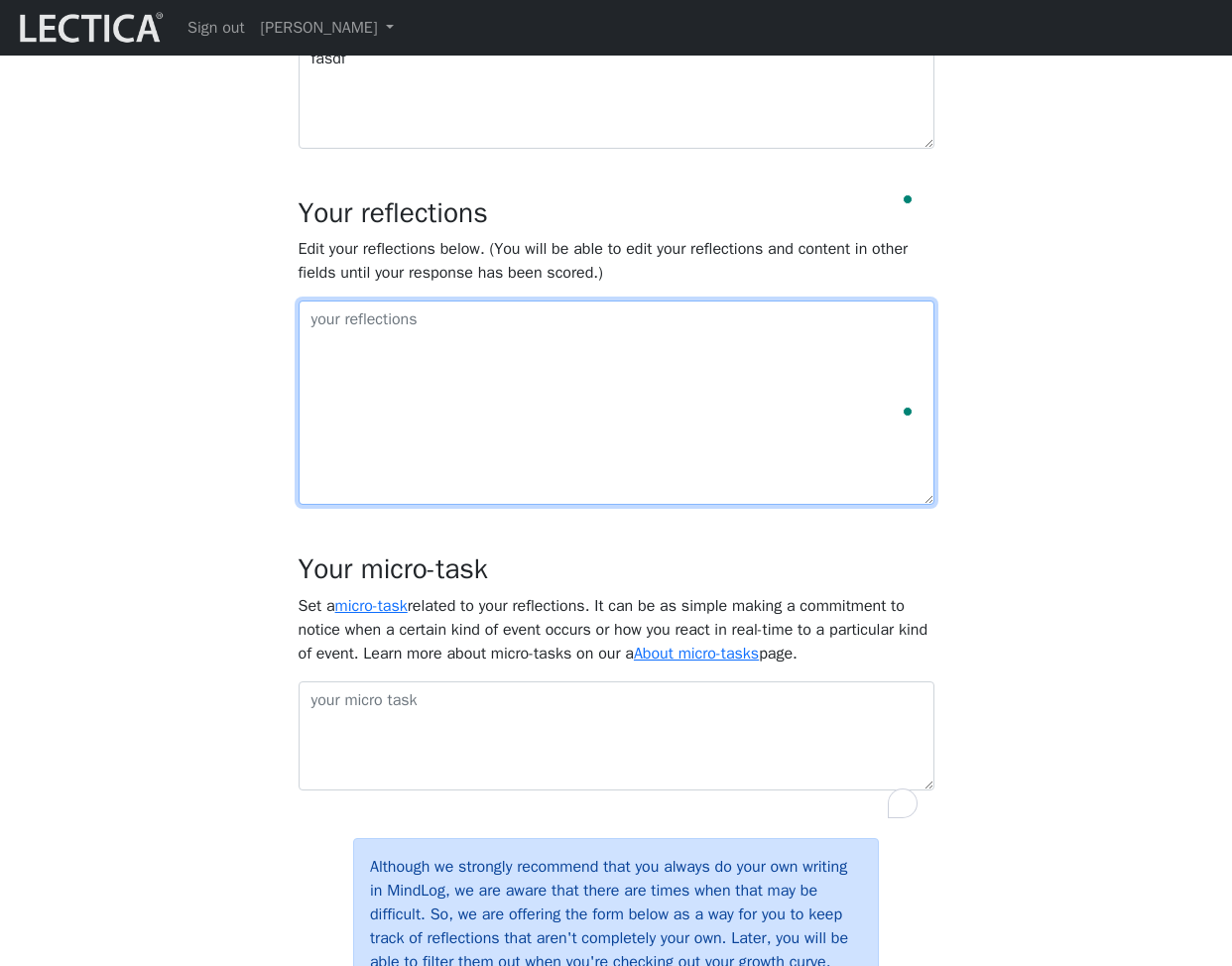 click at bounding box center (616, 403) 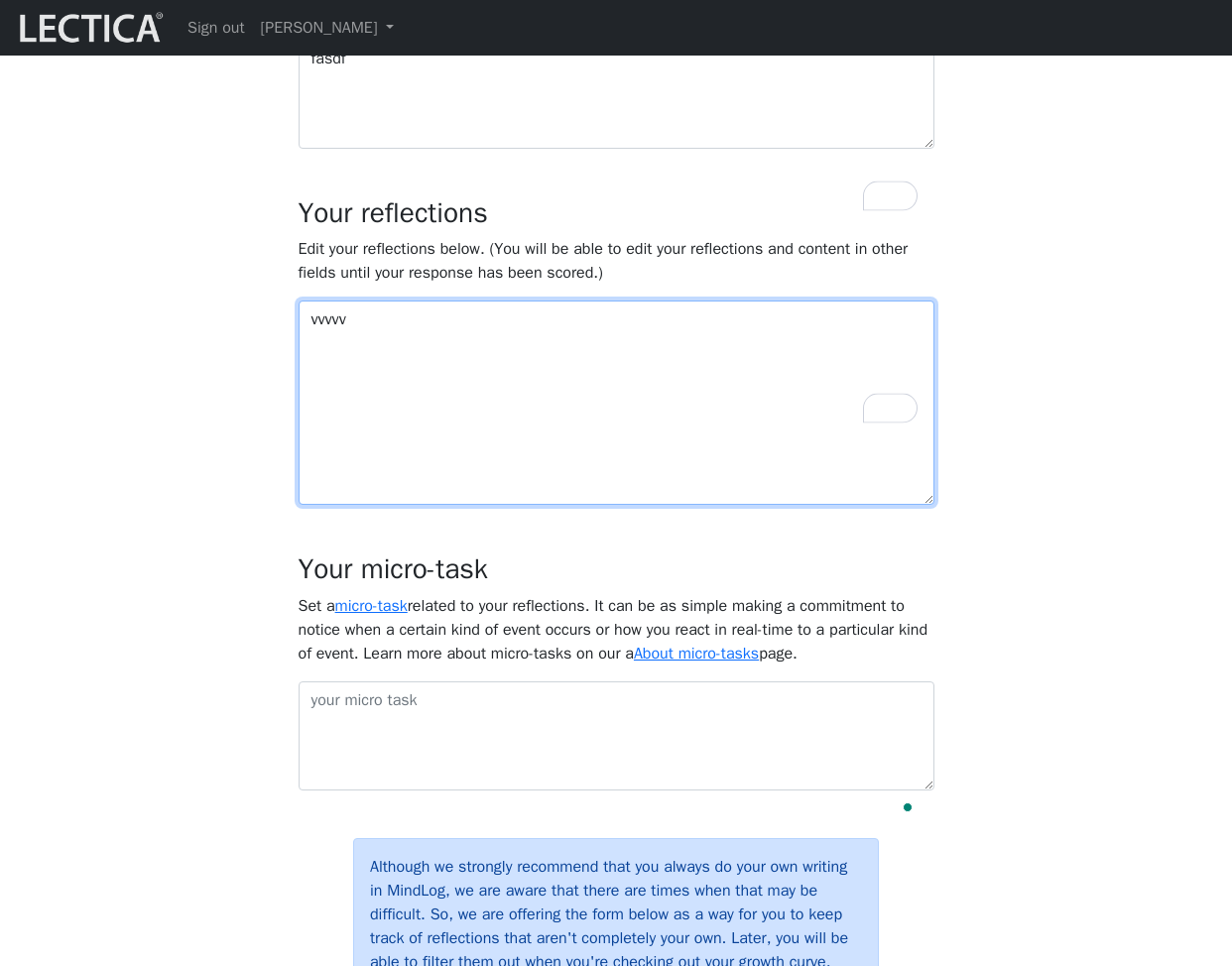 scroll, scrollTop: 1398, scrollLeft: 0, axis: vertical 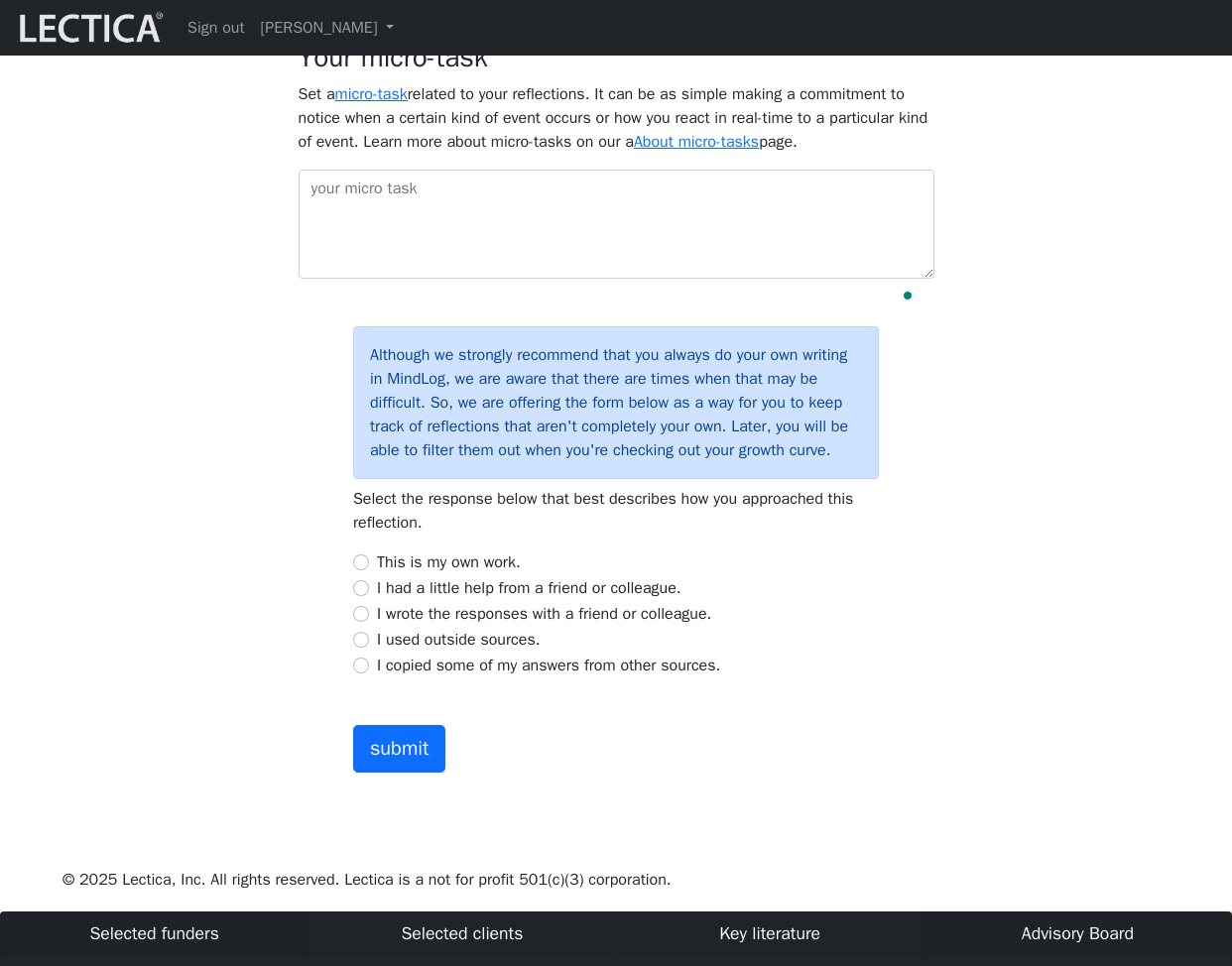 type on "vvvvv" 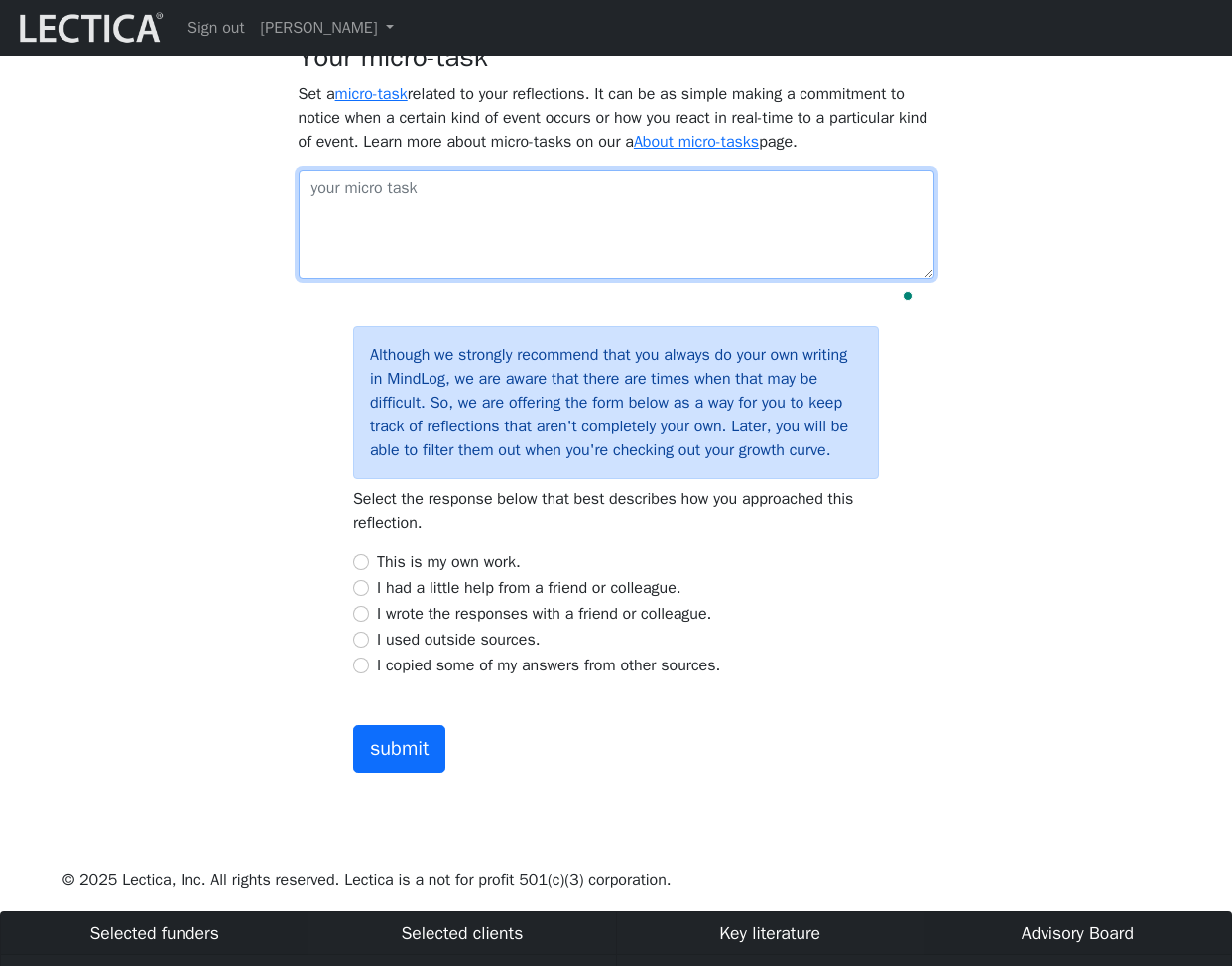 click at bounding box center [616, 224] 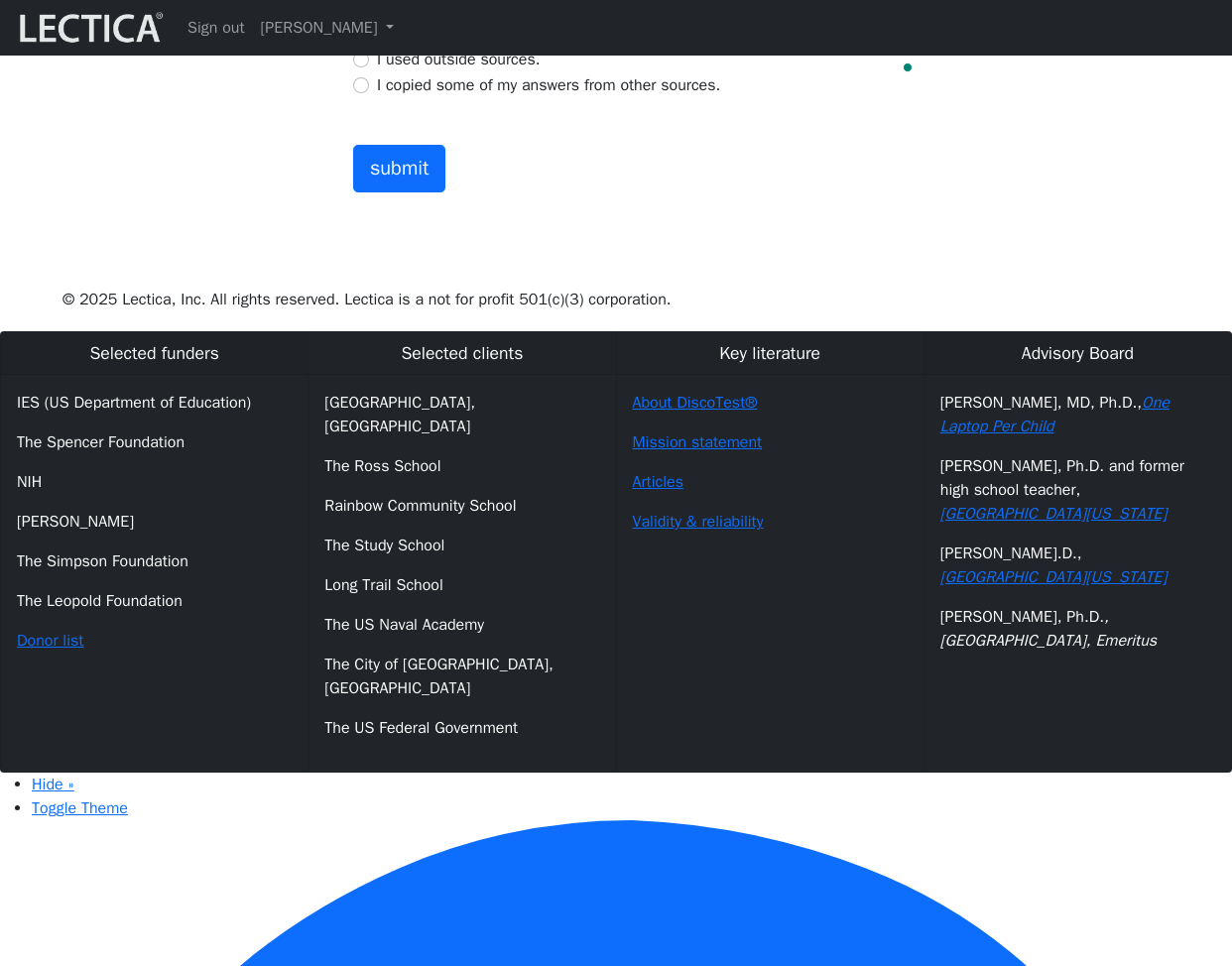 scroll, scrollTop: 2246, scrollLeft: 0, axis: vertical 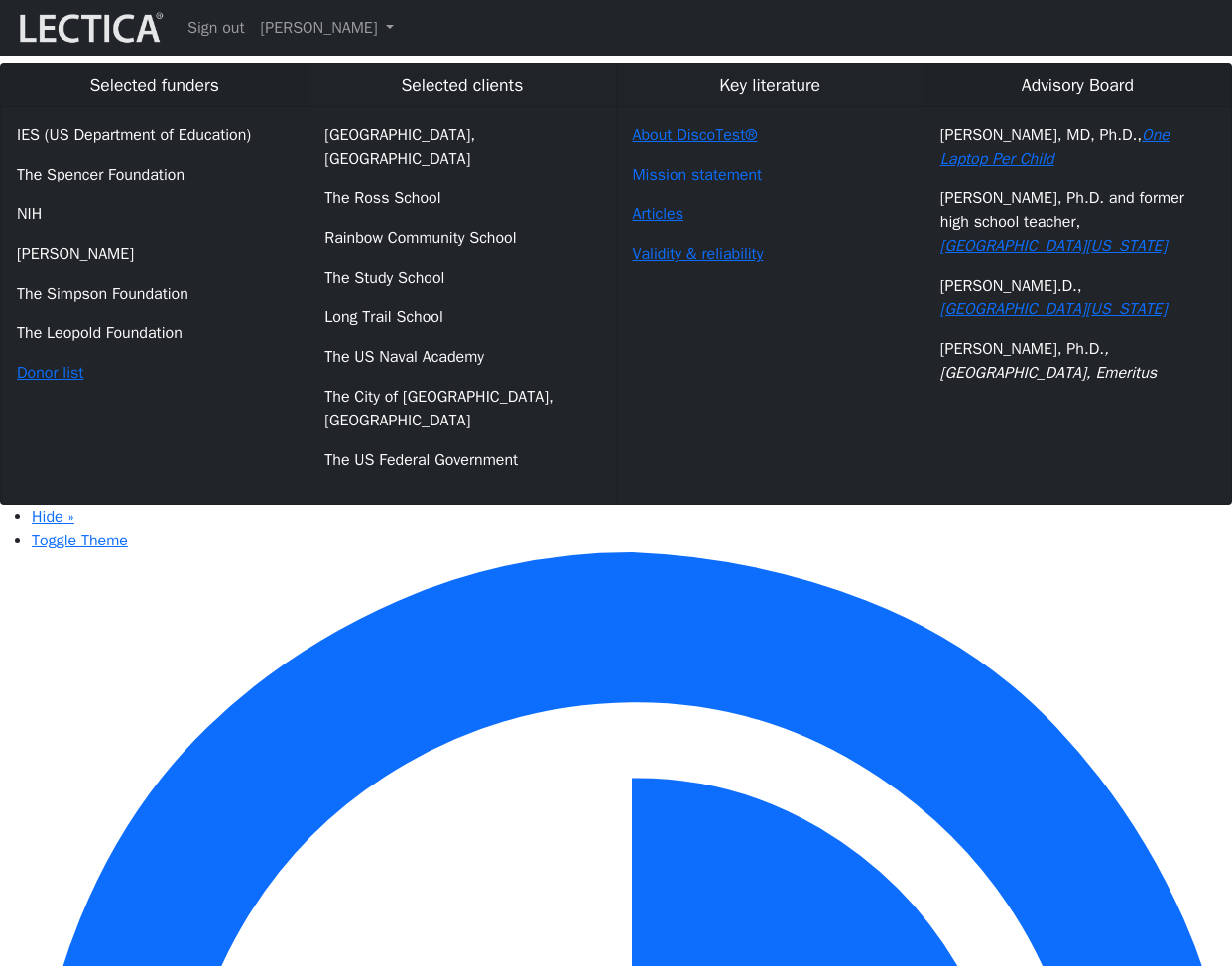 type on "vvv" 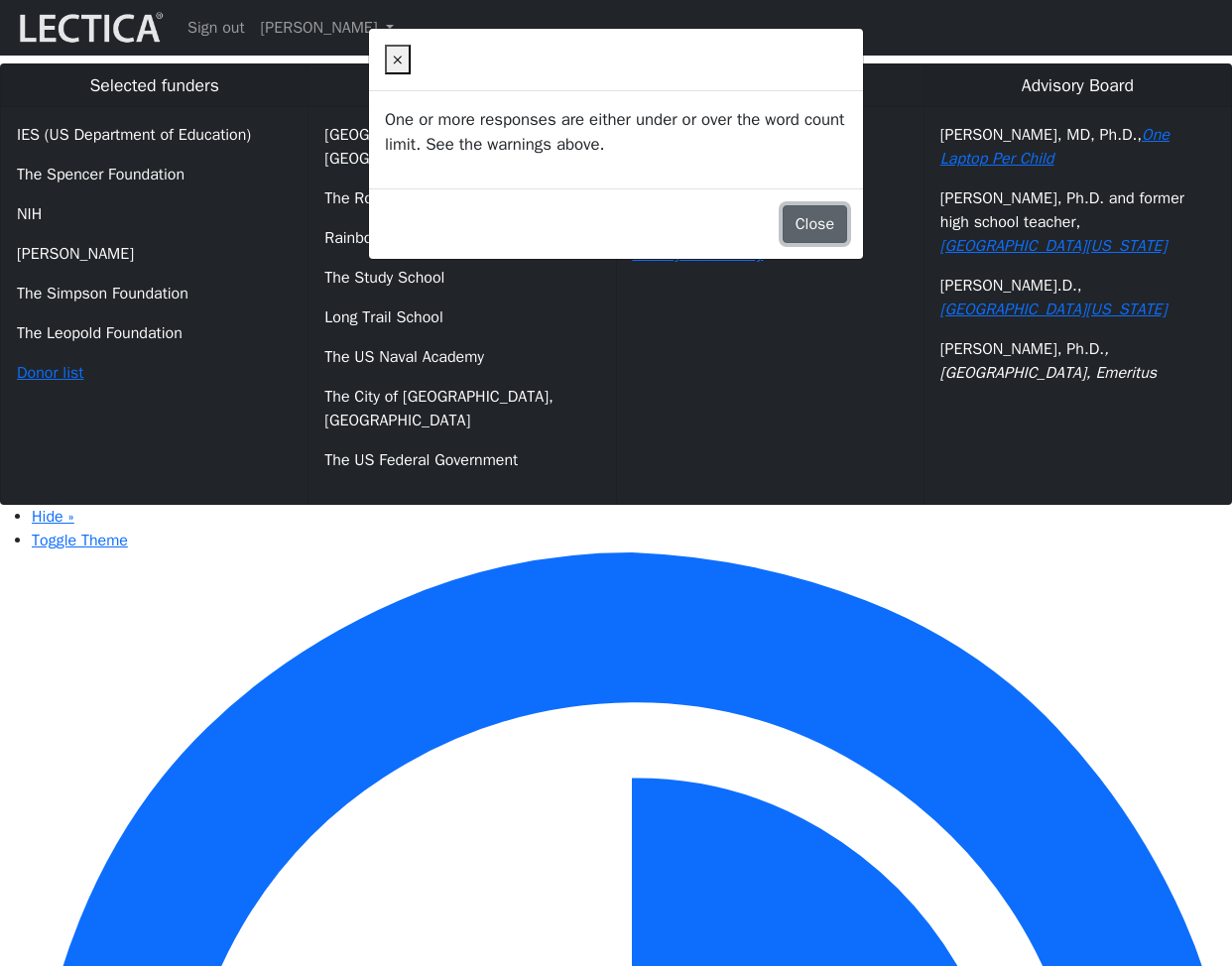 click on "Close" at bounding box center (814, 224) 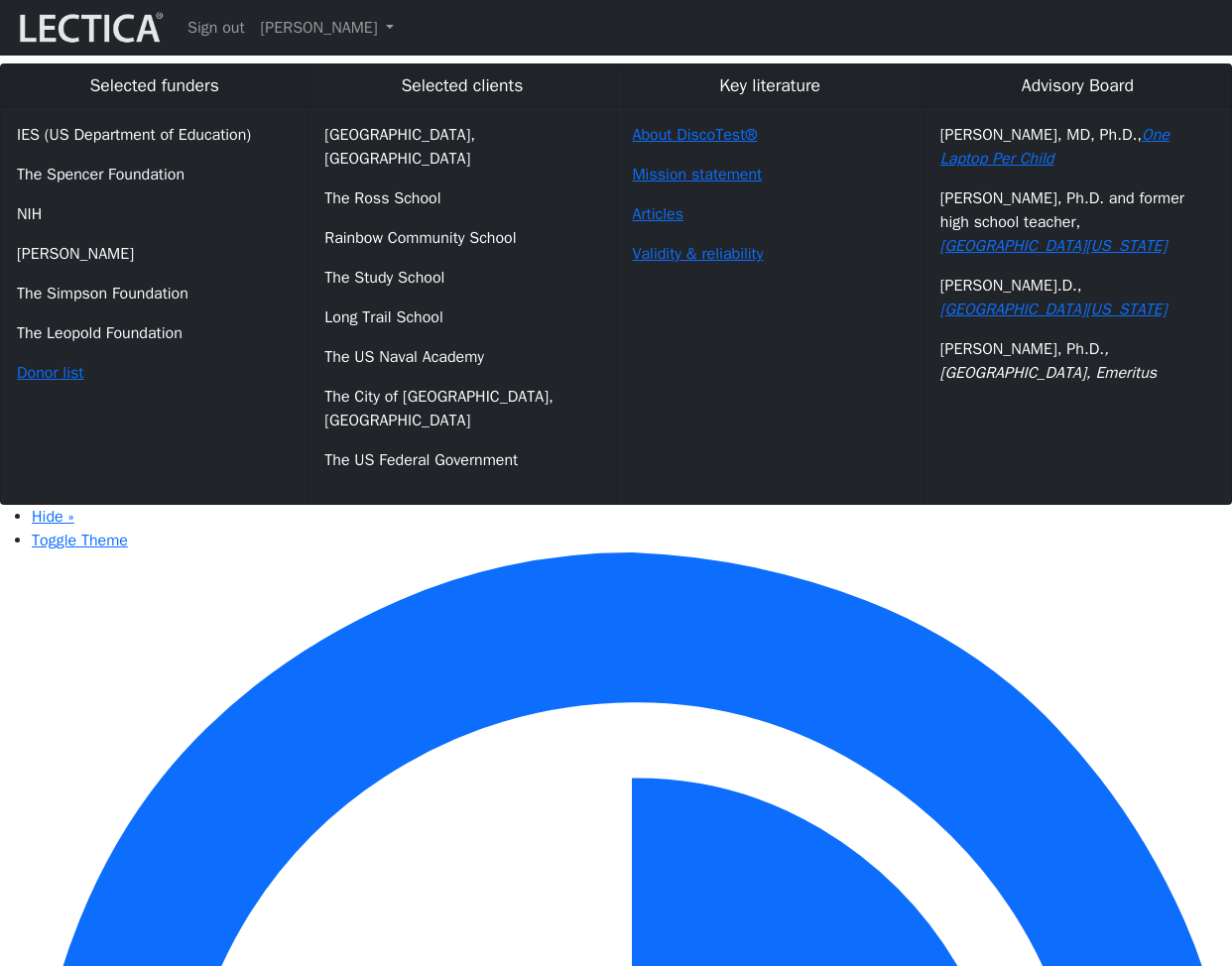 click on "I used outside sources." at bounding box center (361, -208) 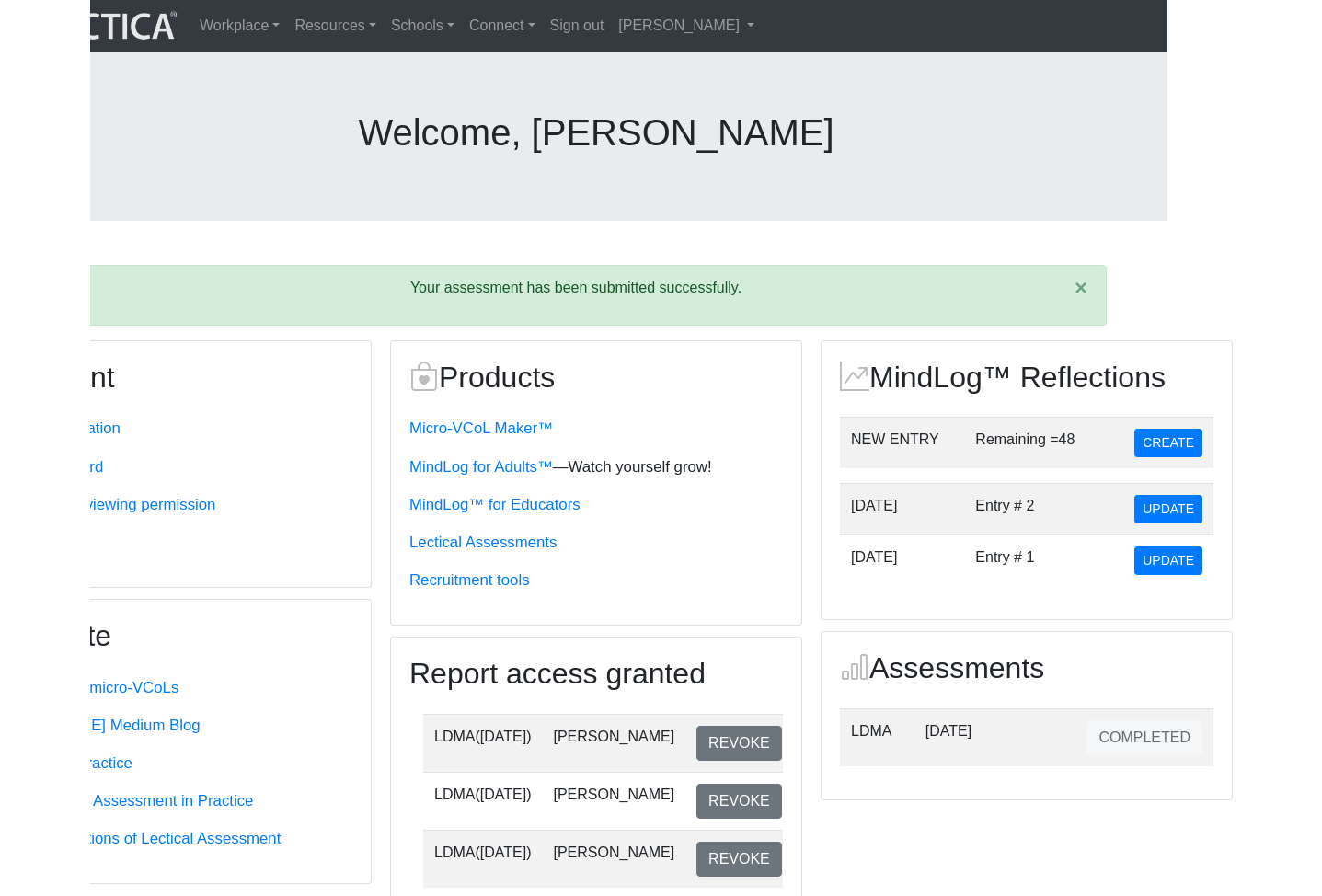 scroll, scrollTop: 0, scrollLeft: 0, axis: both 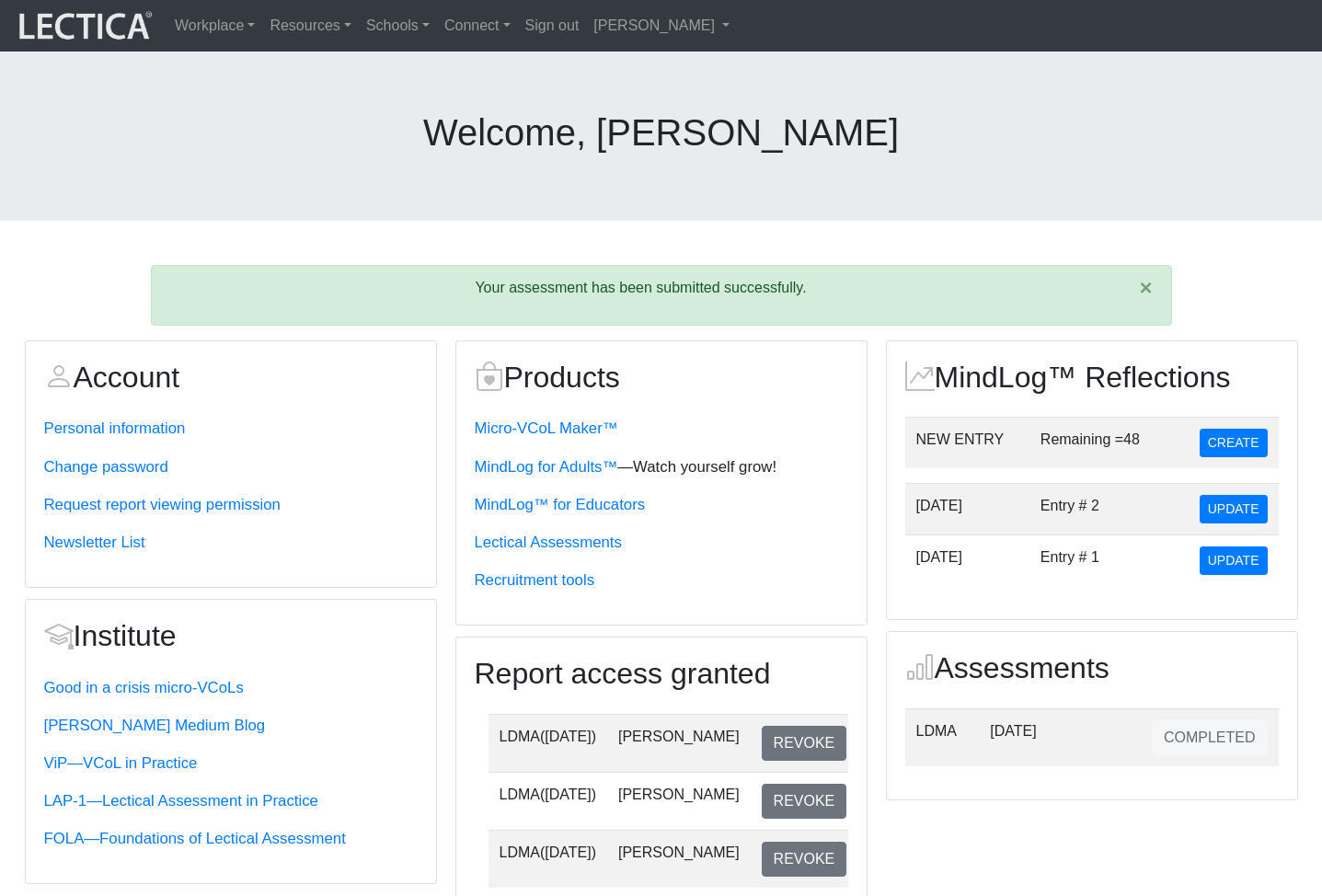 click on "welcome, Sacha Petersen" at bounding box center [661, 132] 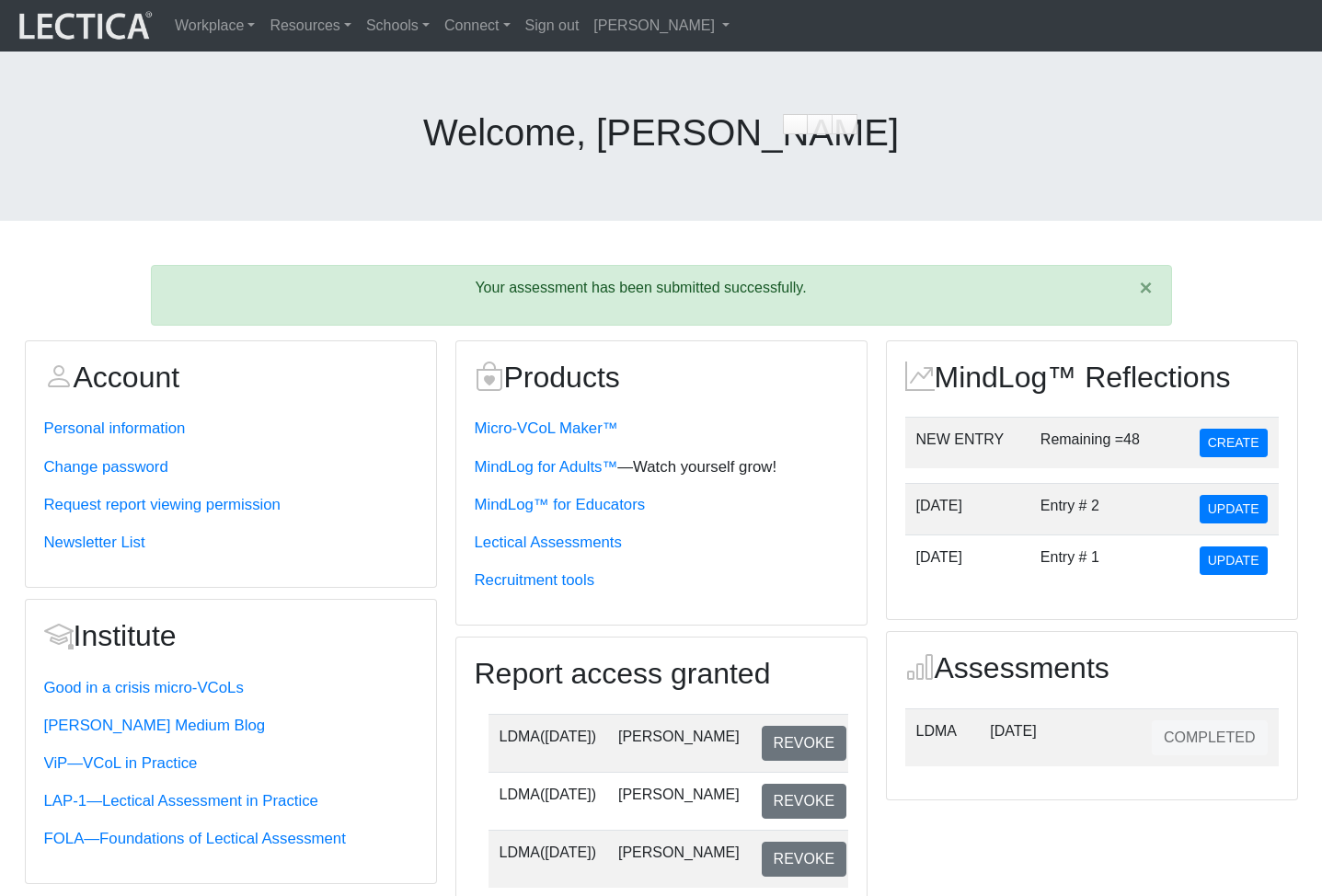 click on "welcome, Sacha Petersen           ×   Your assessment has been submitted successfully.        Account   Personal information   Change password   Request report viewing permission   Newsletter List      Institute   Good in a crisis micro-VCoLs   Dr. Dawson's Medium Blog   ViP—VCoL in Practice   LAP-1—Lectical Assessment in Practice   FOLA—Foundations of Lectical Assessment      Products   Micro-VCoL Maker™   MindLog for Adults™ —Watch yourself grow!   MindLog™ for Educators   Lectical Assessments   Recruitment tools
Report access granted
LDMA
(2025-07-11)
Kotono Matsushita
REVOKE
LDMA
(2025-07-11)
Yuki Okuno
REVOKE
LDMA
(2025-07-11)
Norio Suzuki
REVOKE
MindLog™ Reflections     48" at bounding box center (661, 492) 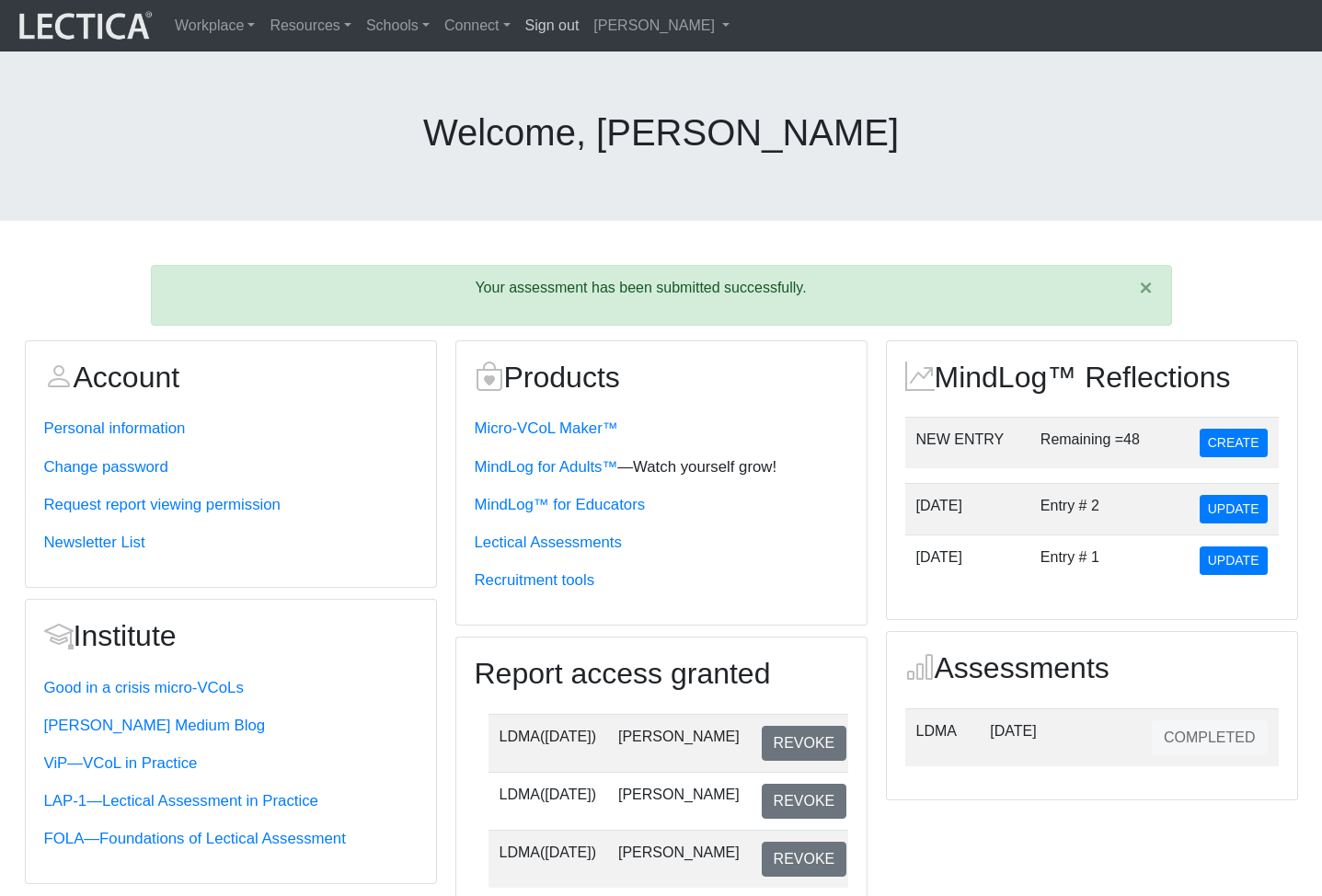 click on "Sign out" at bounding box center [552, 26] 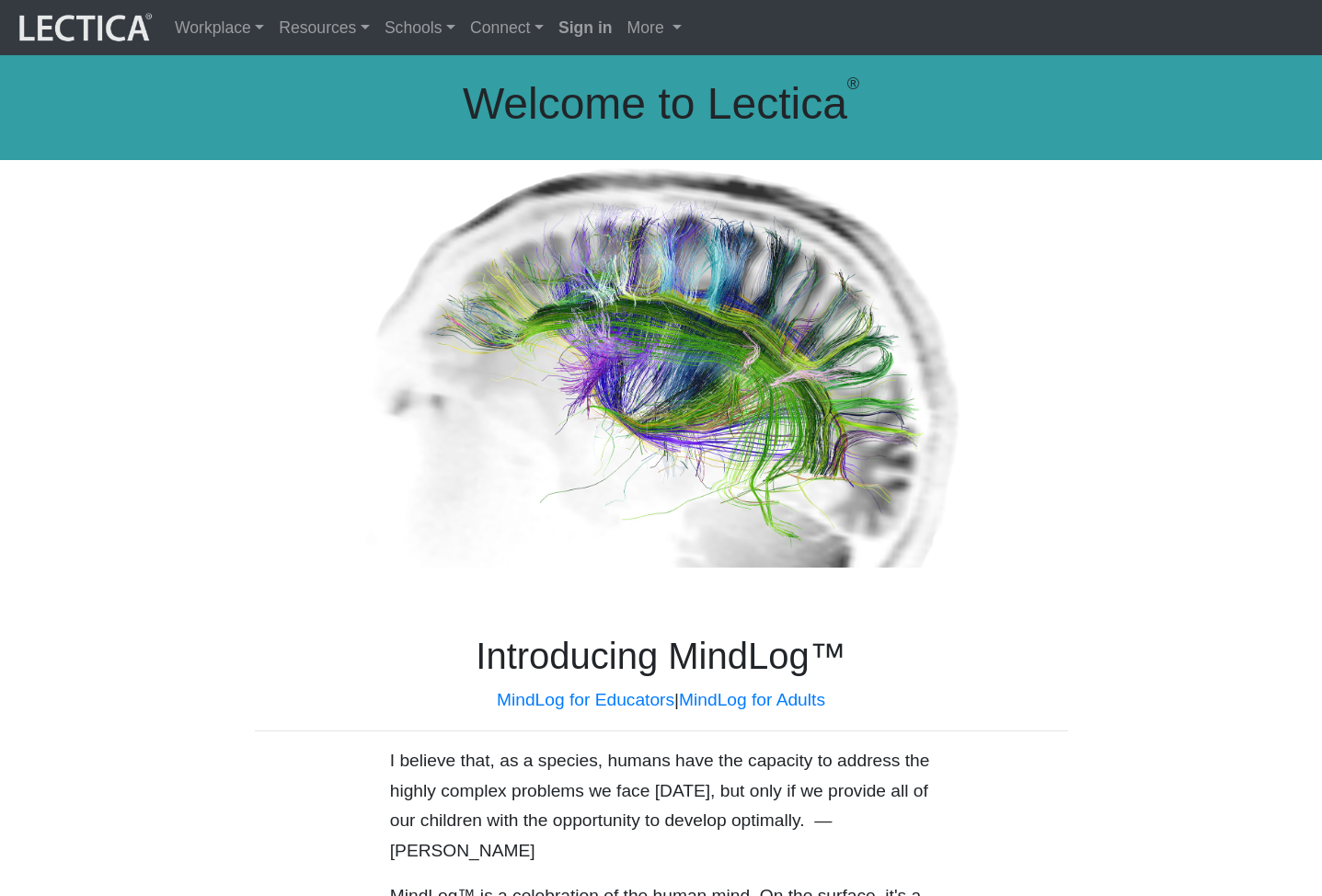 scroll, scrollTop: 0, scrollLeft: 0, axis: both 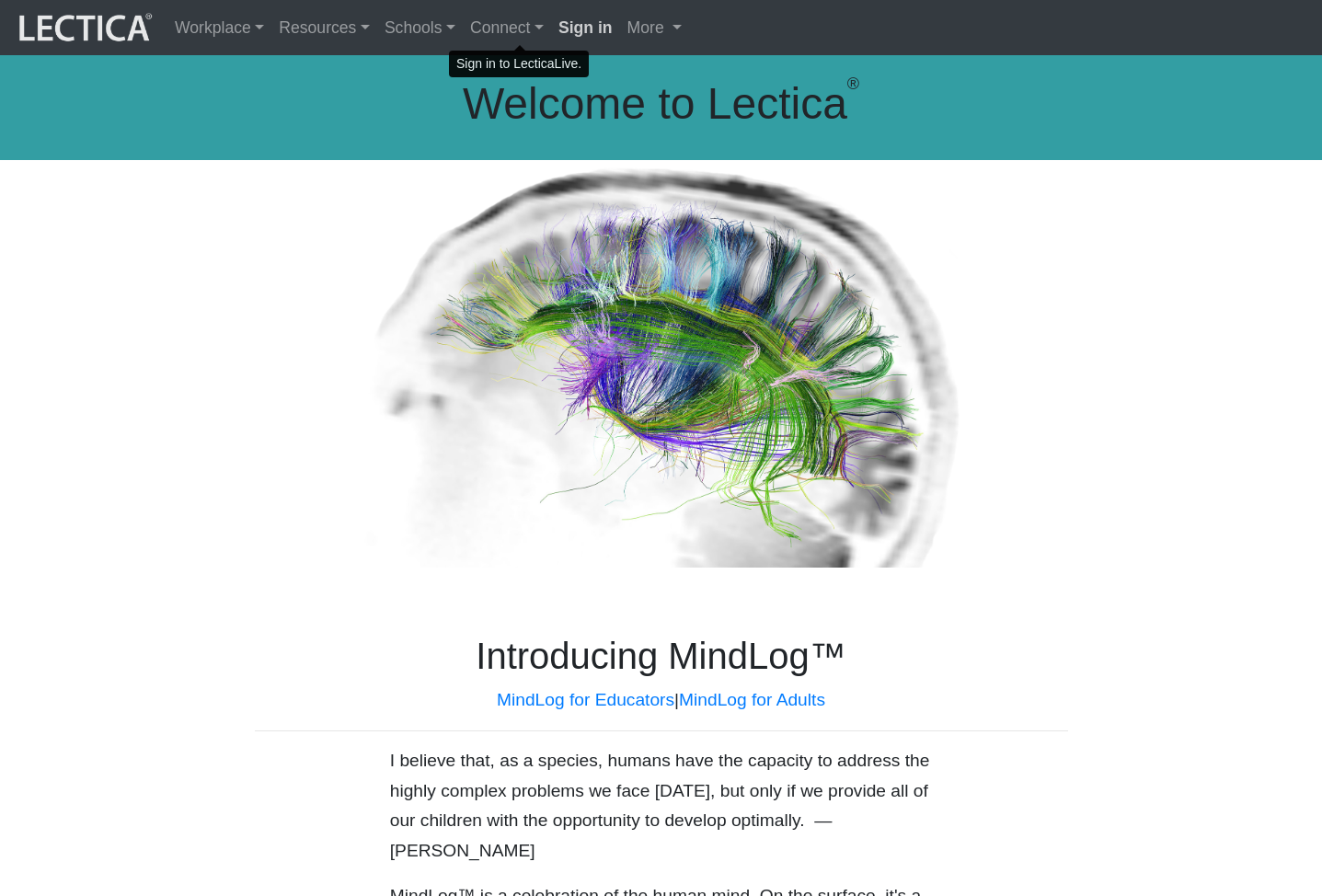 click on "Sign in" at bounding box center (585, 28) 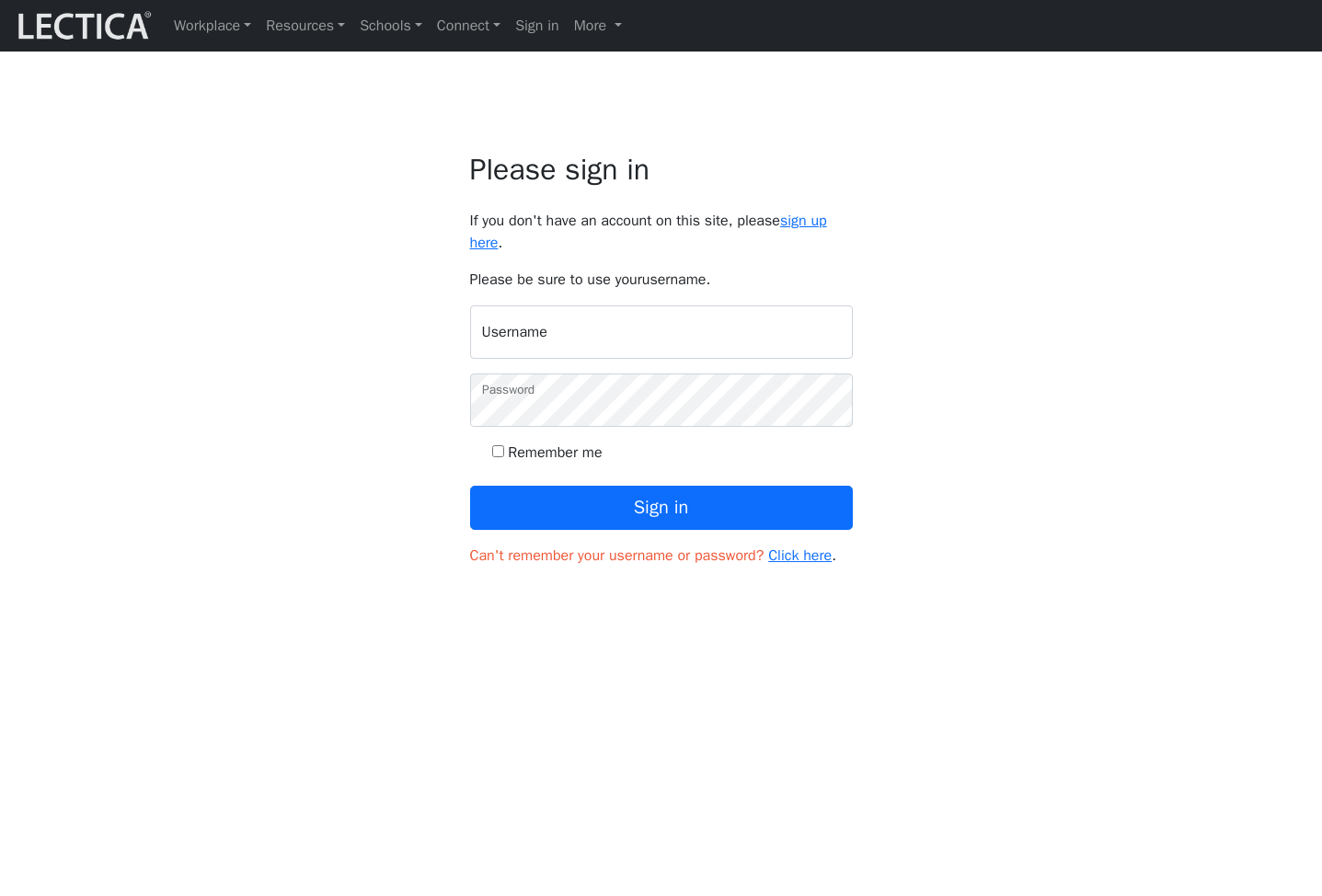 scroll, scrollTop: 0, scrollLeft: 0, axis: both 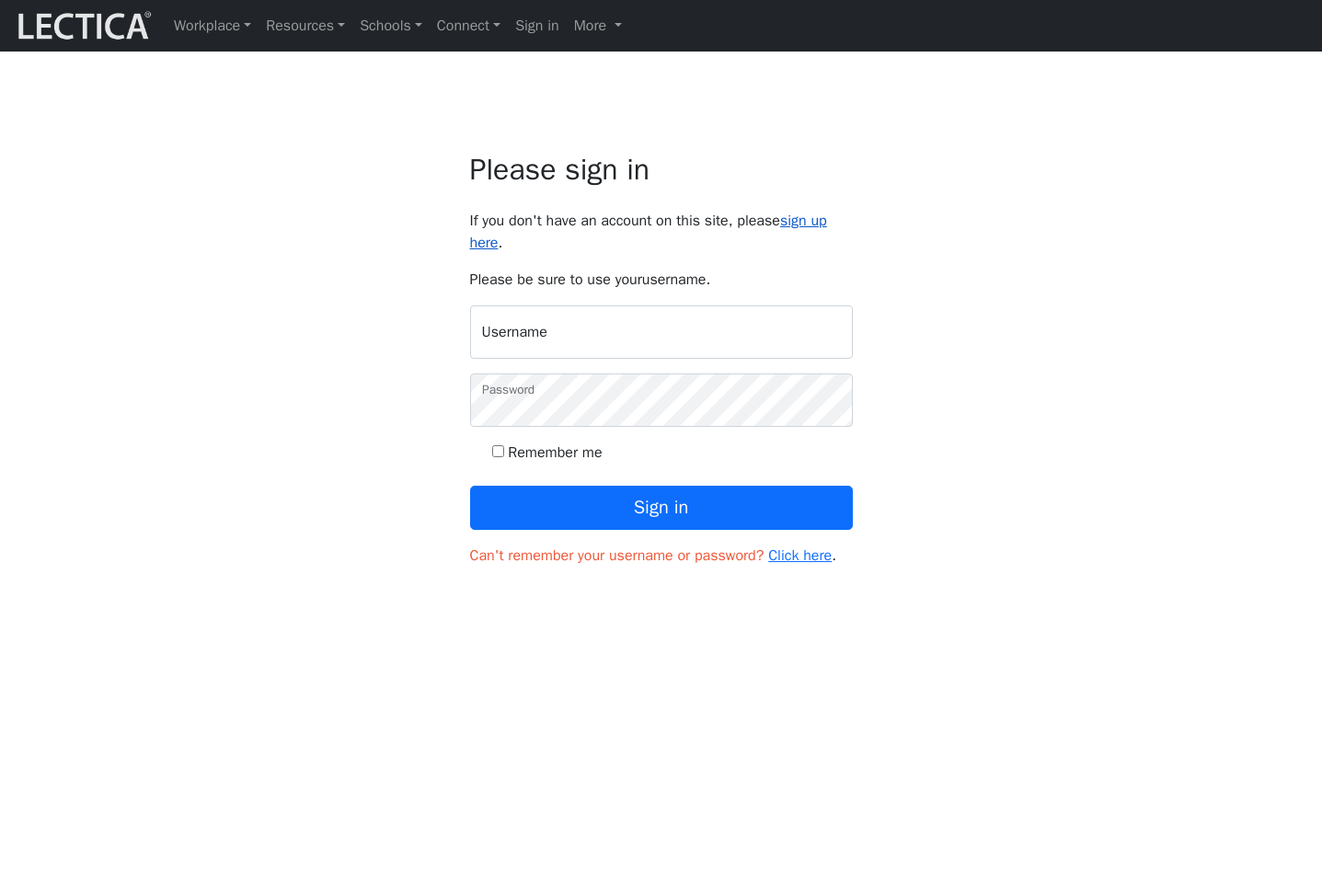 click on "sign up here" at bounding box center [649, 232] 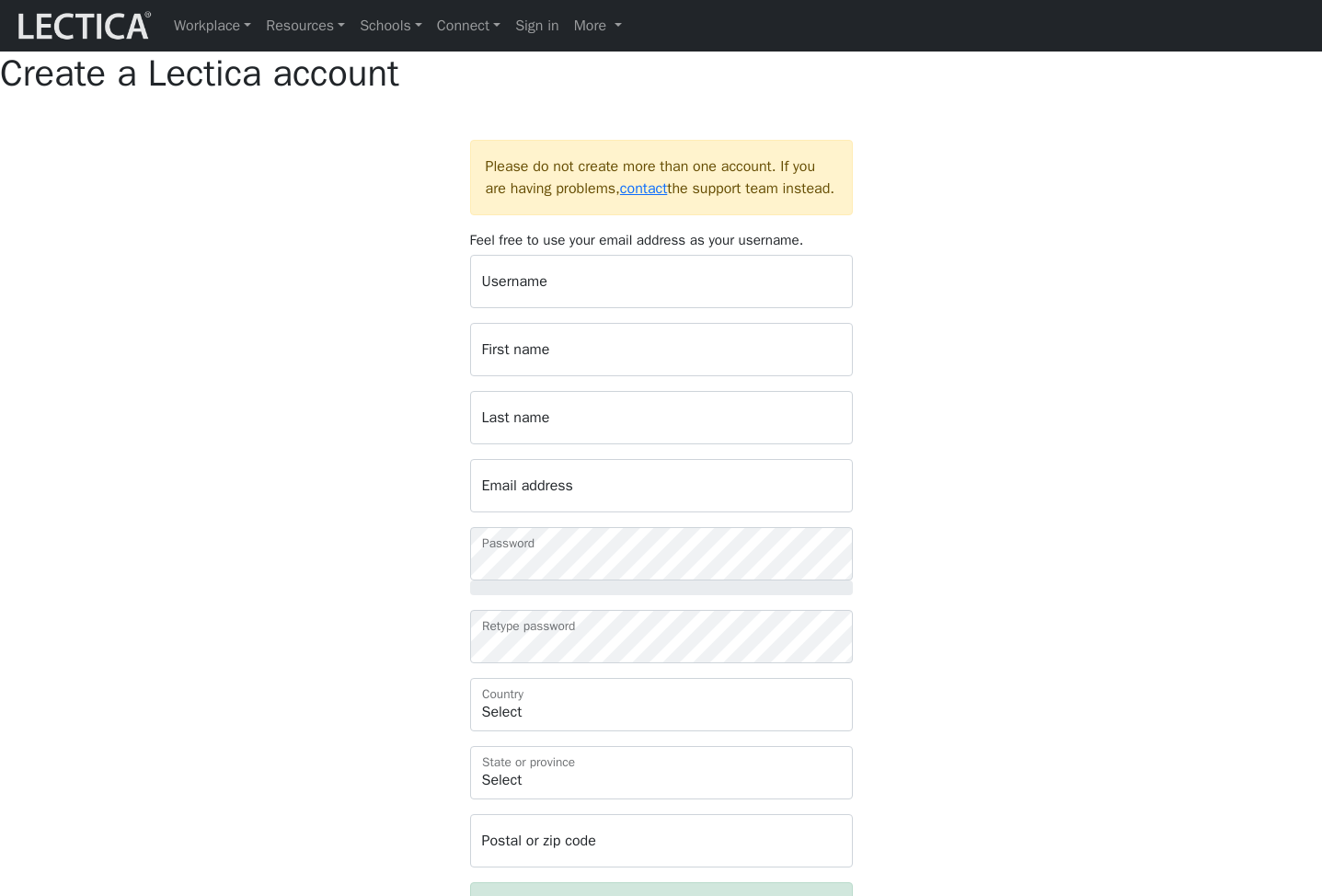 scroll, scrollTop: 0, scrollLeft: 0, axis: both 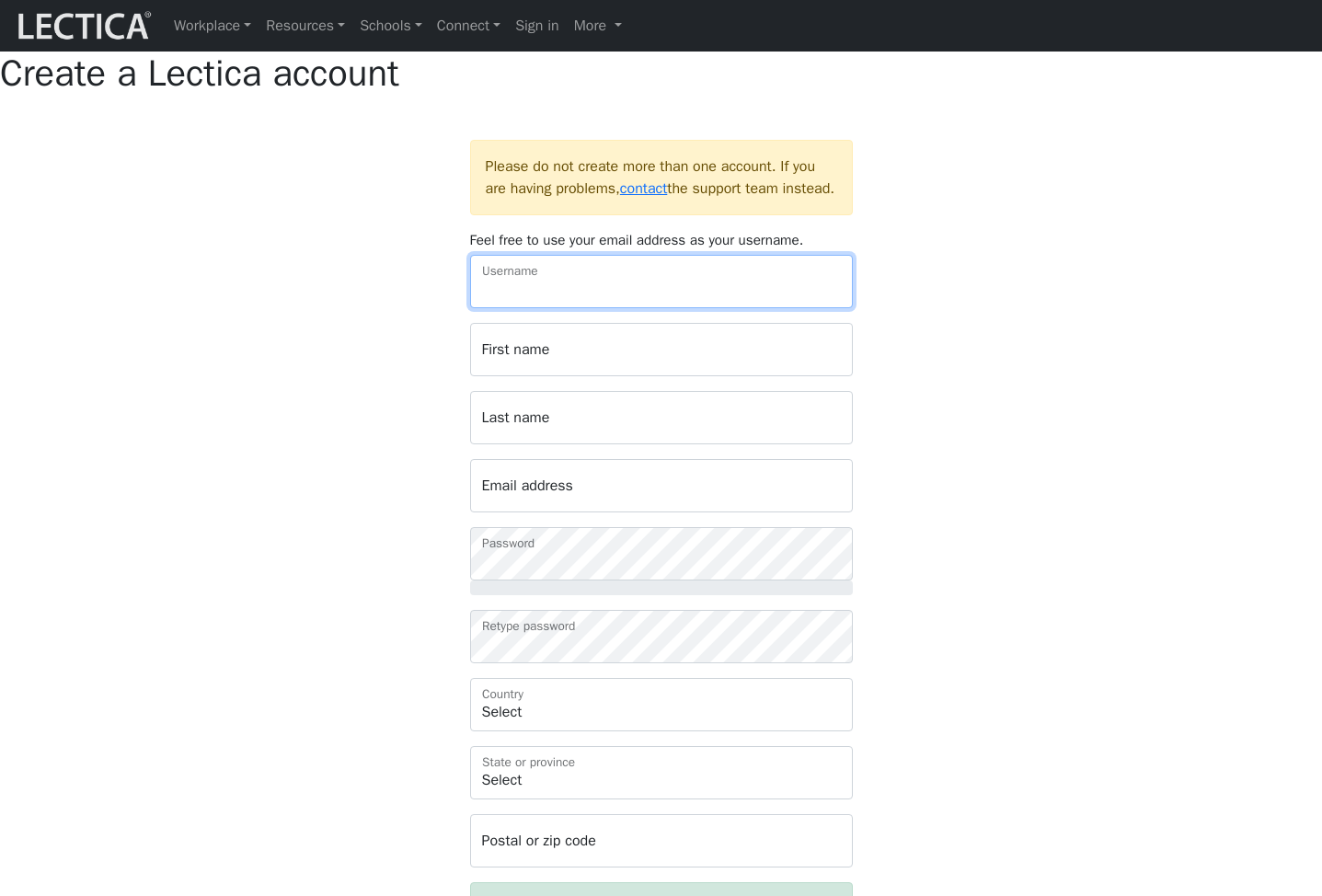 type on "cogihinik" 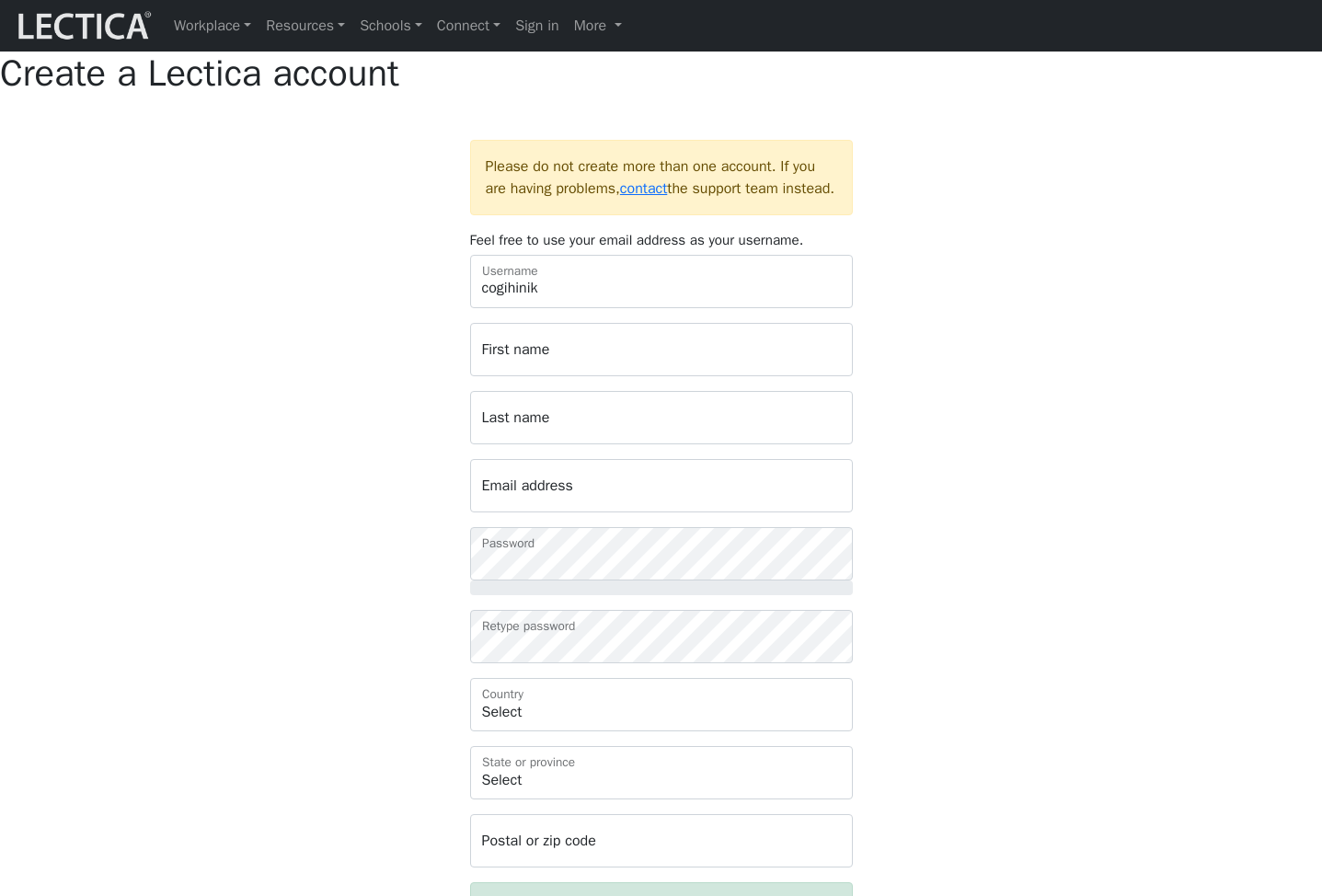 type on "Reese" 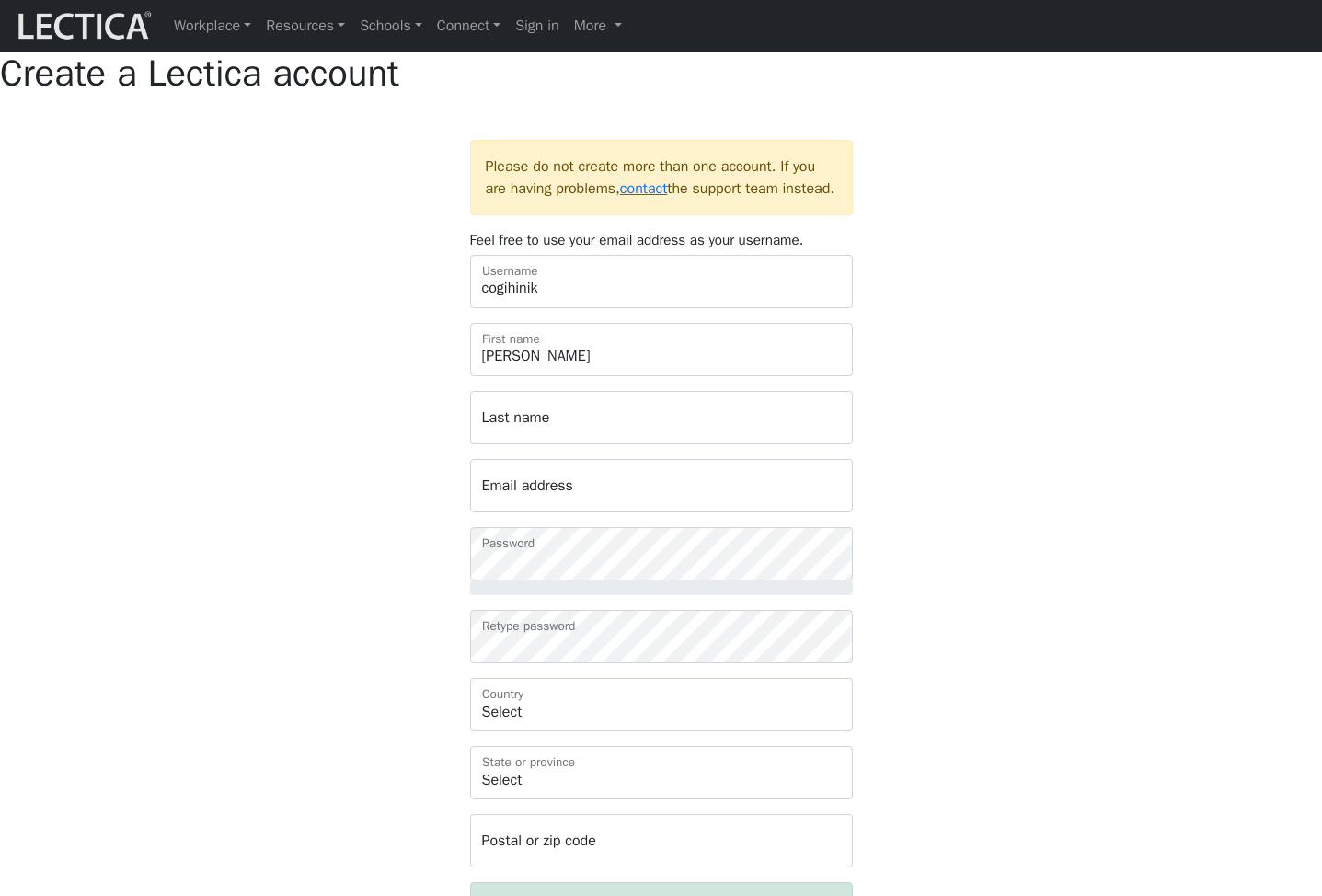 type on "Pope" 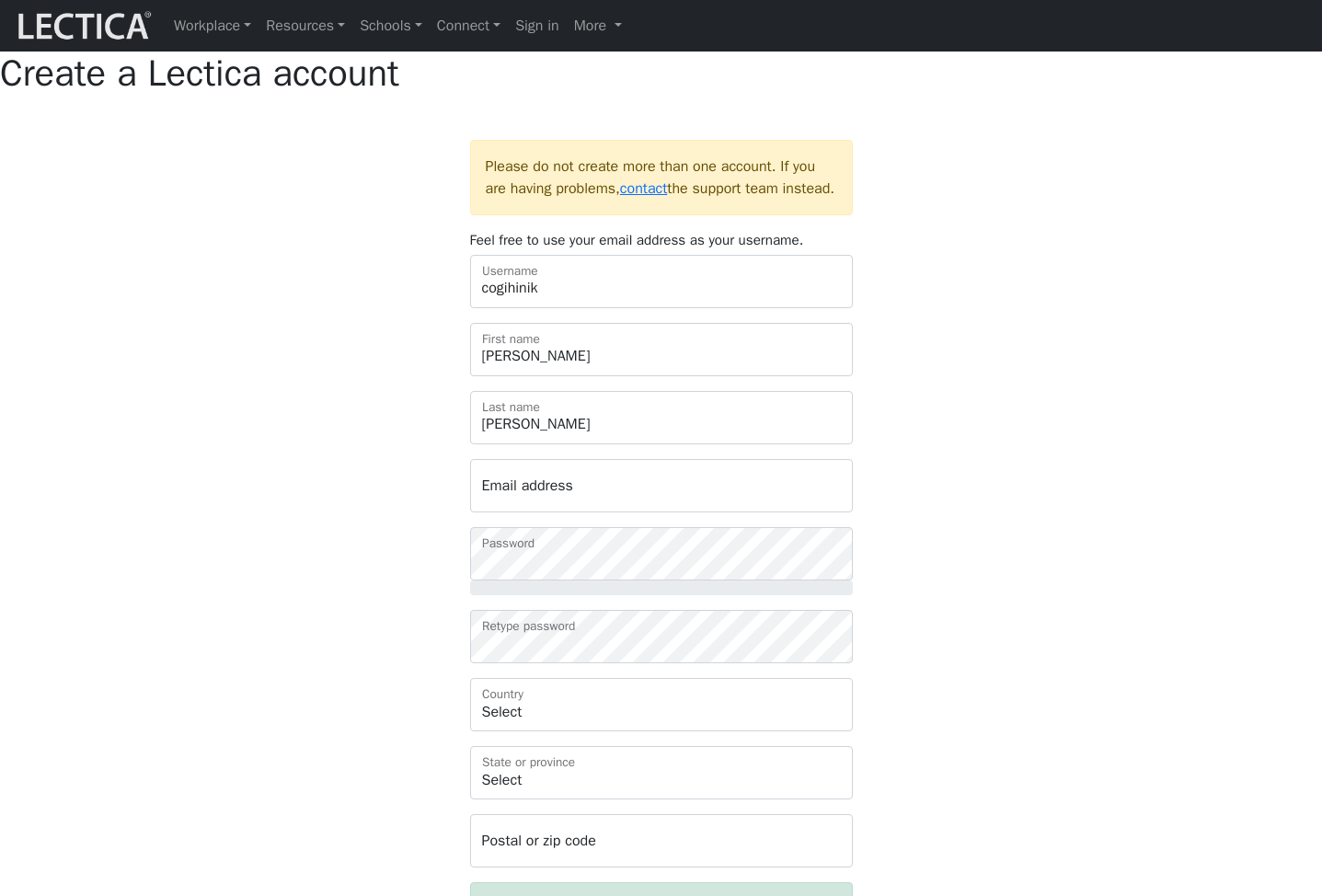 type on "jiwotoguki@mailinator.com" 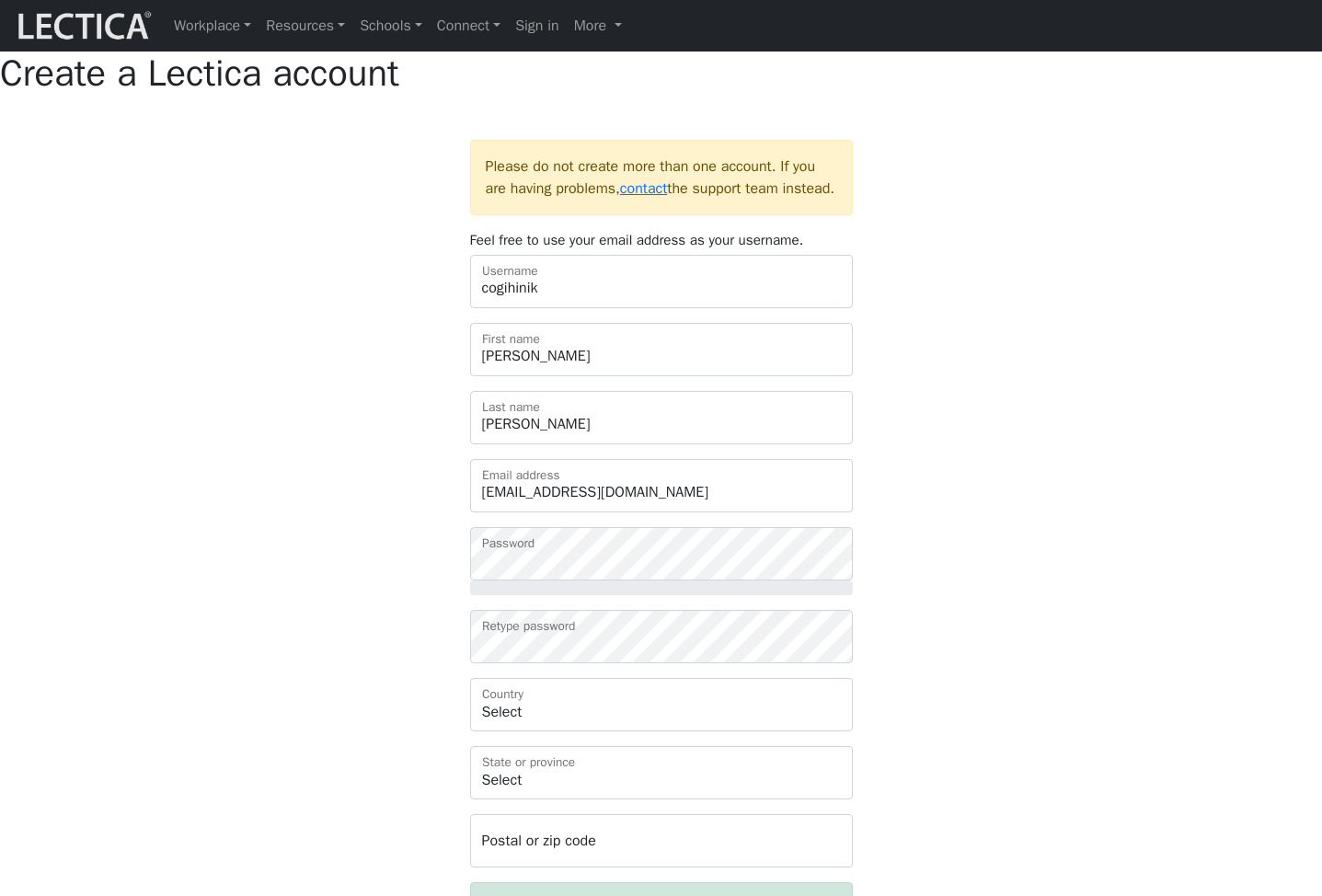 type on "26783" 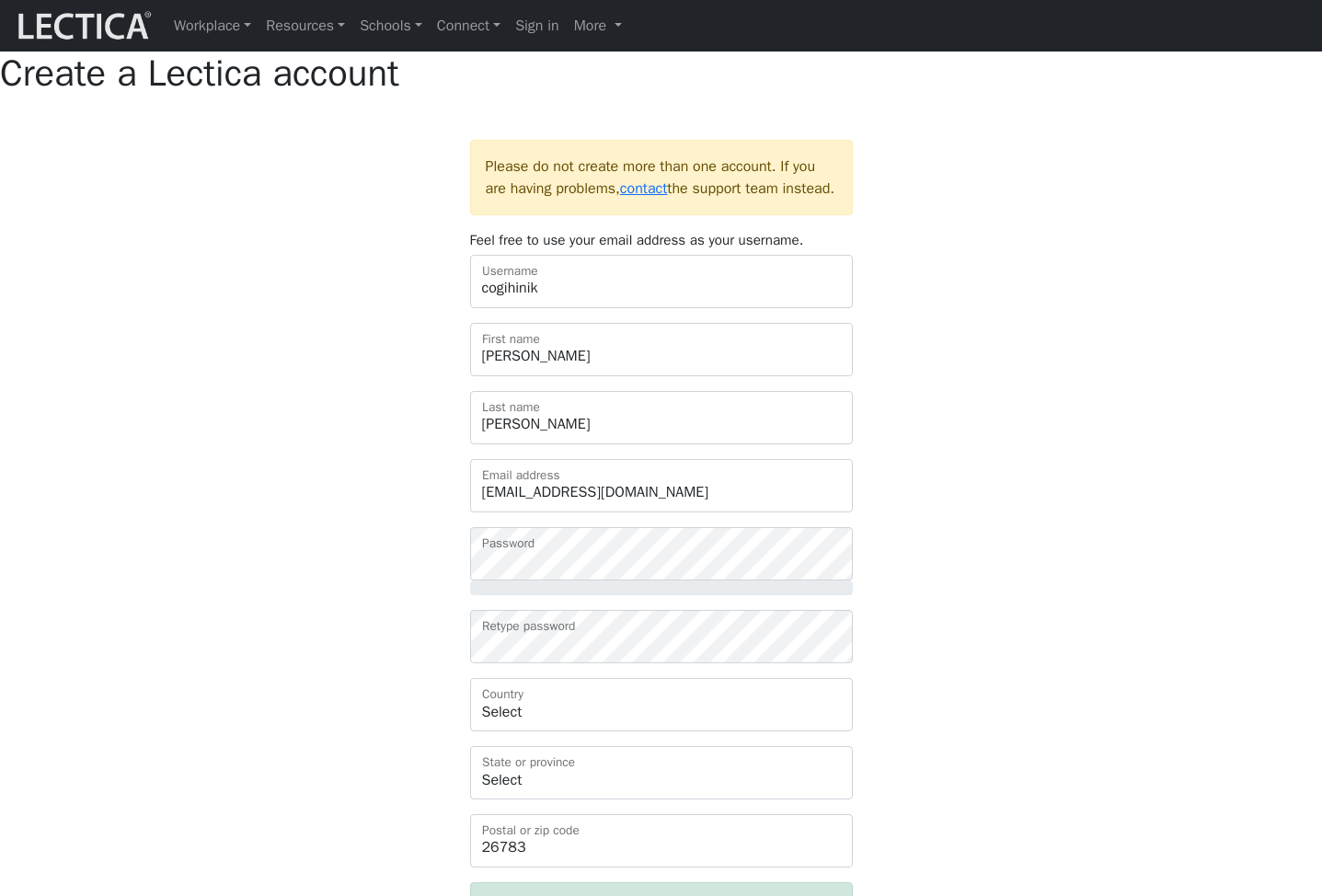 type on "Laboris eiusmod exce" 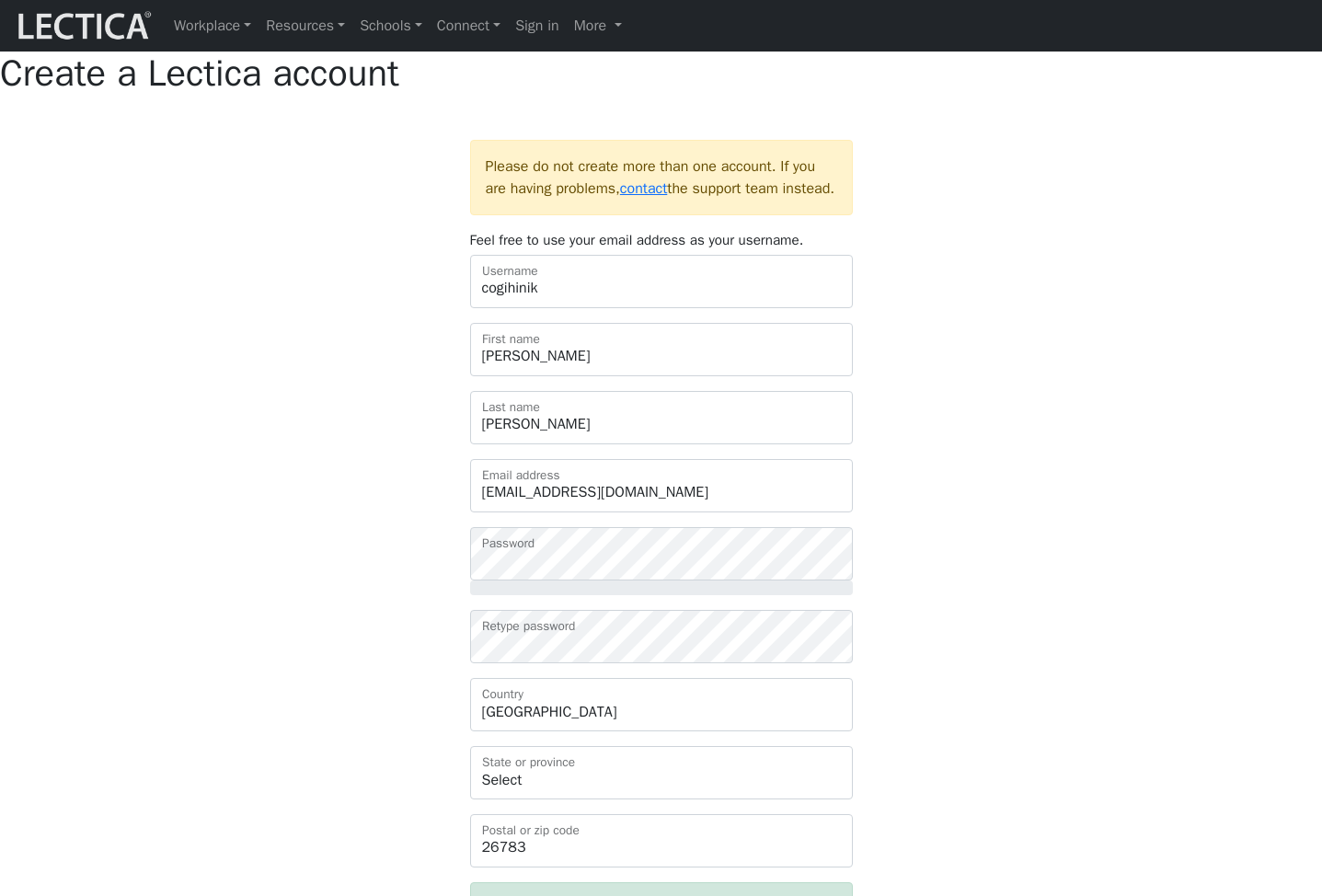 select on "6329" 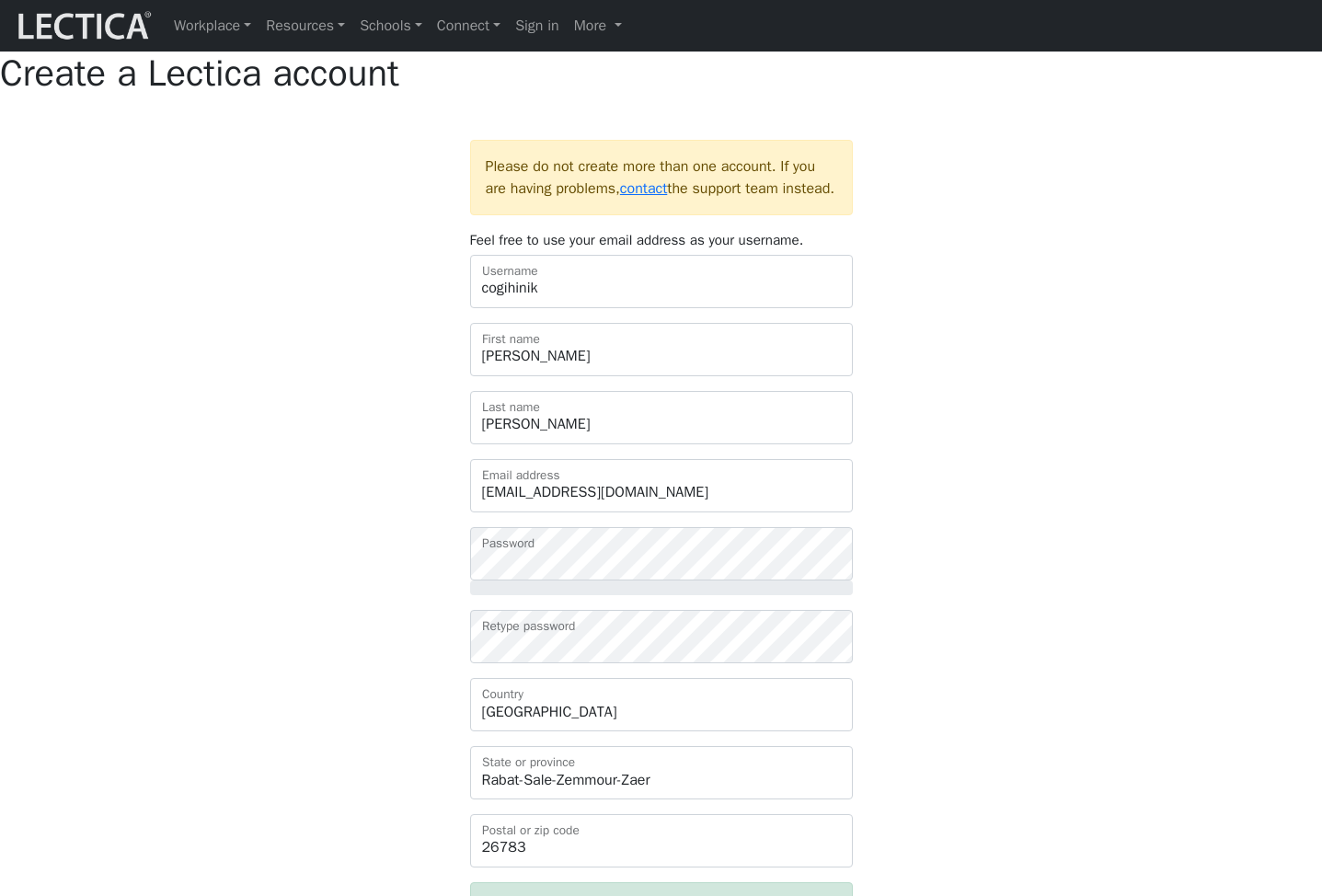 select on "1999" 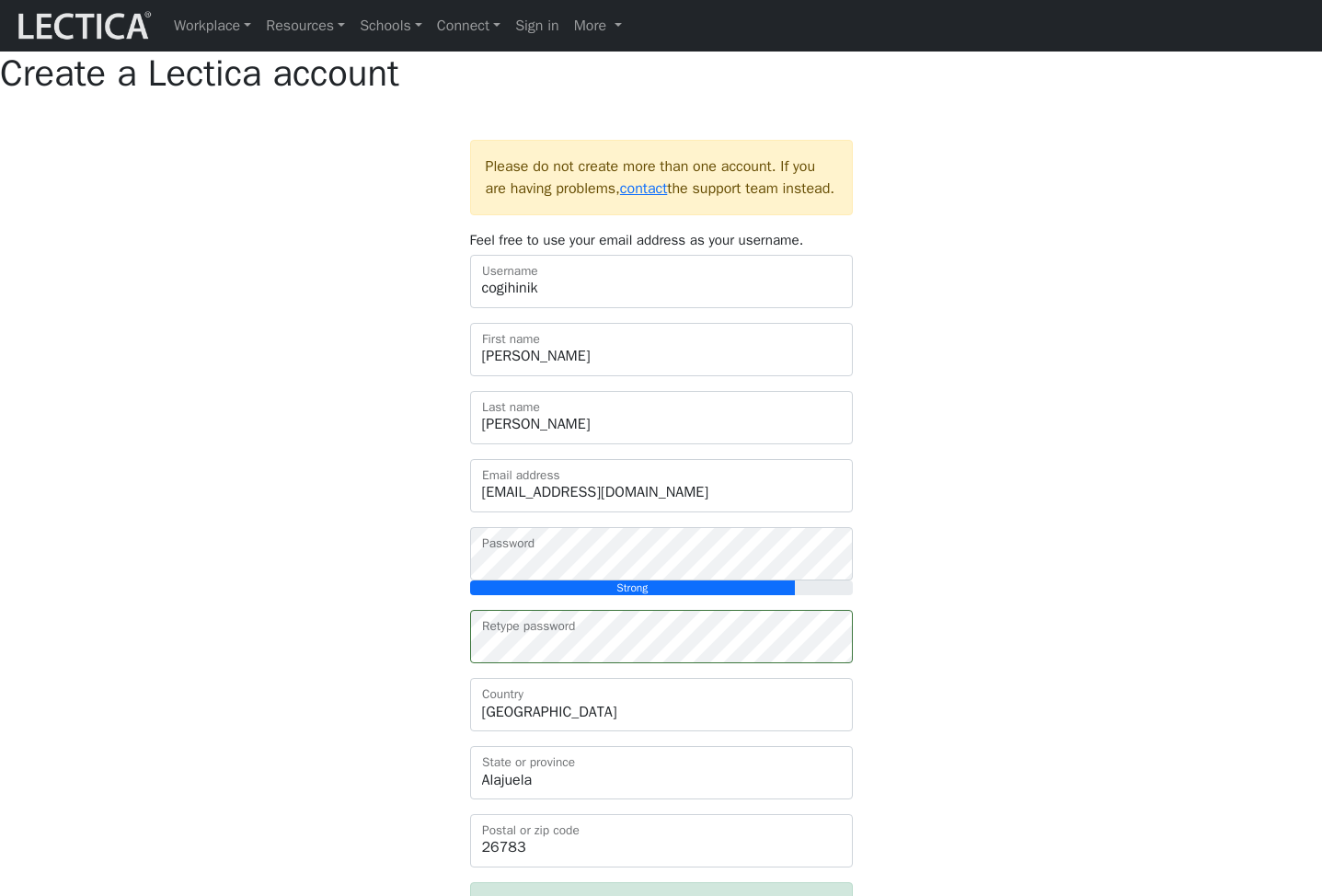 click on "cogihinik" at bounding box center (661, 281) 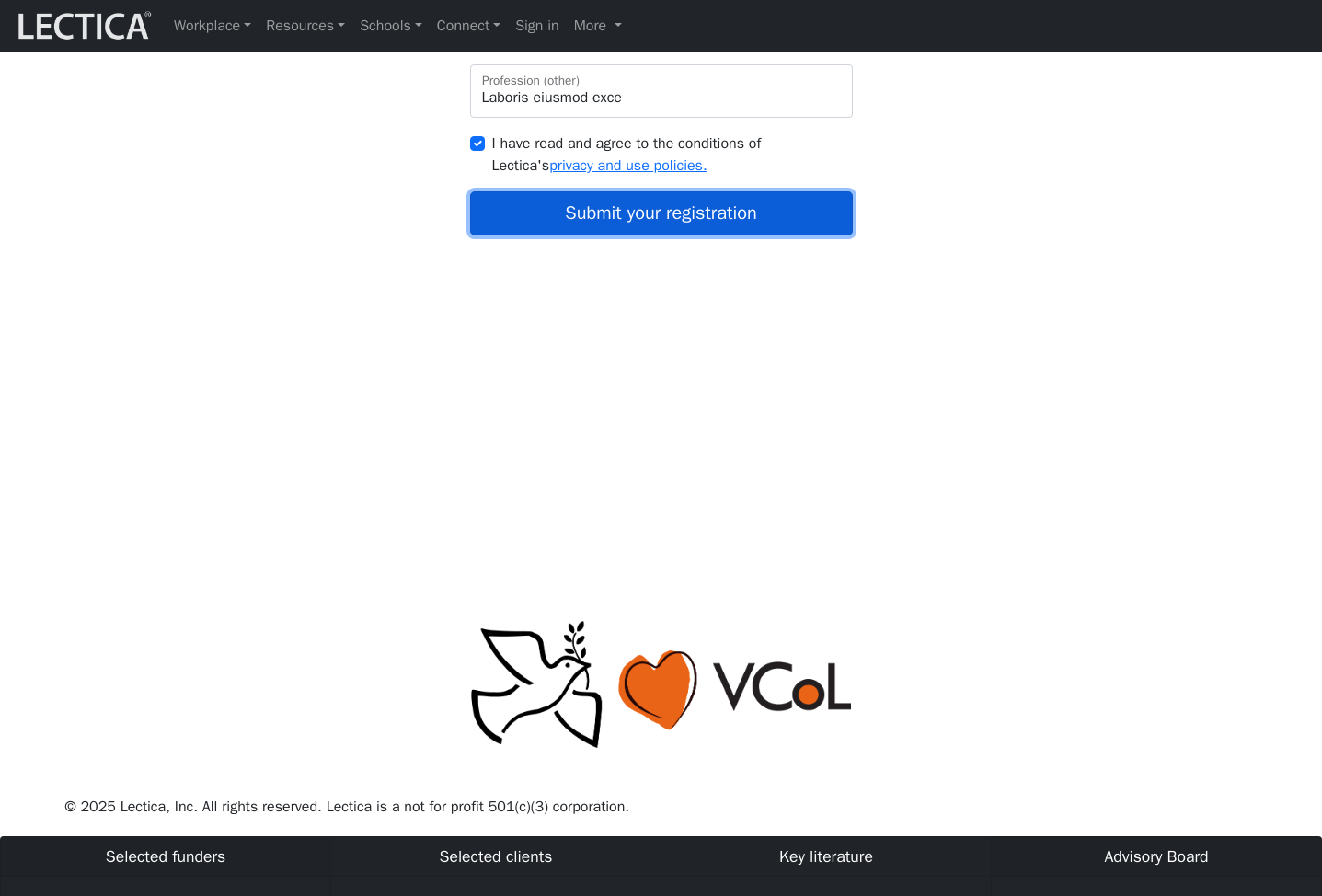 click on "Submit your registration" at bounding box center (661, 213) 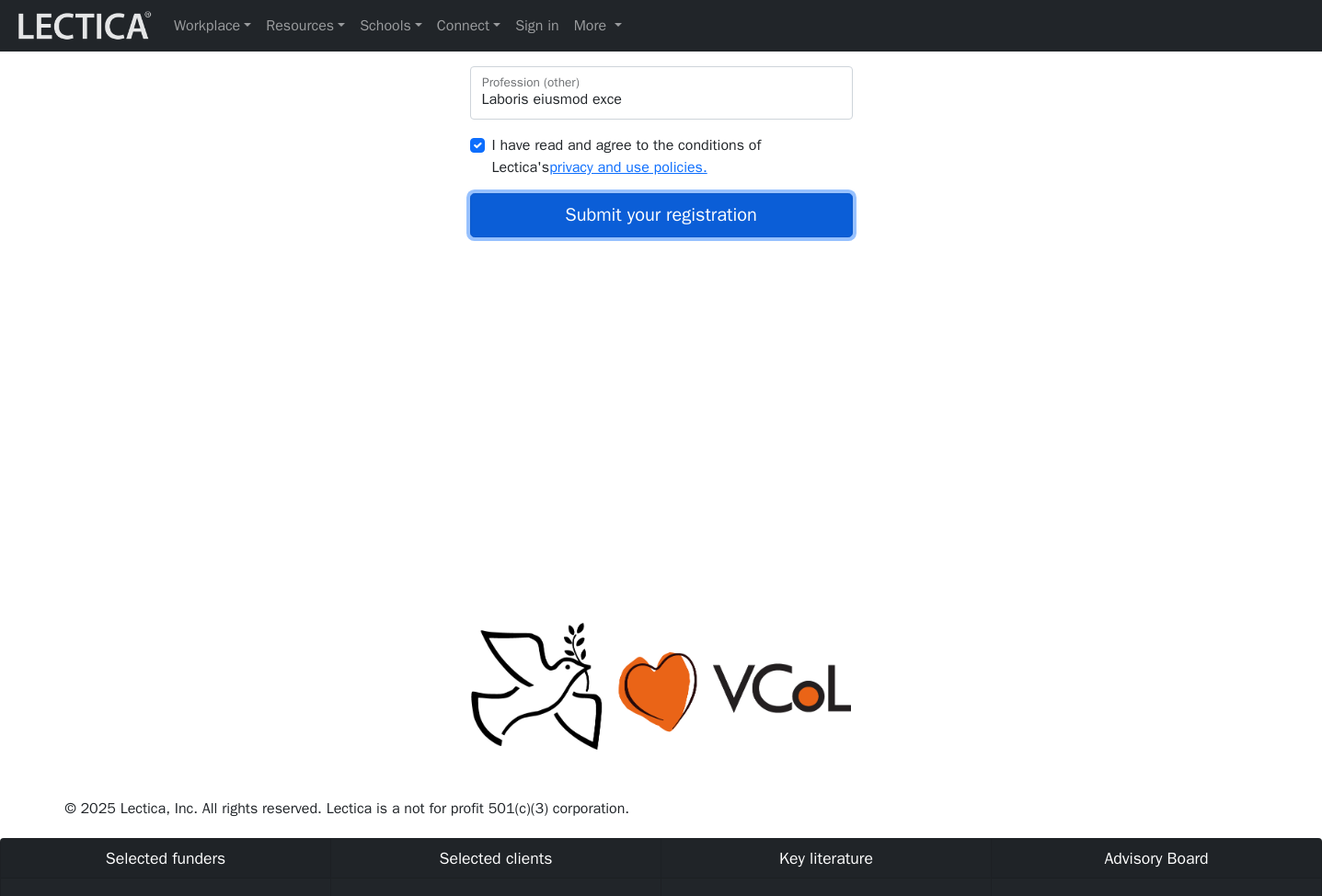 scroll, scrollTop: 1495, scrollLeft: 0, axis: vertical 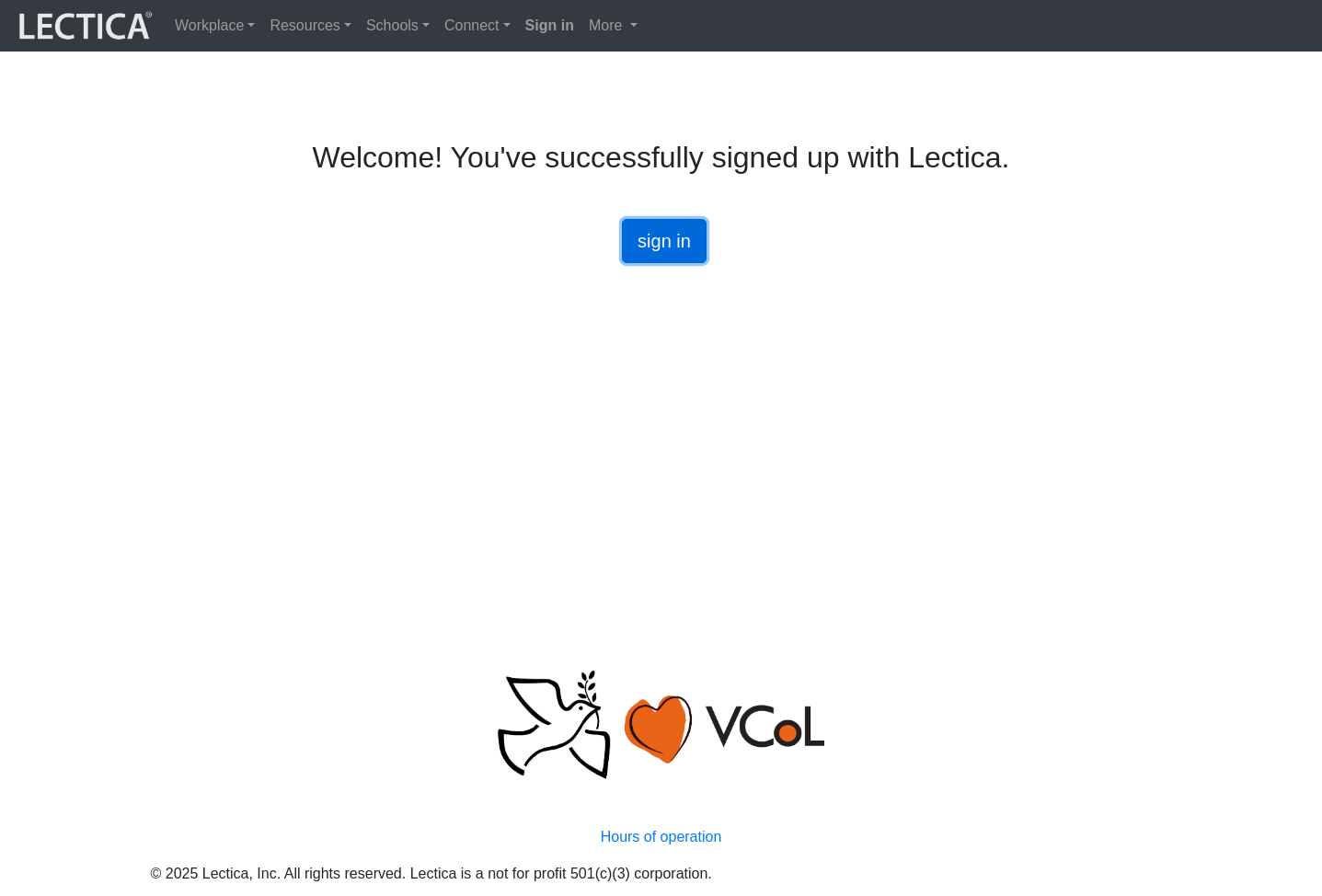 click on "sign in" at bounding box center (664, 241) 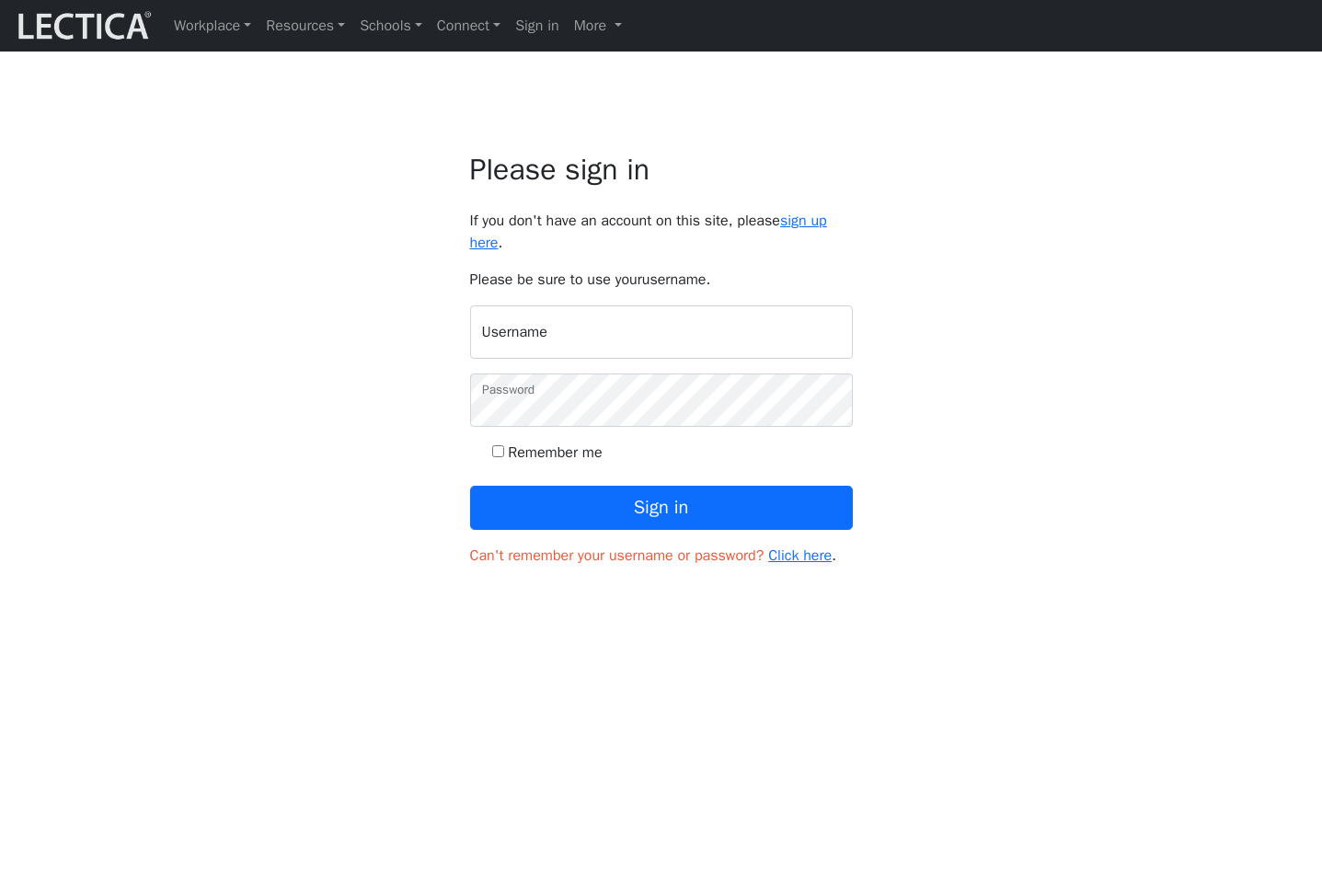 scroll, scrollTop: 0, scrollLeft: 0, axis: both 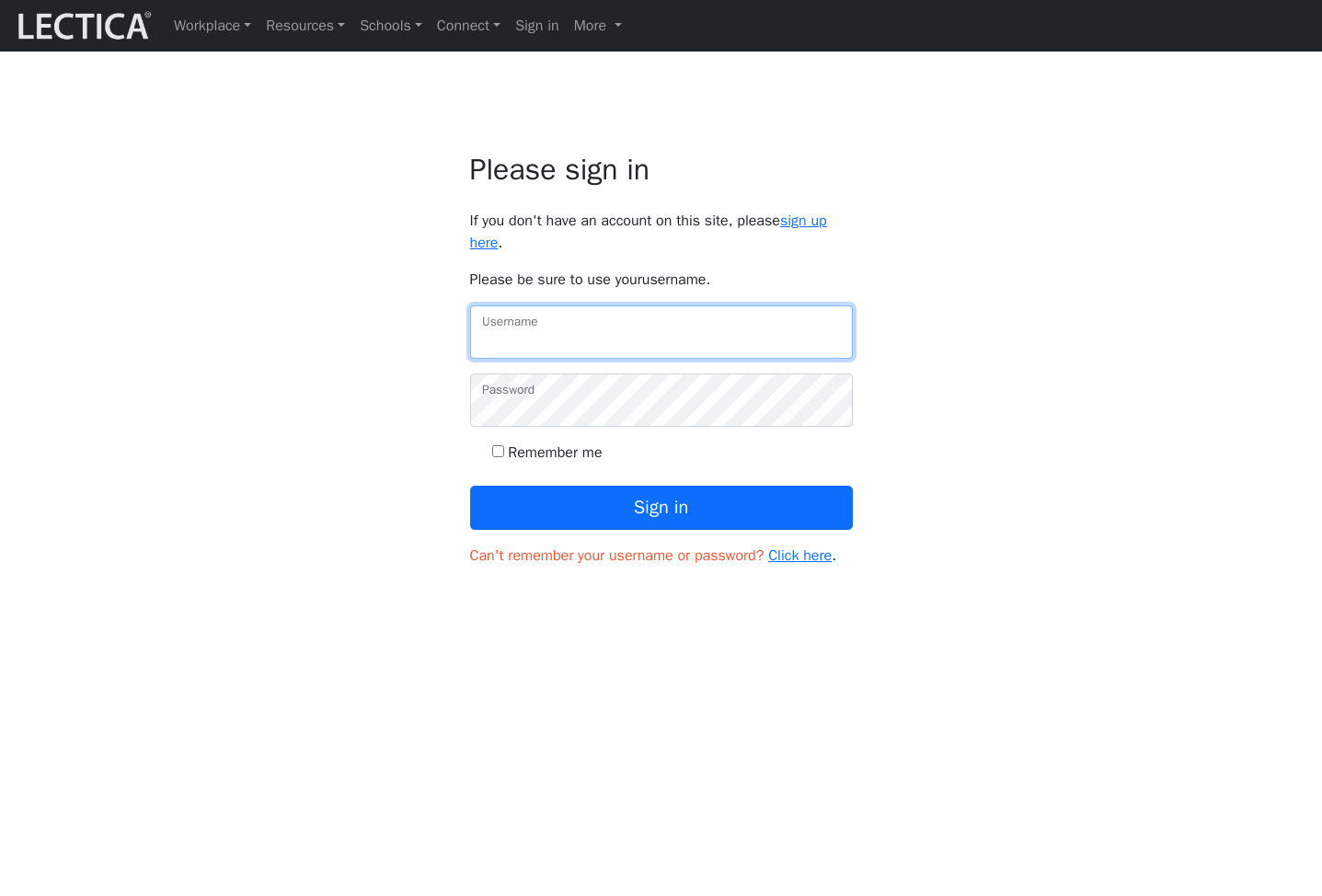 click on "Username" at bounding box center (661, 332) 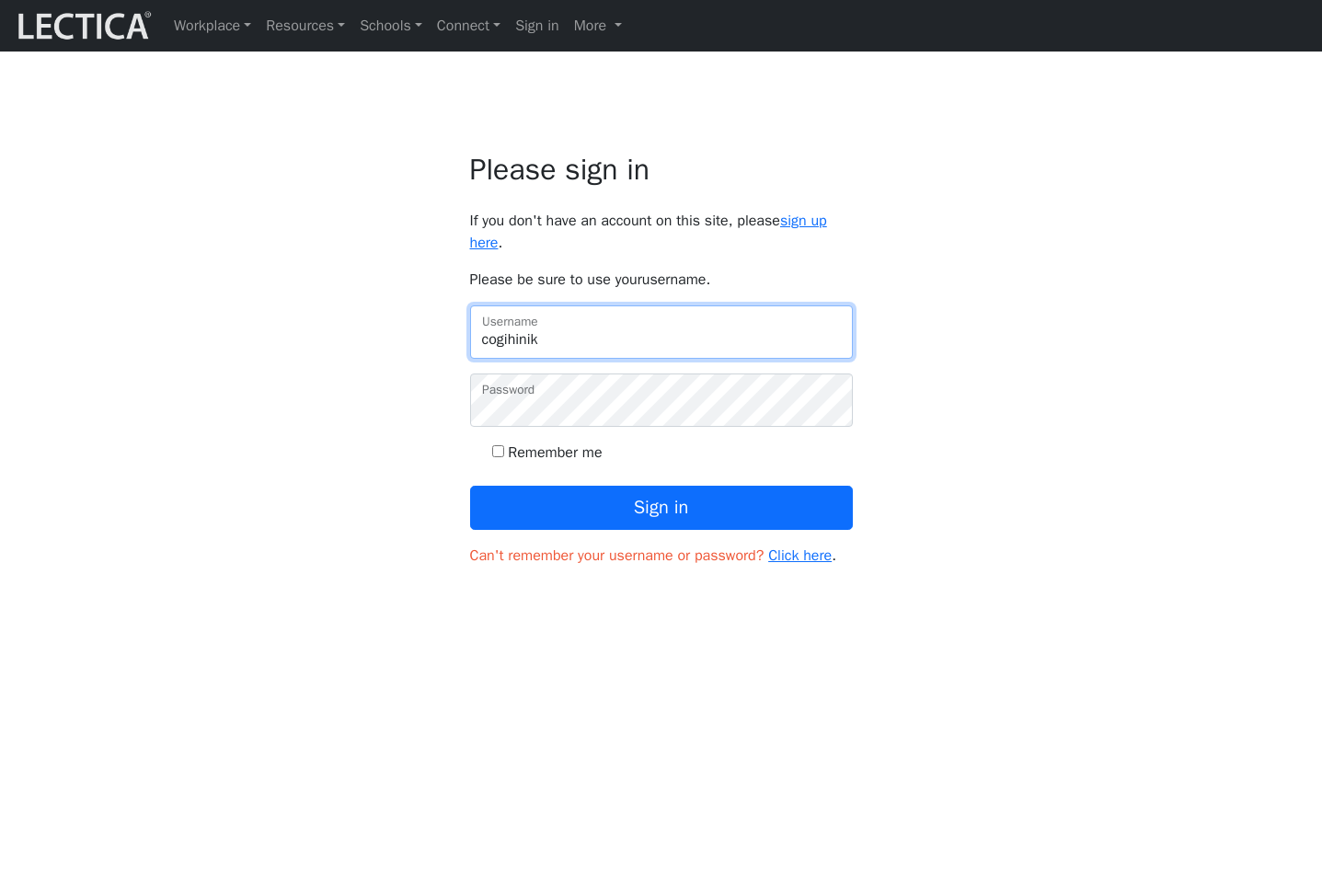 type on "cogihinik" 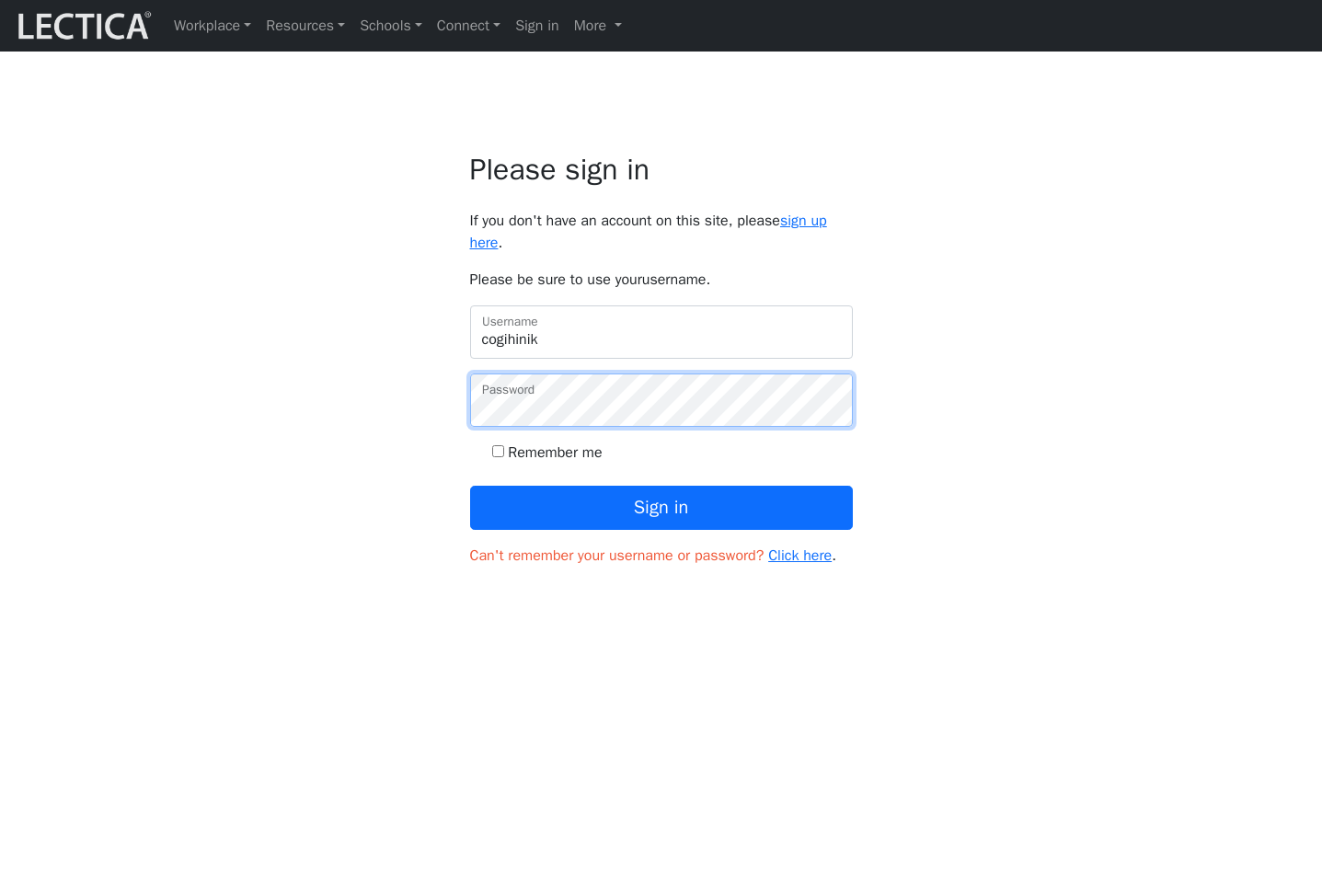 click on "Sign in" at bounding box center (661, 508) 